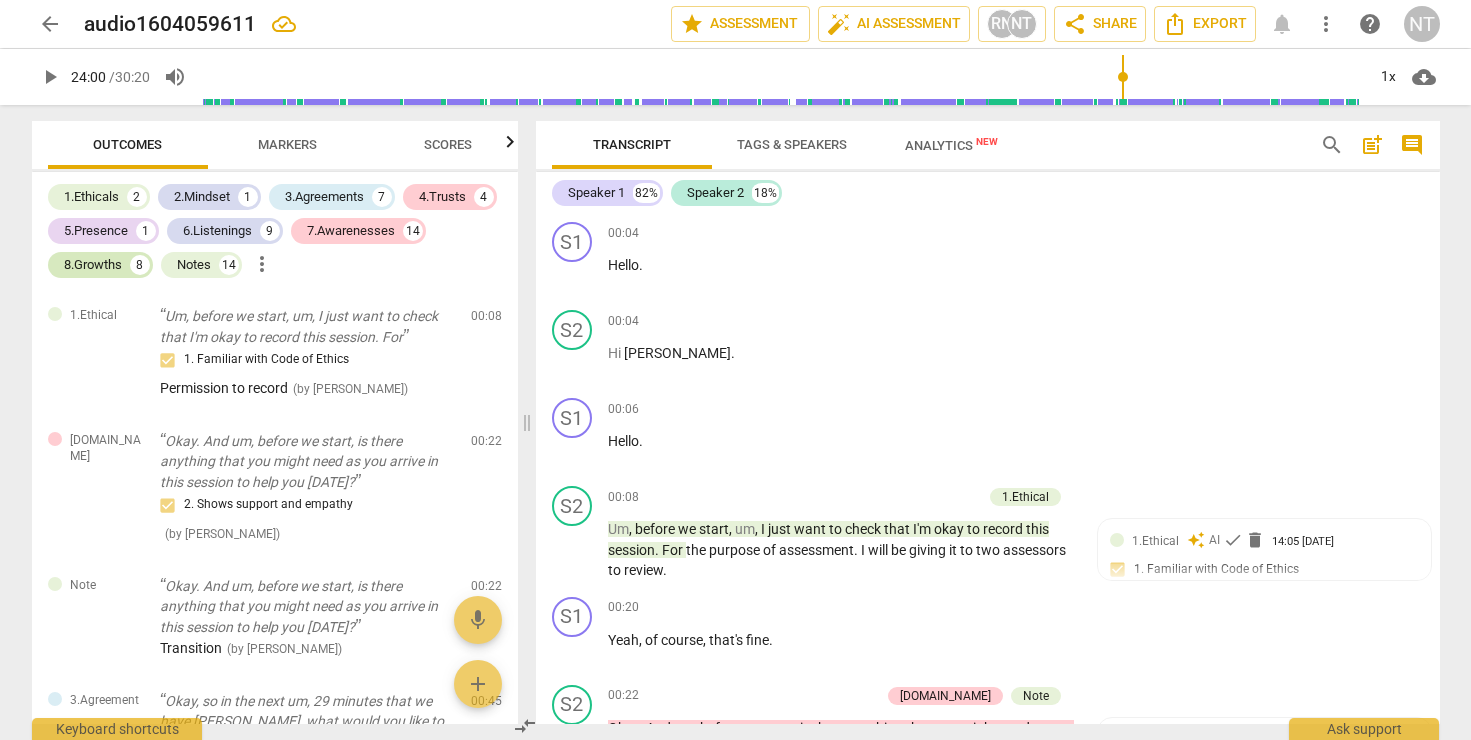 scroll, scrollTop: 0, scrollLeft: 0, axis: both 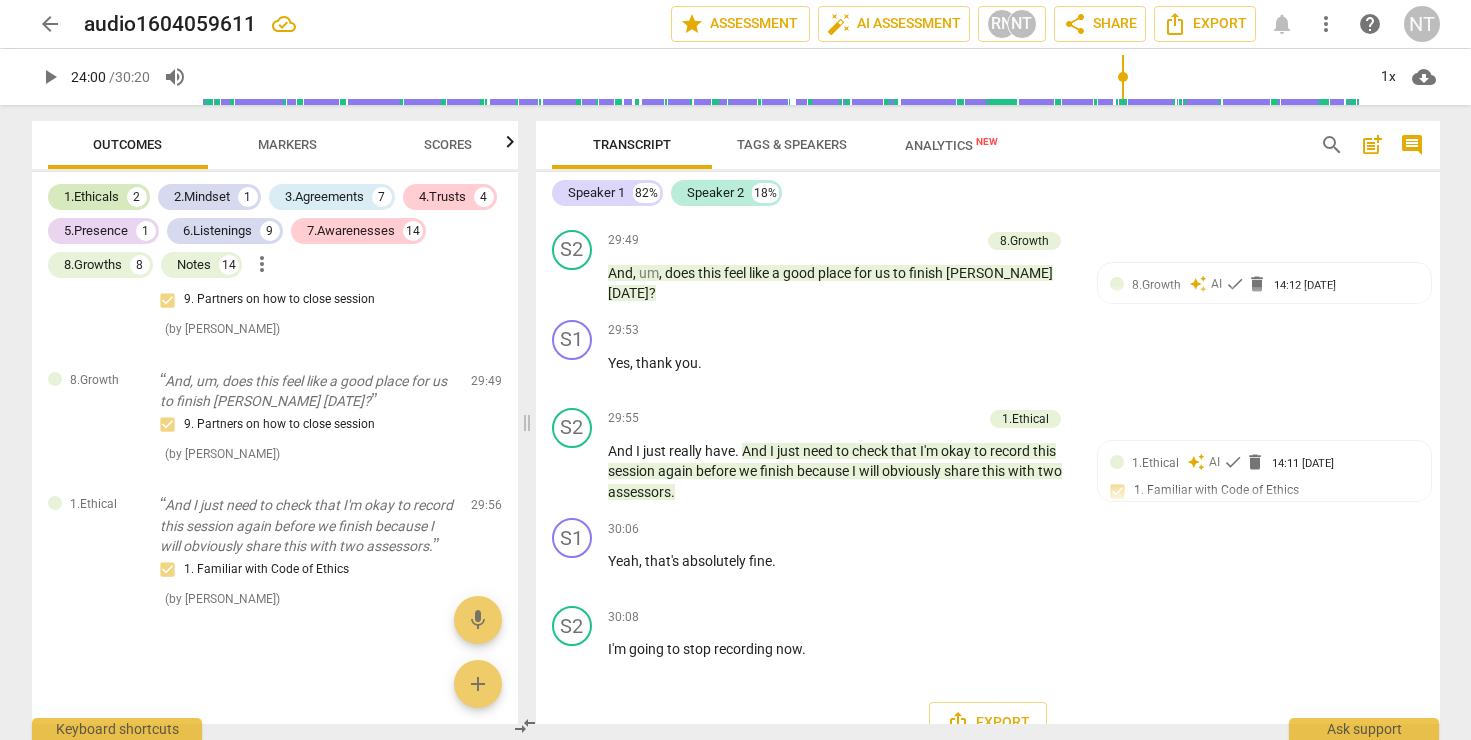 click on "1.Ethicals" at bounding box center (91, 197) 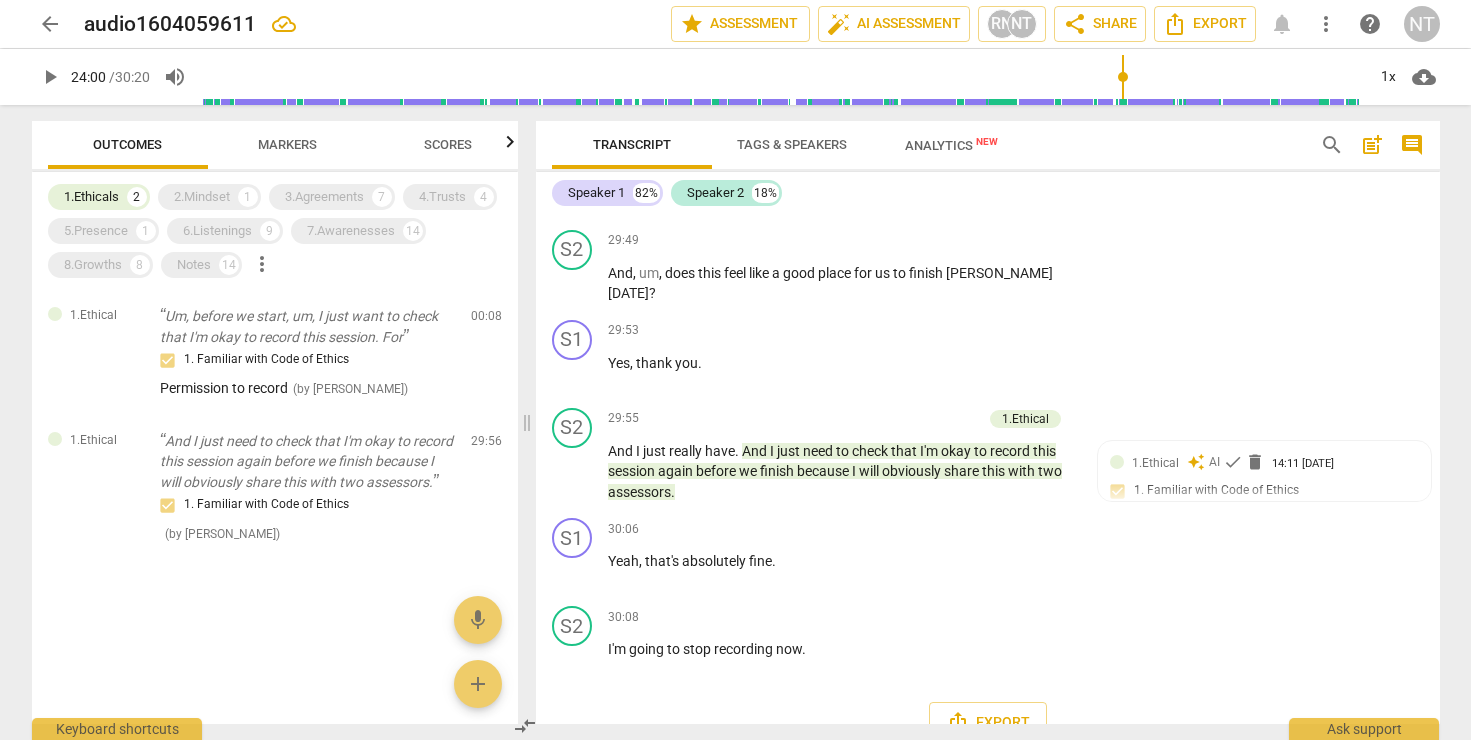scroll, scrollTop: 0, scrollLeft: 0, axis: both 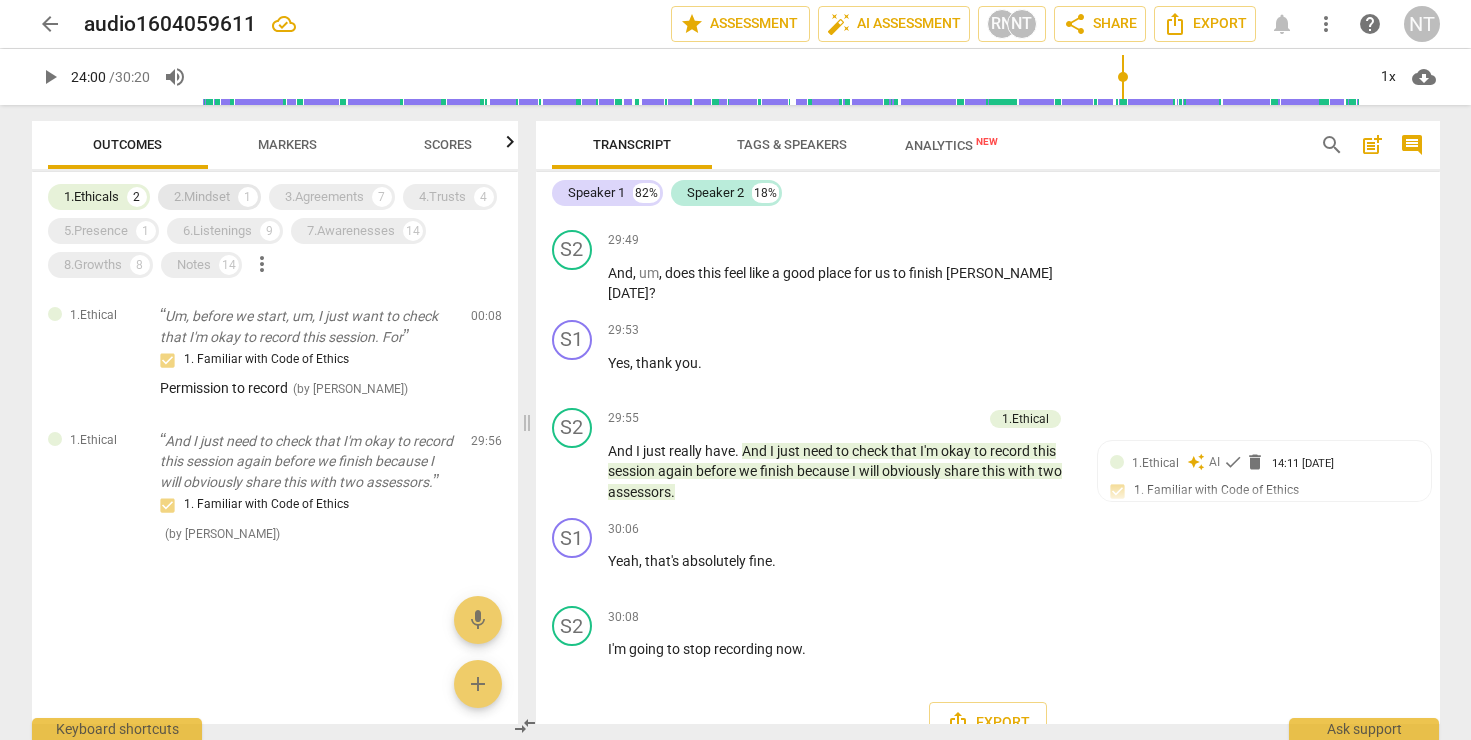 click on "2.Mindset" at bounding box center (202, 197) 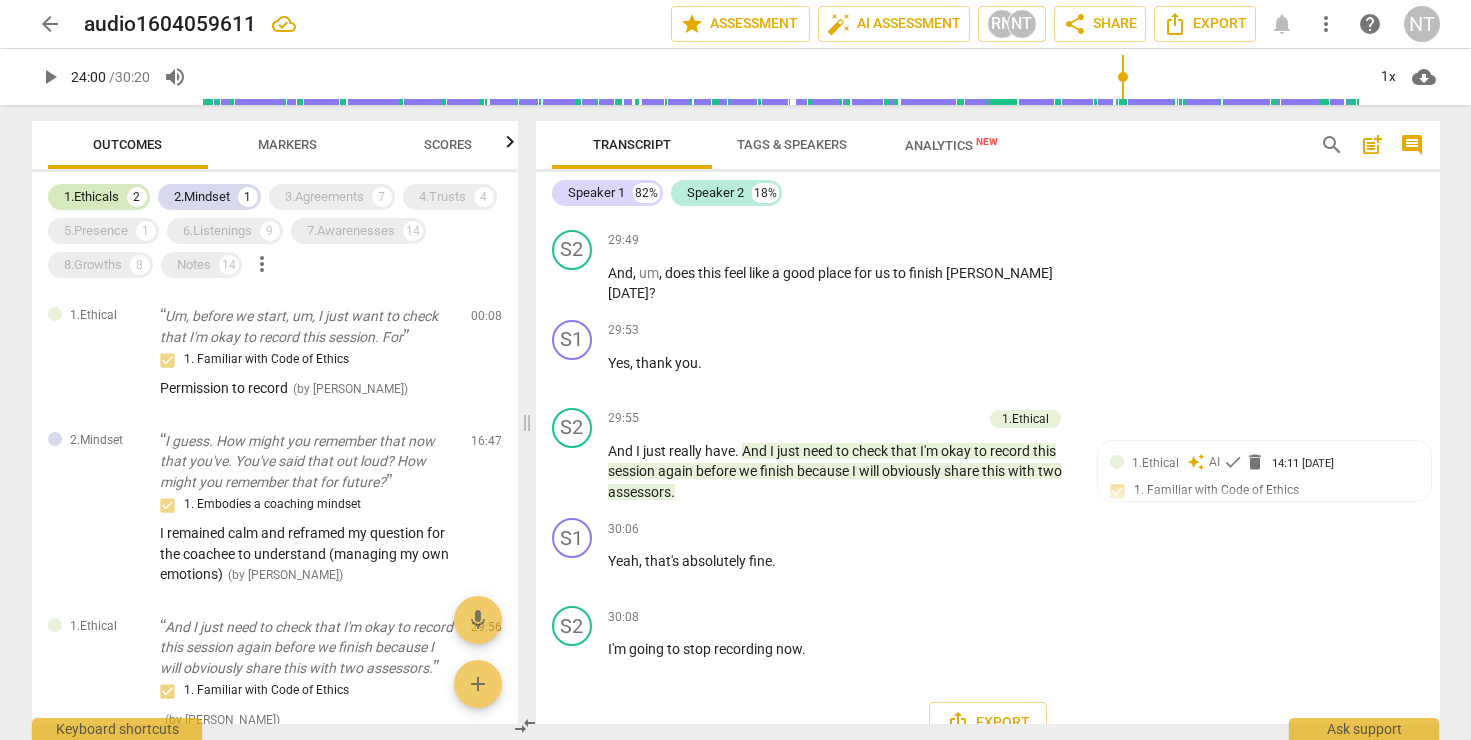 click on "1.Ethicals" at bounding box center (91, 197) 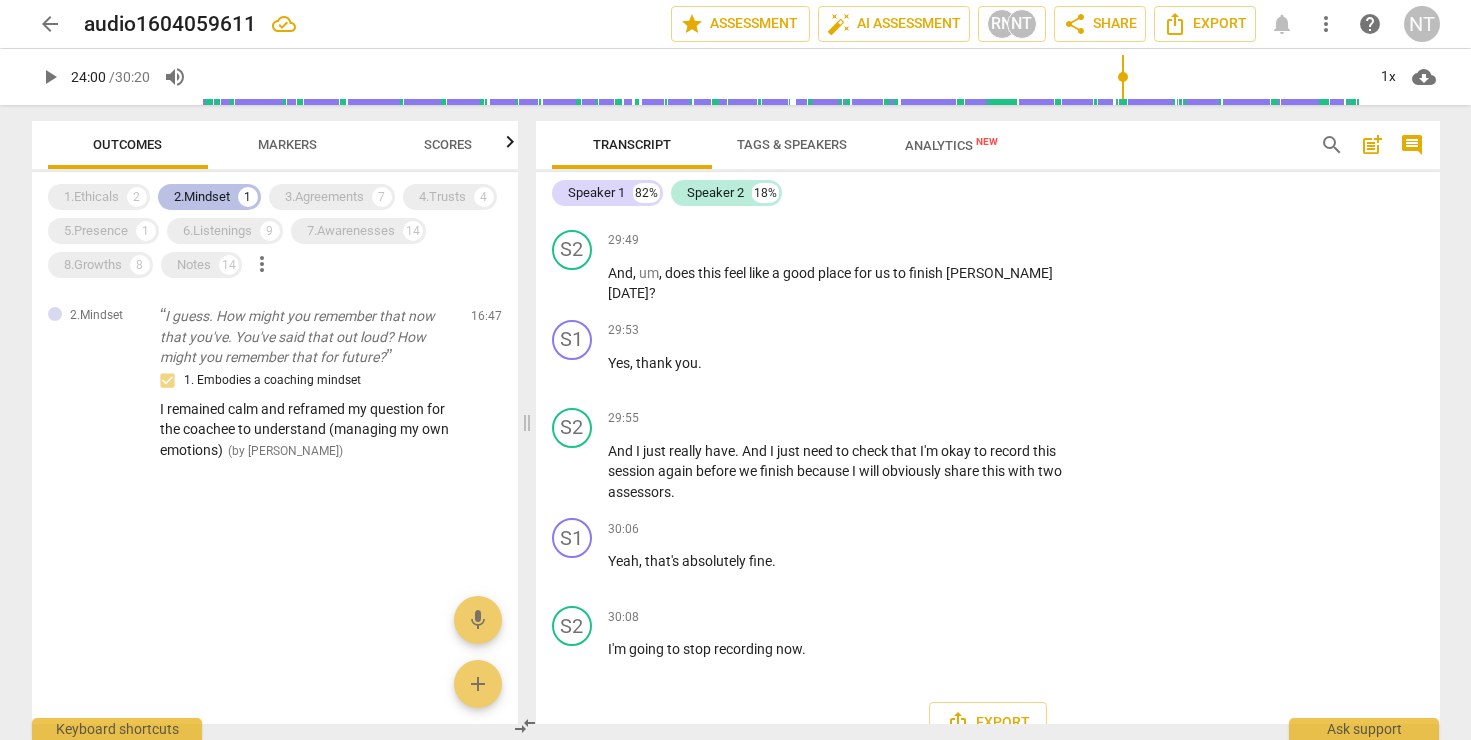 click on "2.Mindset" at bounding box center (202, 197) 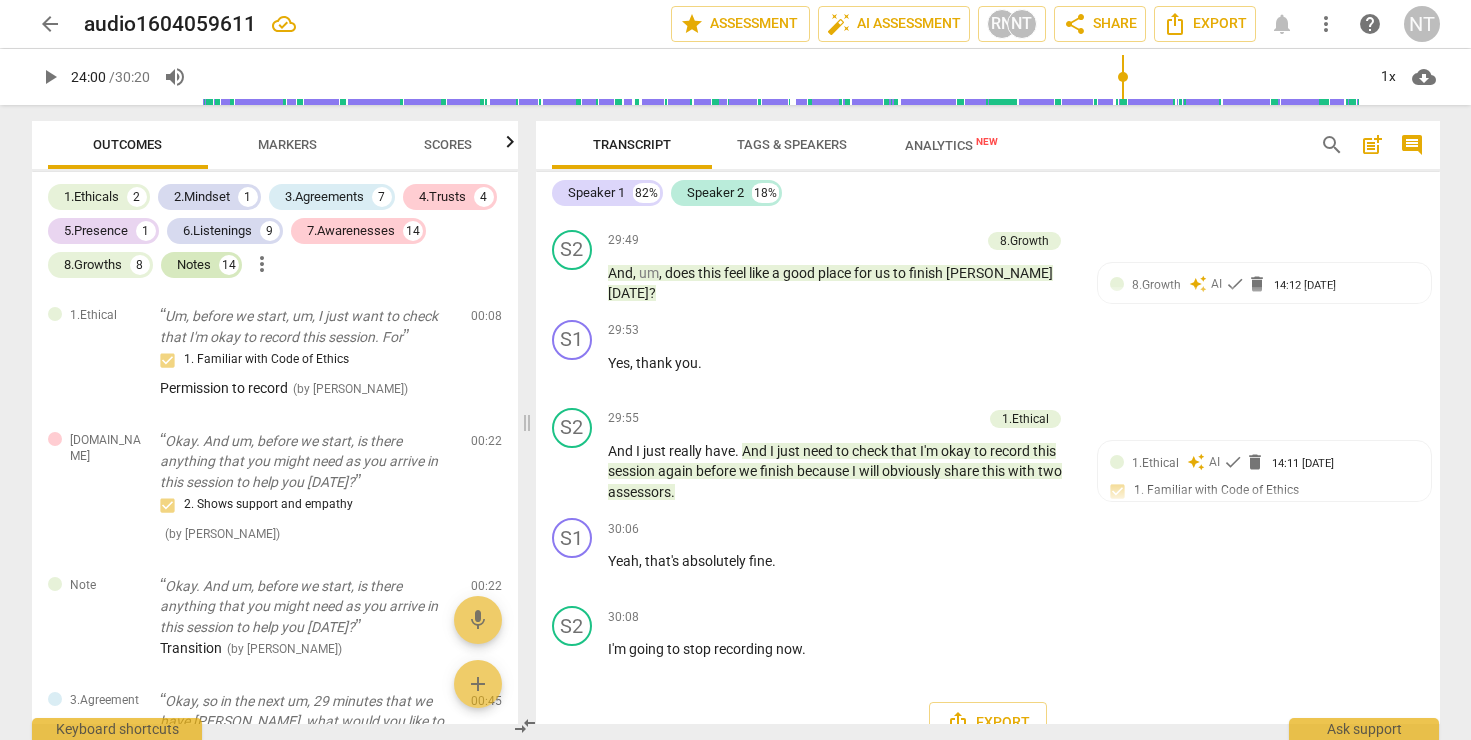 click on "Notes" at bounding box center [194, 265] 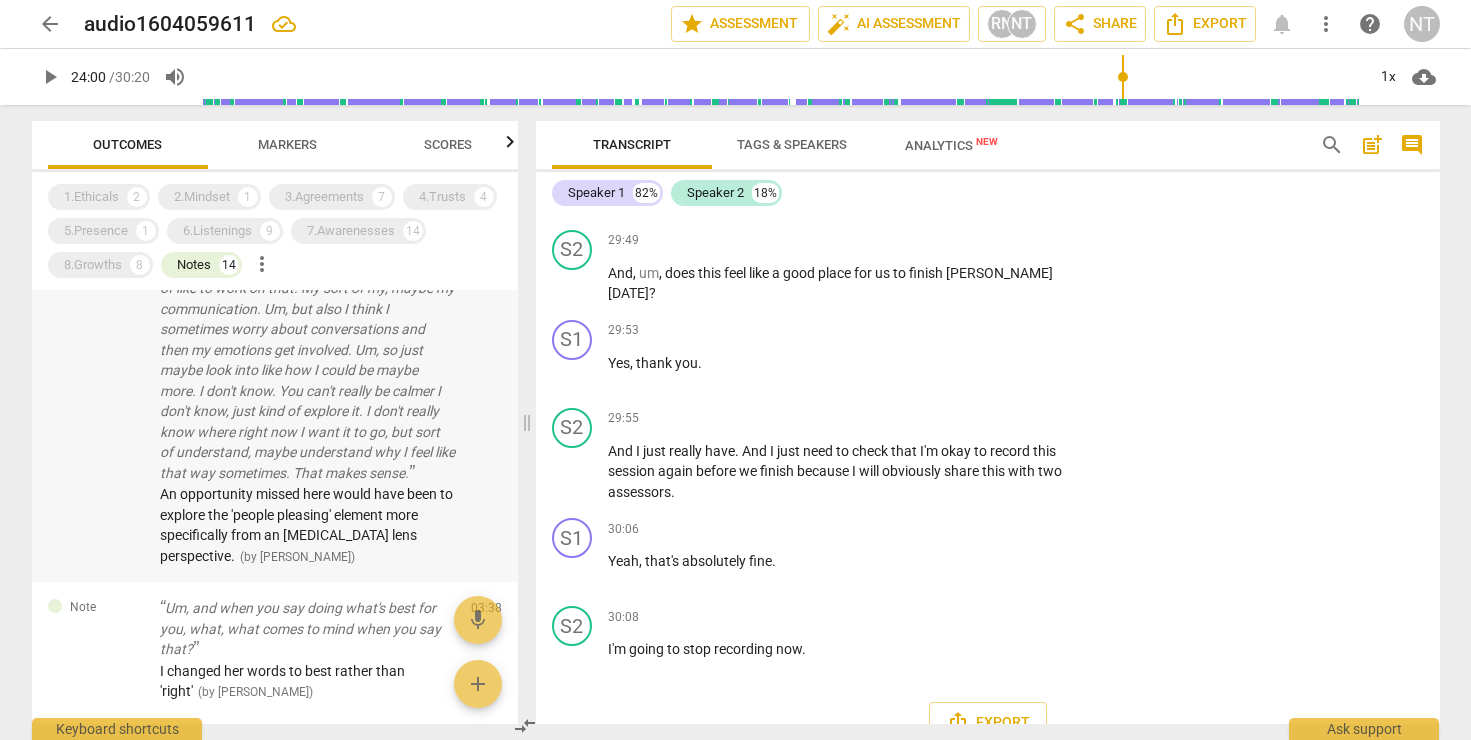scroll, scrollTop: 436, scrollLeft: 0, axis: vertical 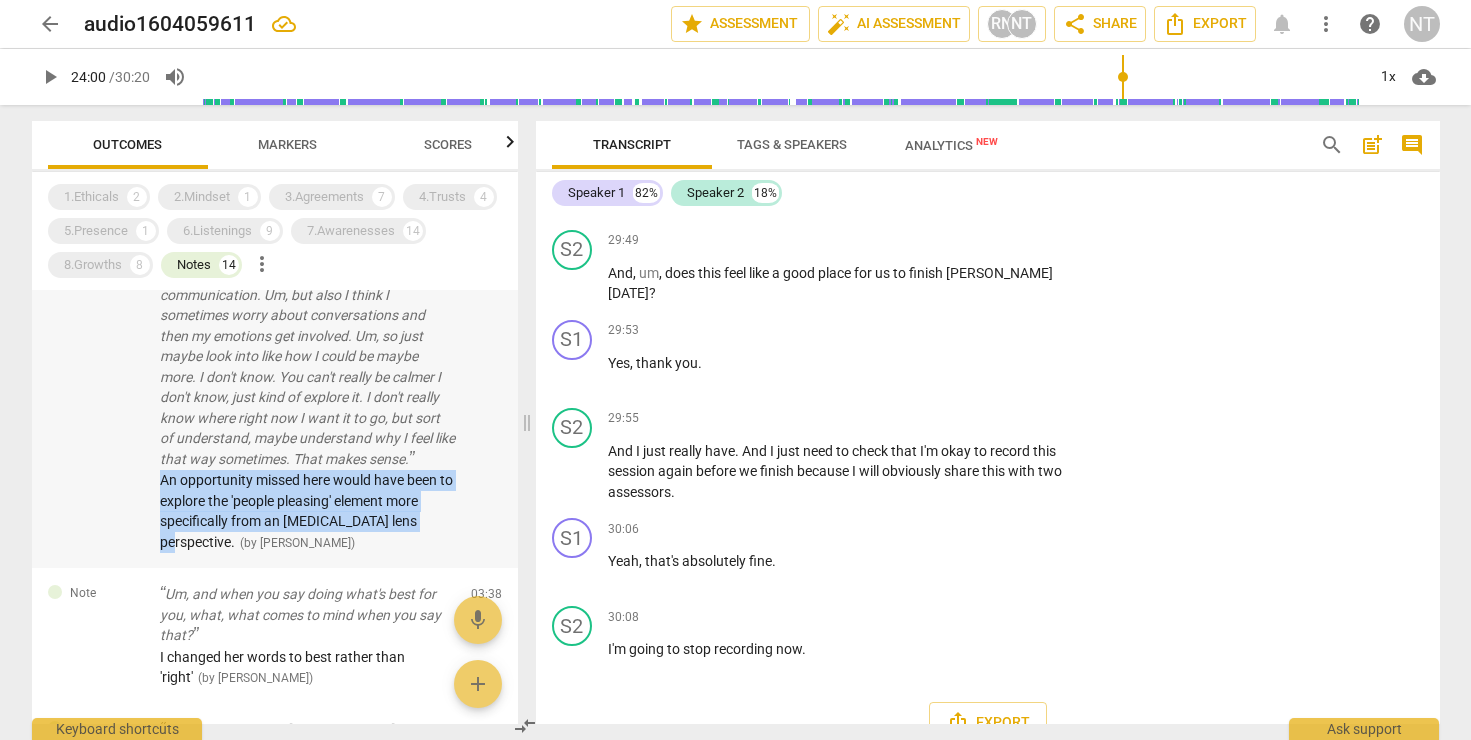 drag, startPoint x: 434, startPoint y: 544, endPoint x: 156, endPoint y: 506, distance: 280.5851 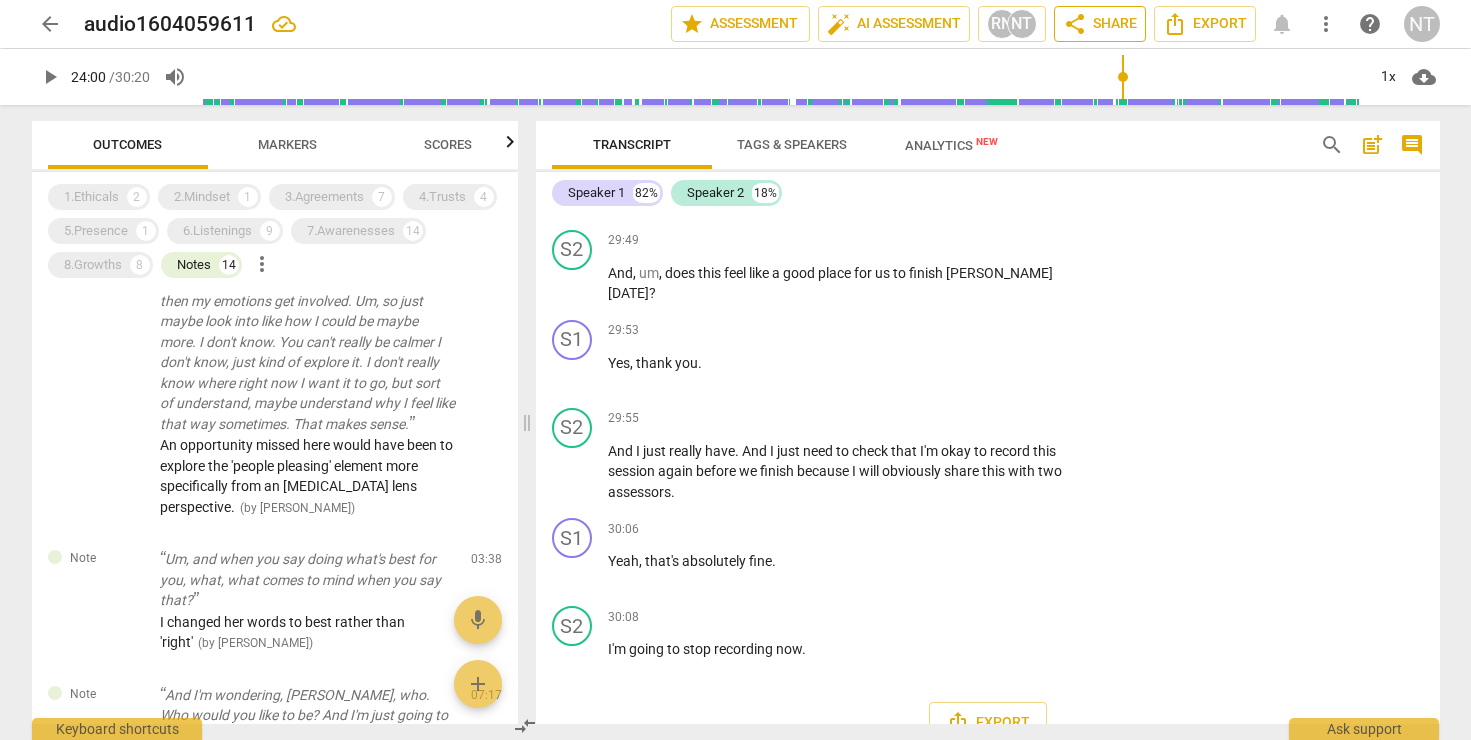 scroll, scrollTop: 1459, scrollLeft: 0, axis: vertical 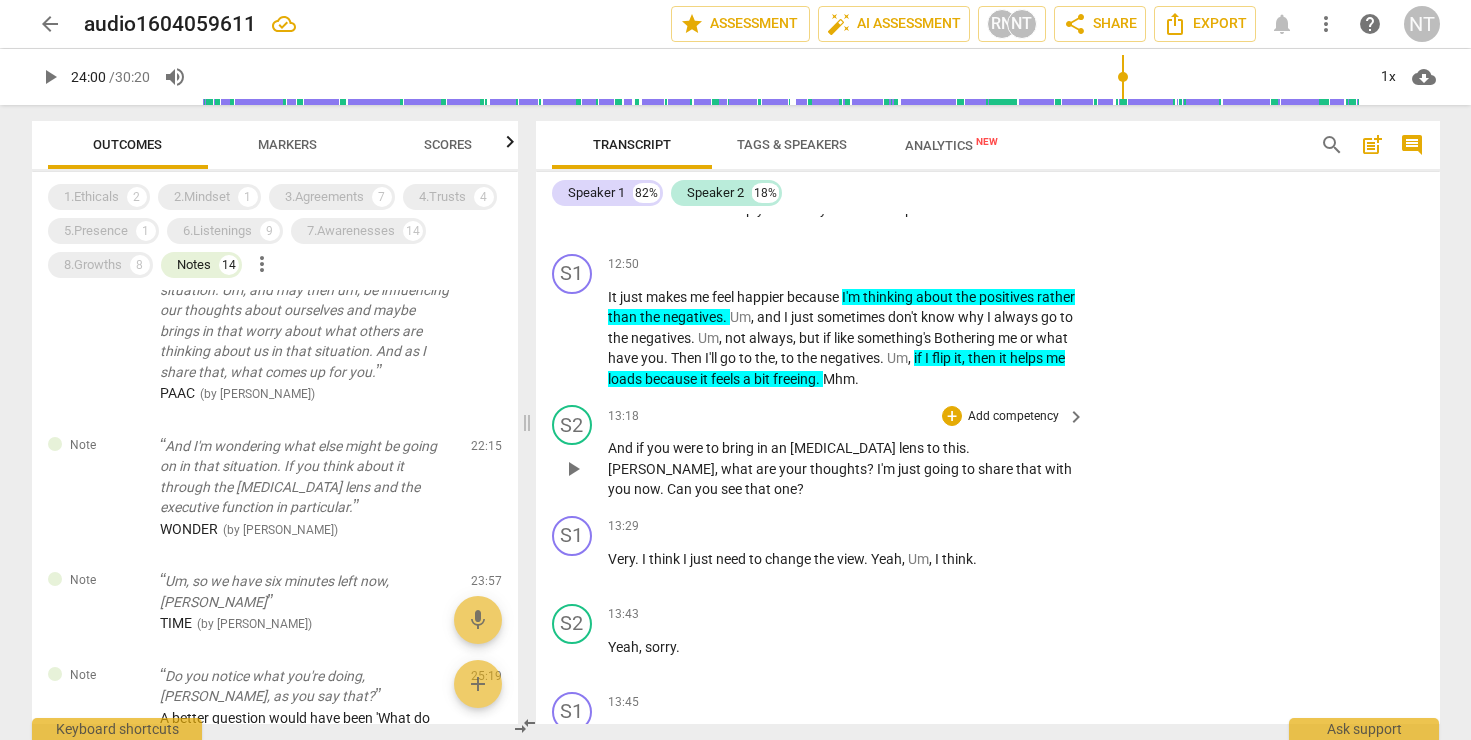 click on "Add competency" at bounding box center [1013, 417] 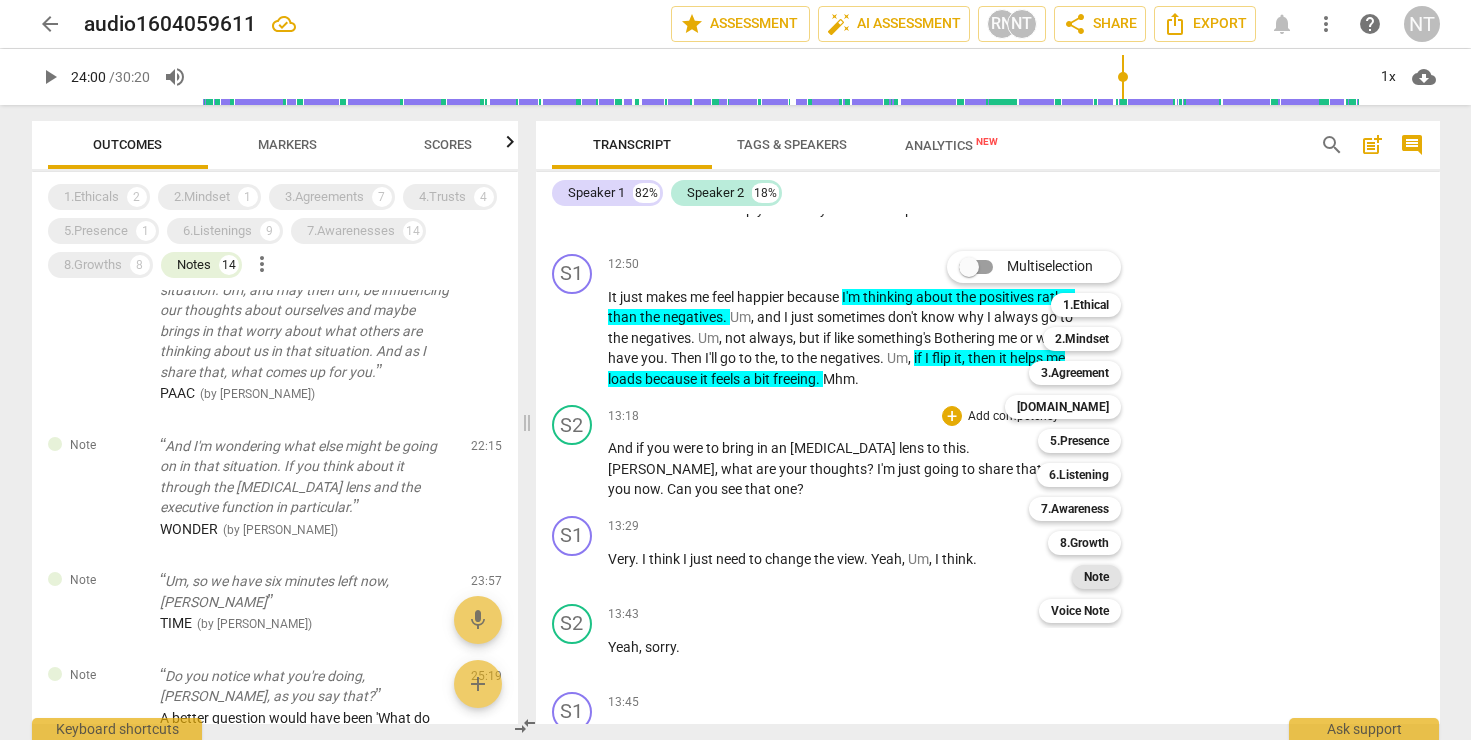 click on "Note" at bounding box center (1096, 577) 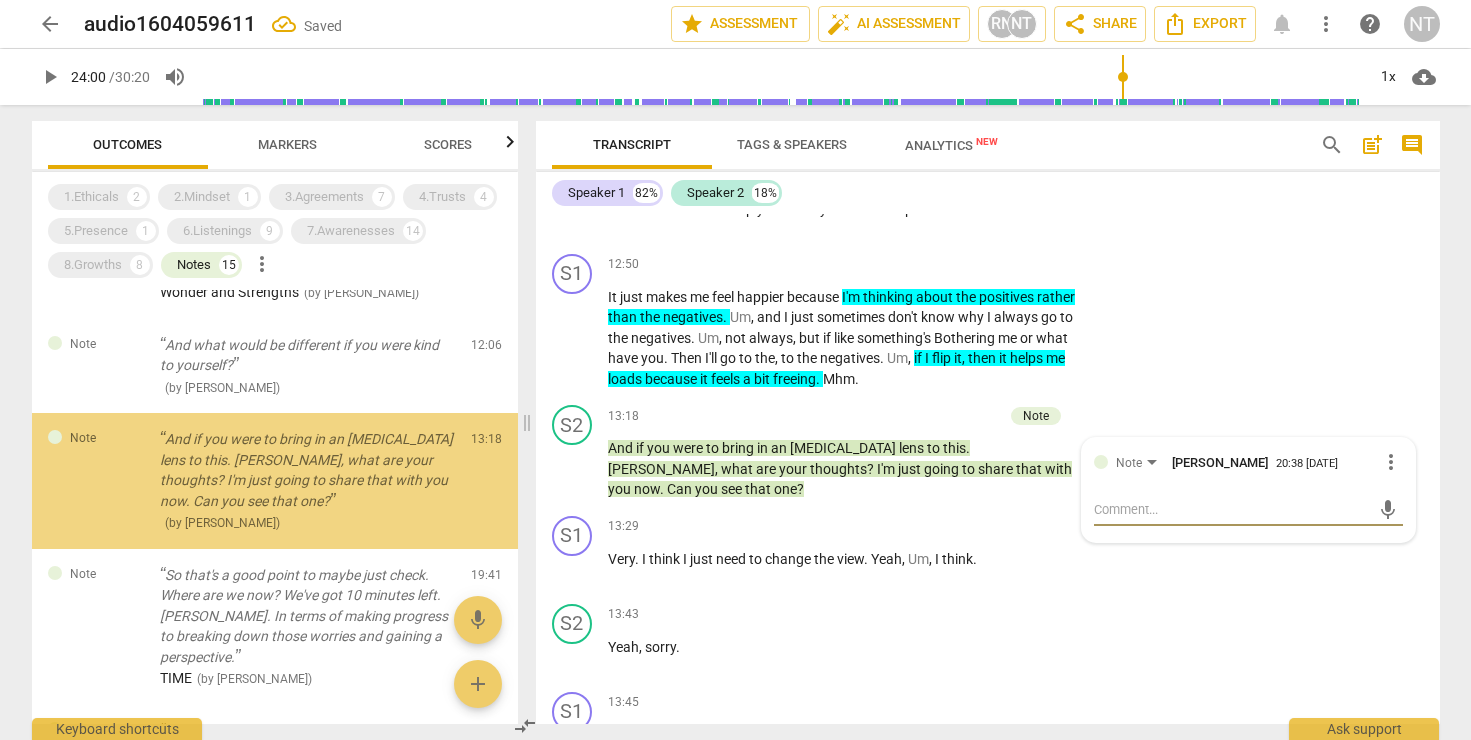 scroll, scrollTop: 930, scrollLeft: 0, axis: vertical 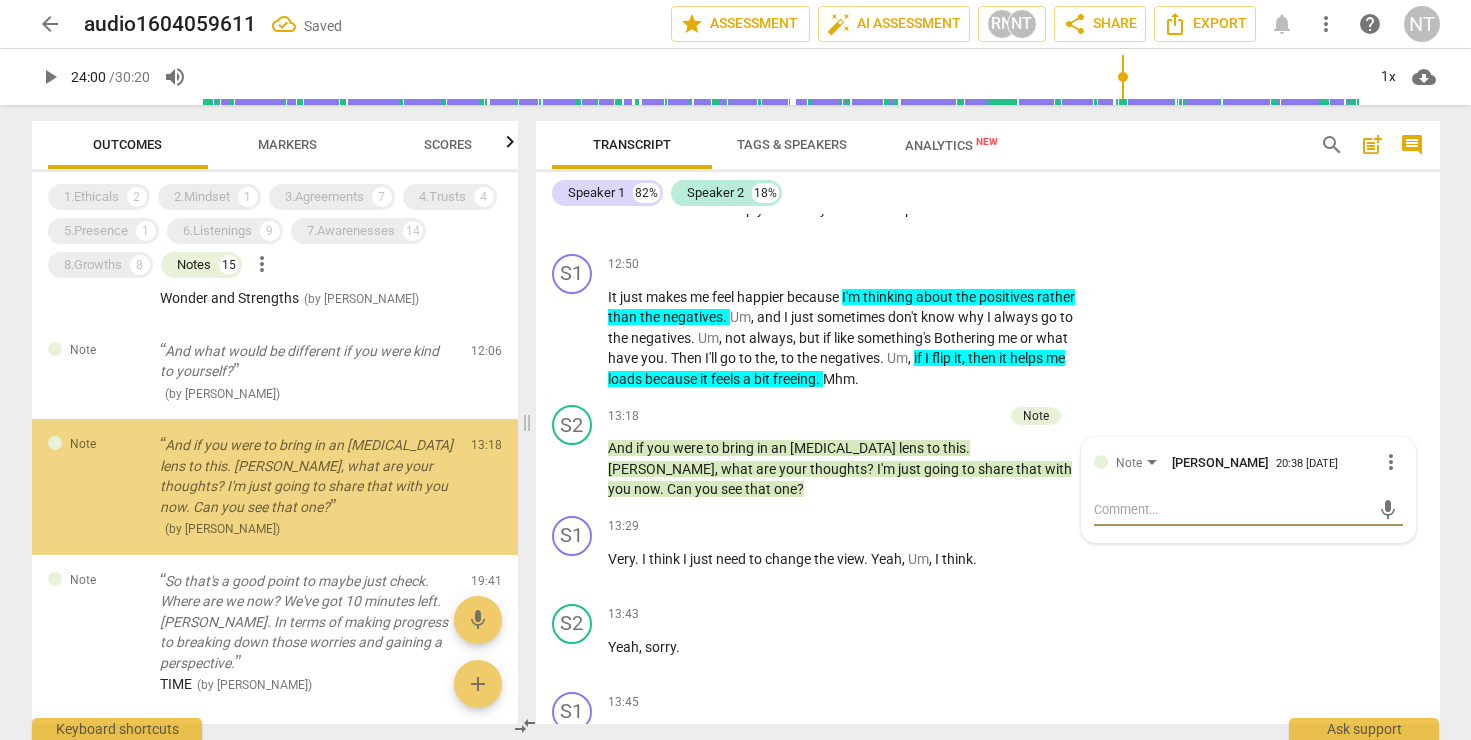 type on "A" 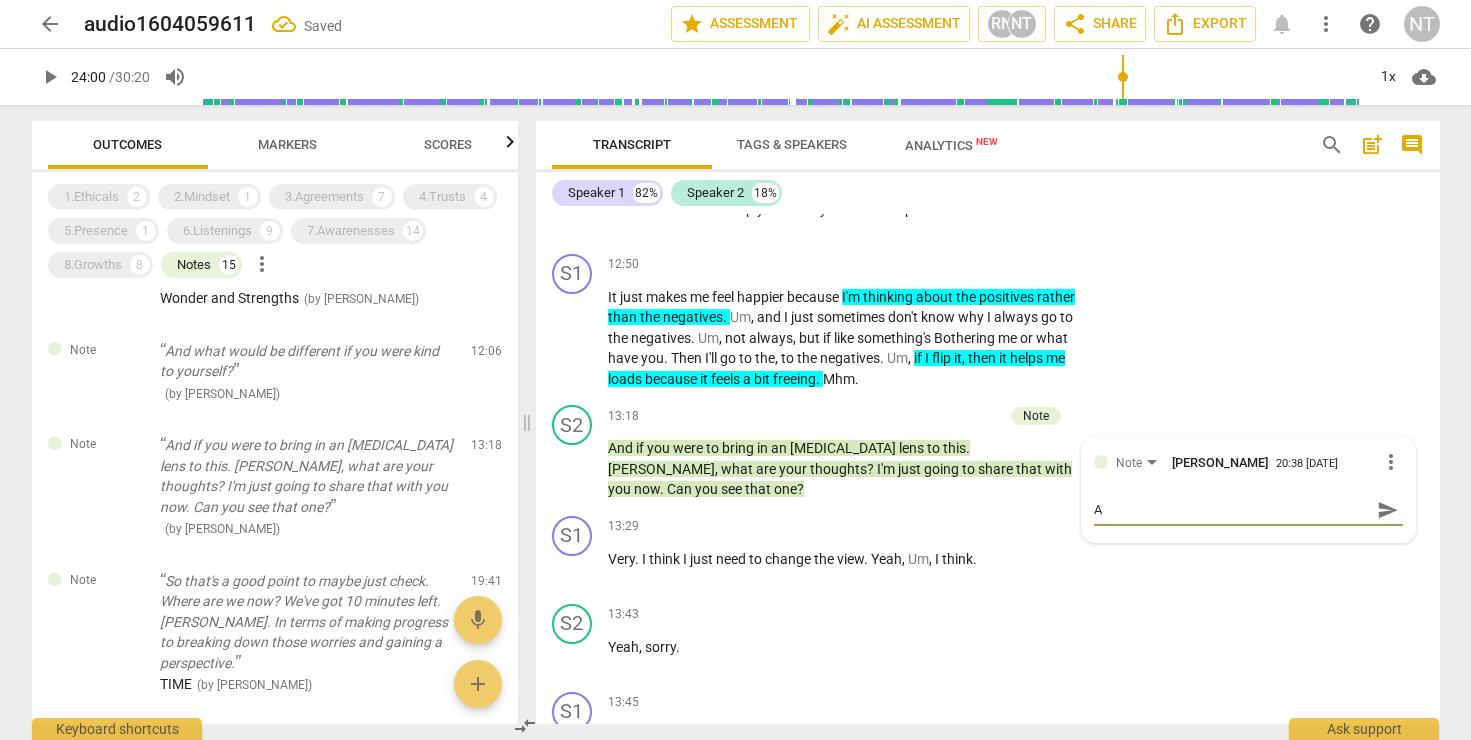 type on "AD" 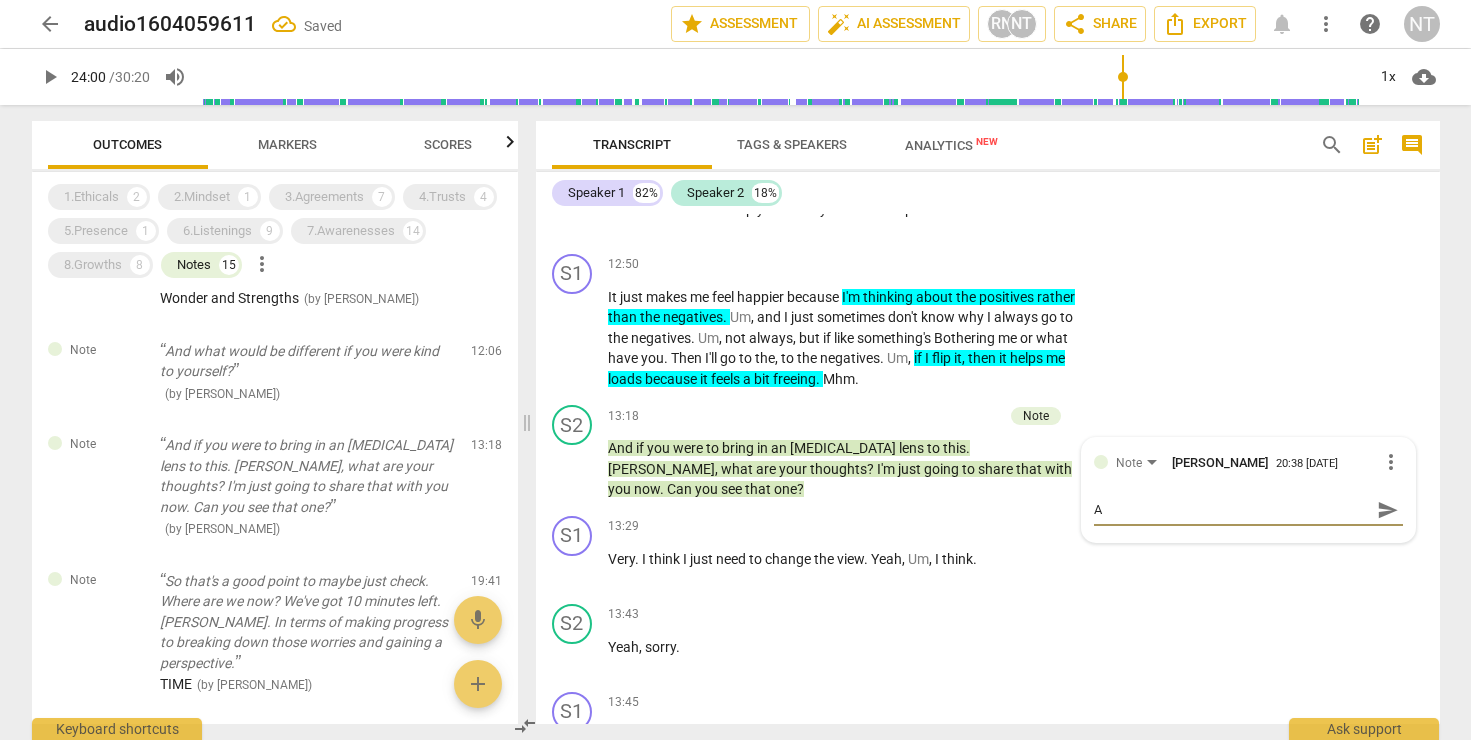 type on "AD" 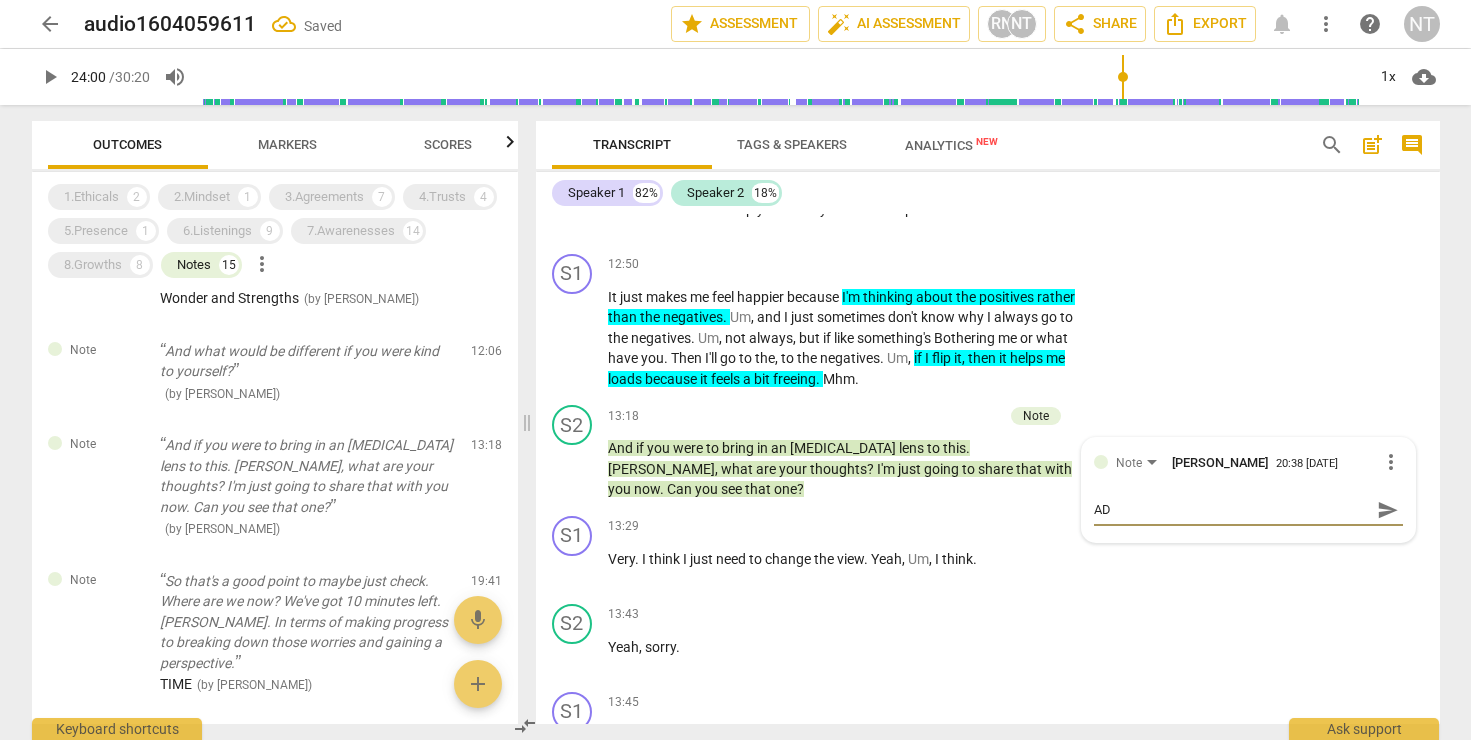 type on "ADH" 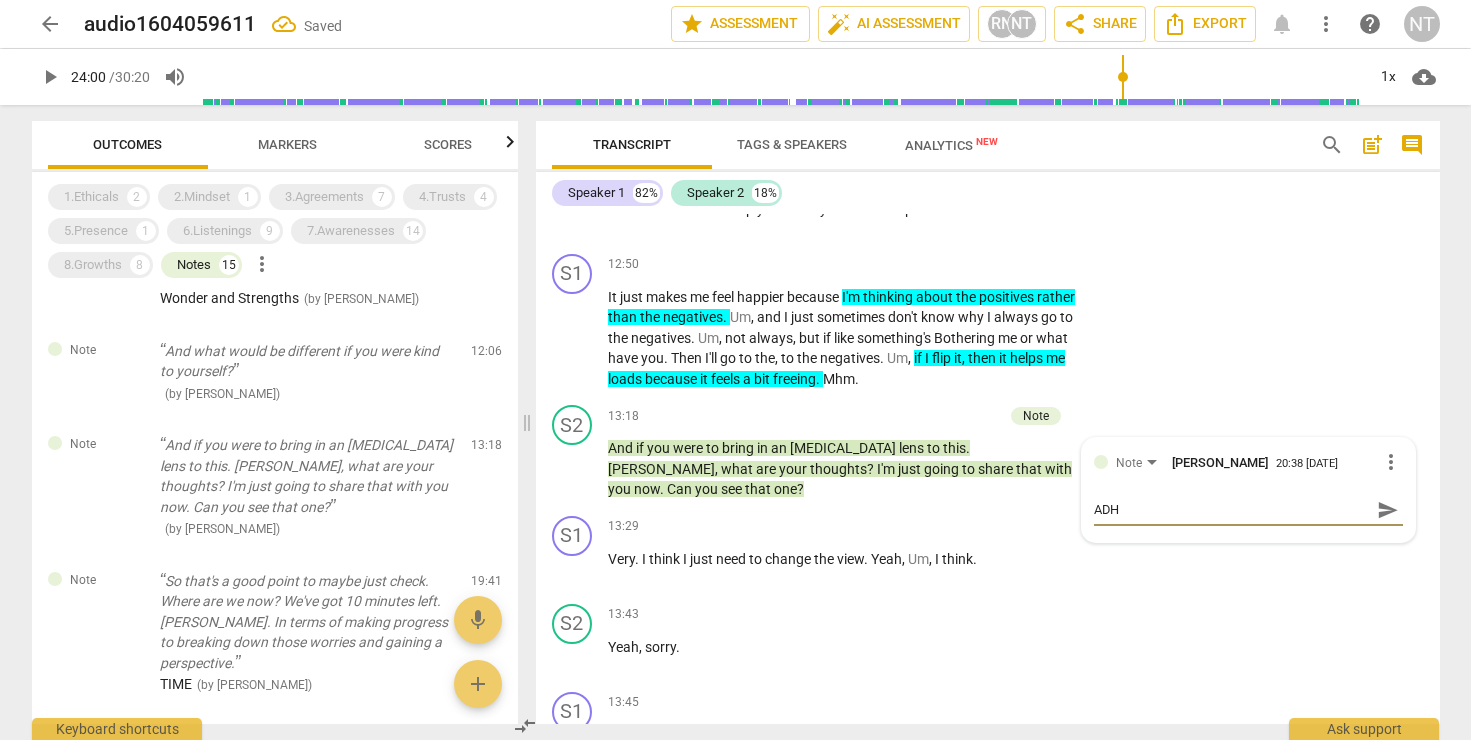 type on "[MEDICAL_DATA]" 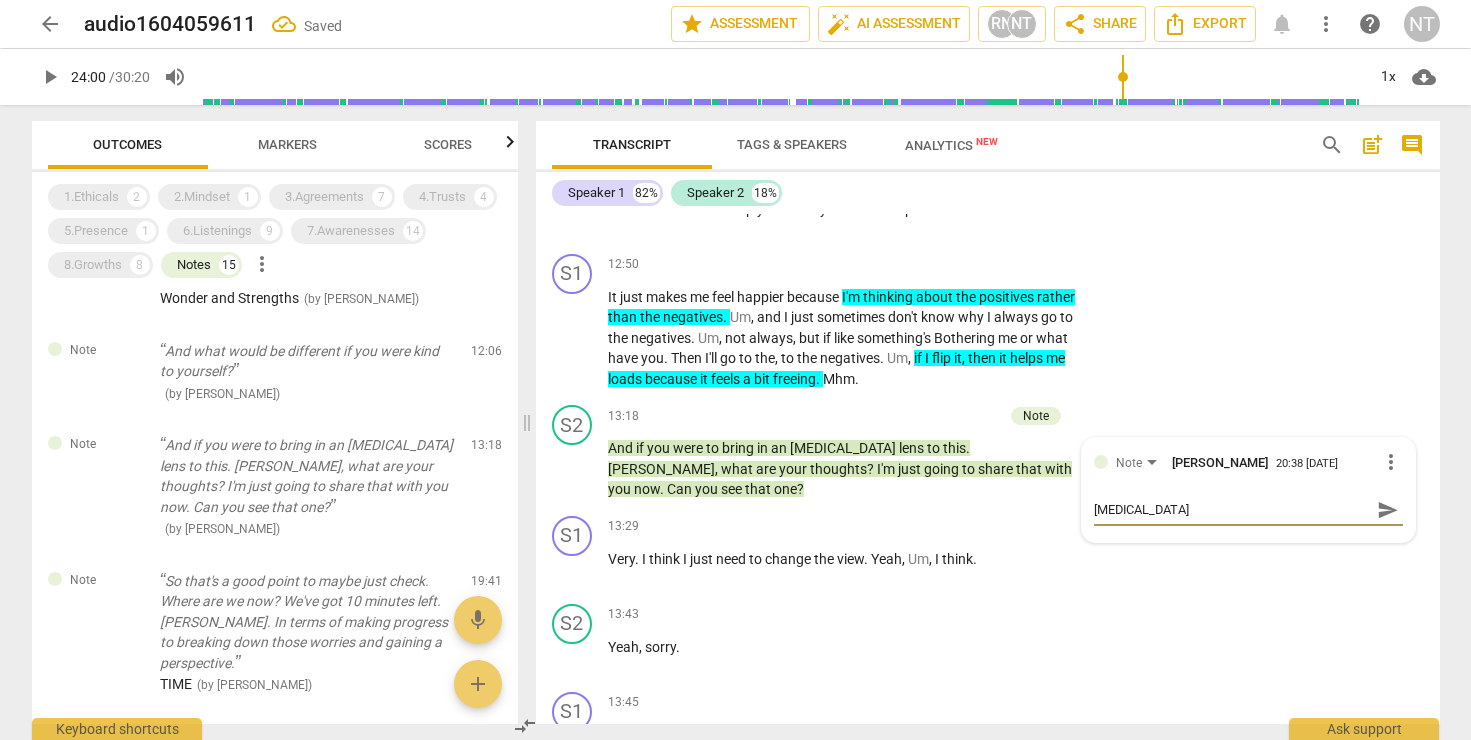 type on "[MEDICAL_DATA]" 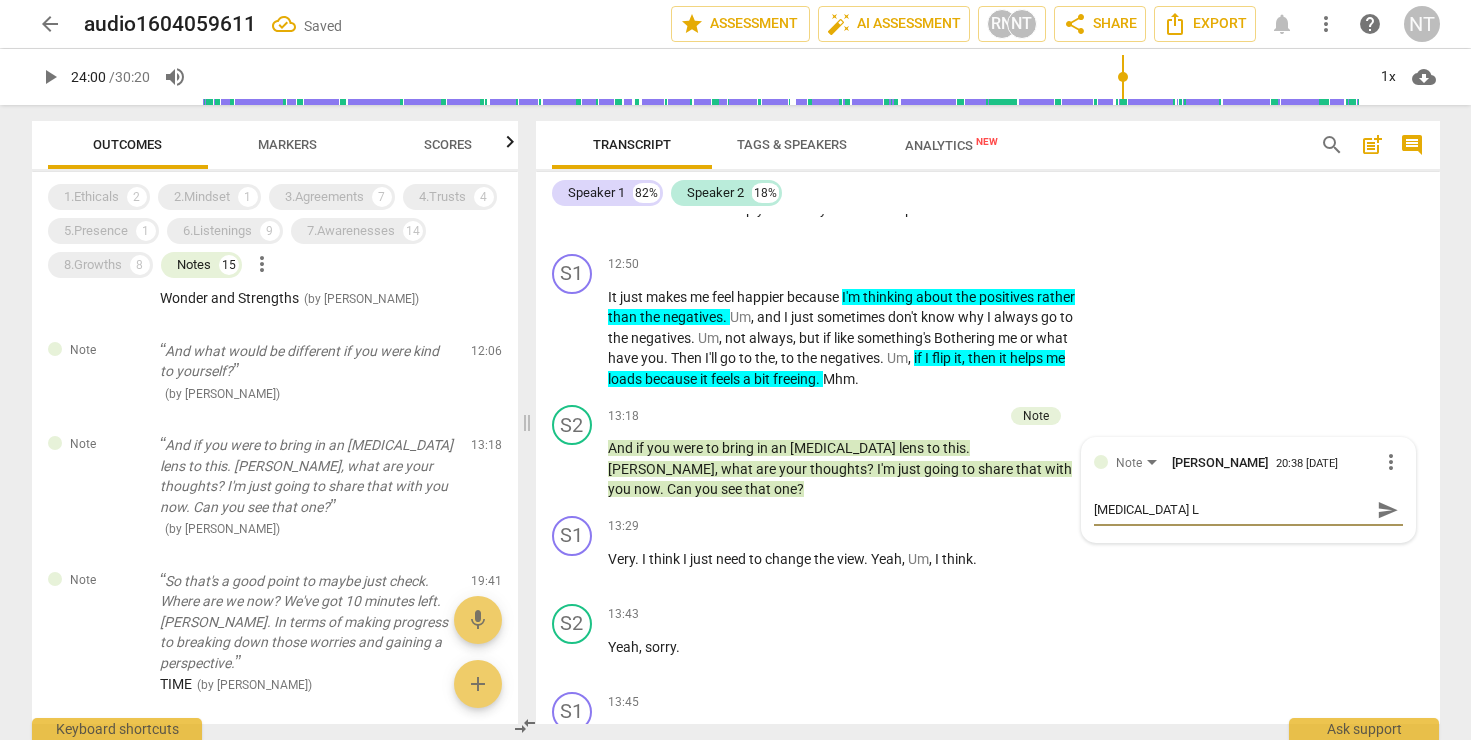 type on "[MEDICAL_DATA] Le" 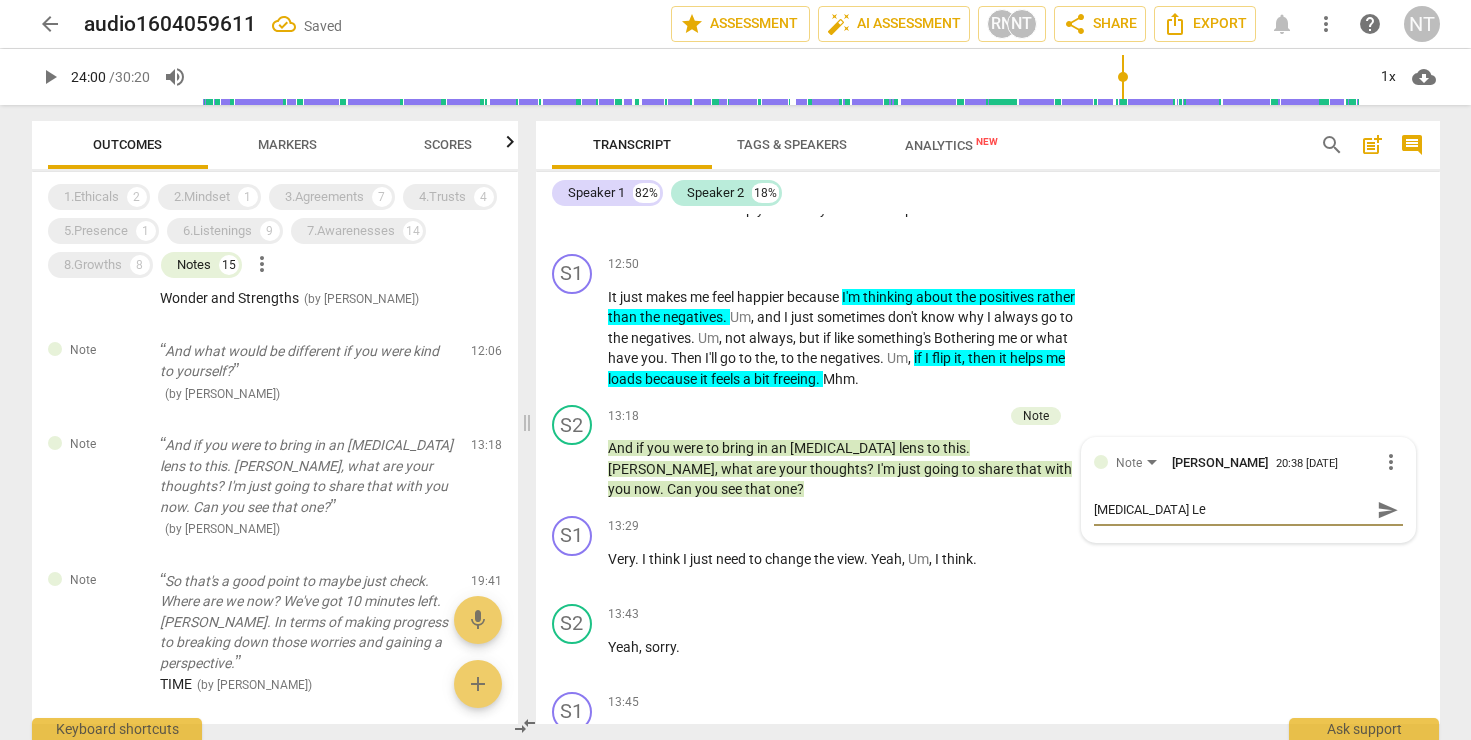 type on "[MEDICAL_DATA] Len" 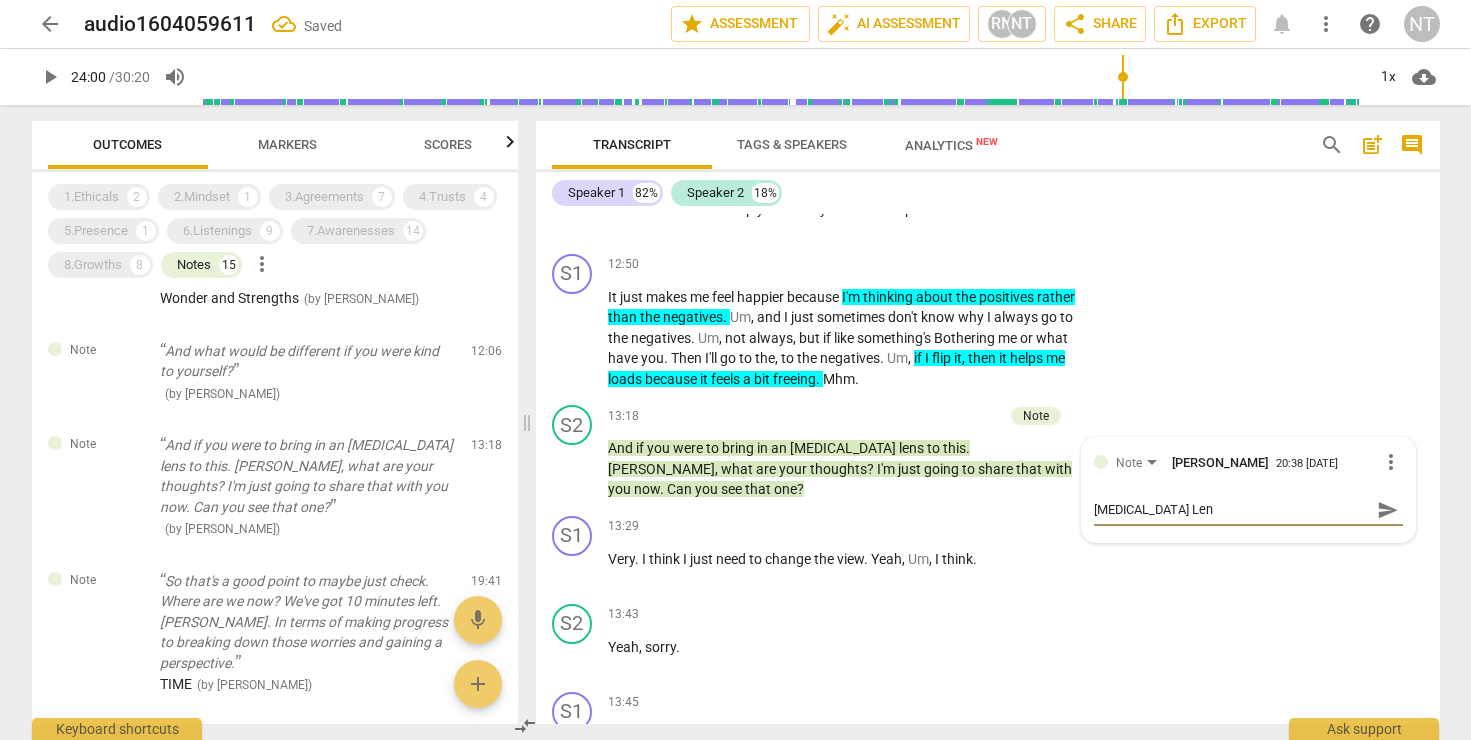 type on "[MEDICAL_DATA] Lens" 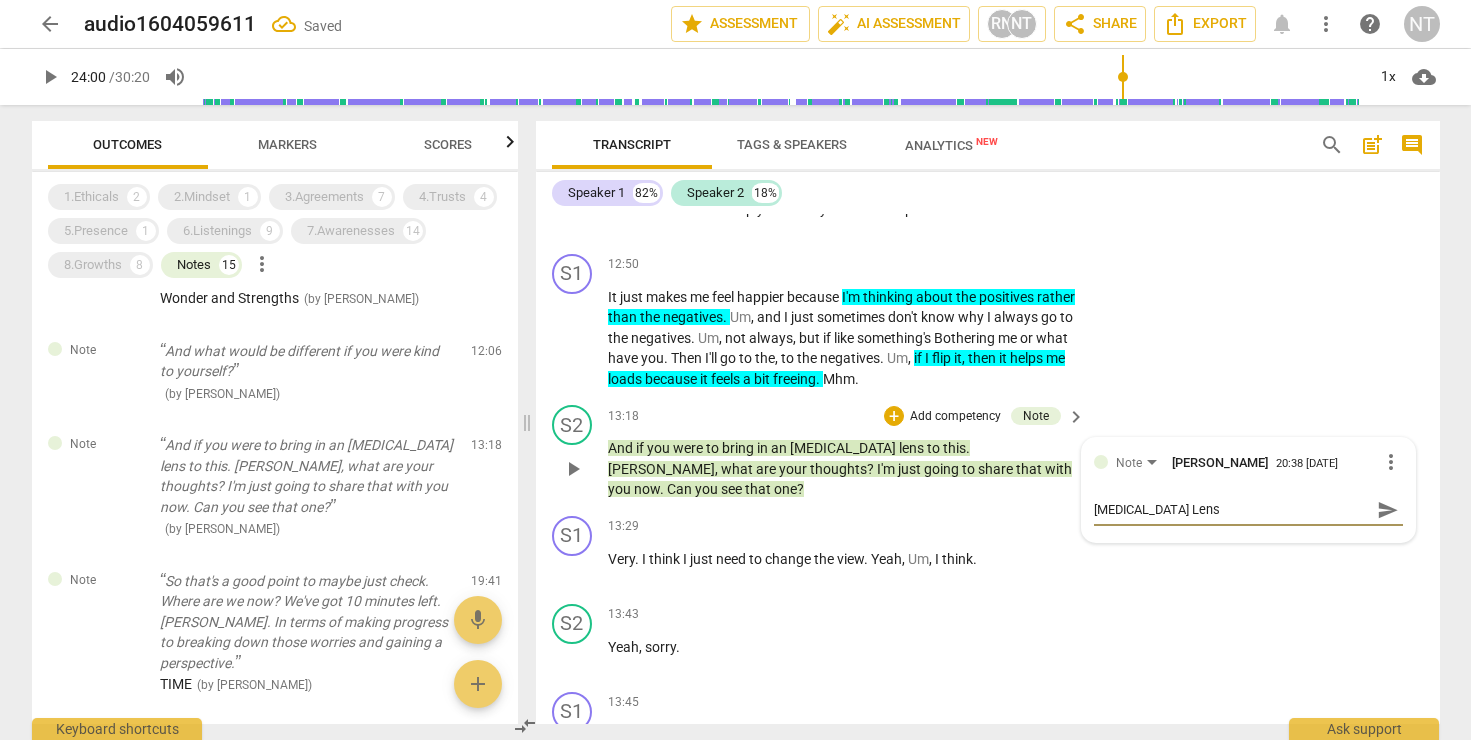 type on "[MEDICAL_DATA] Lens" 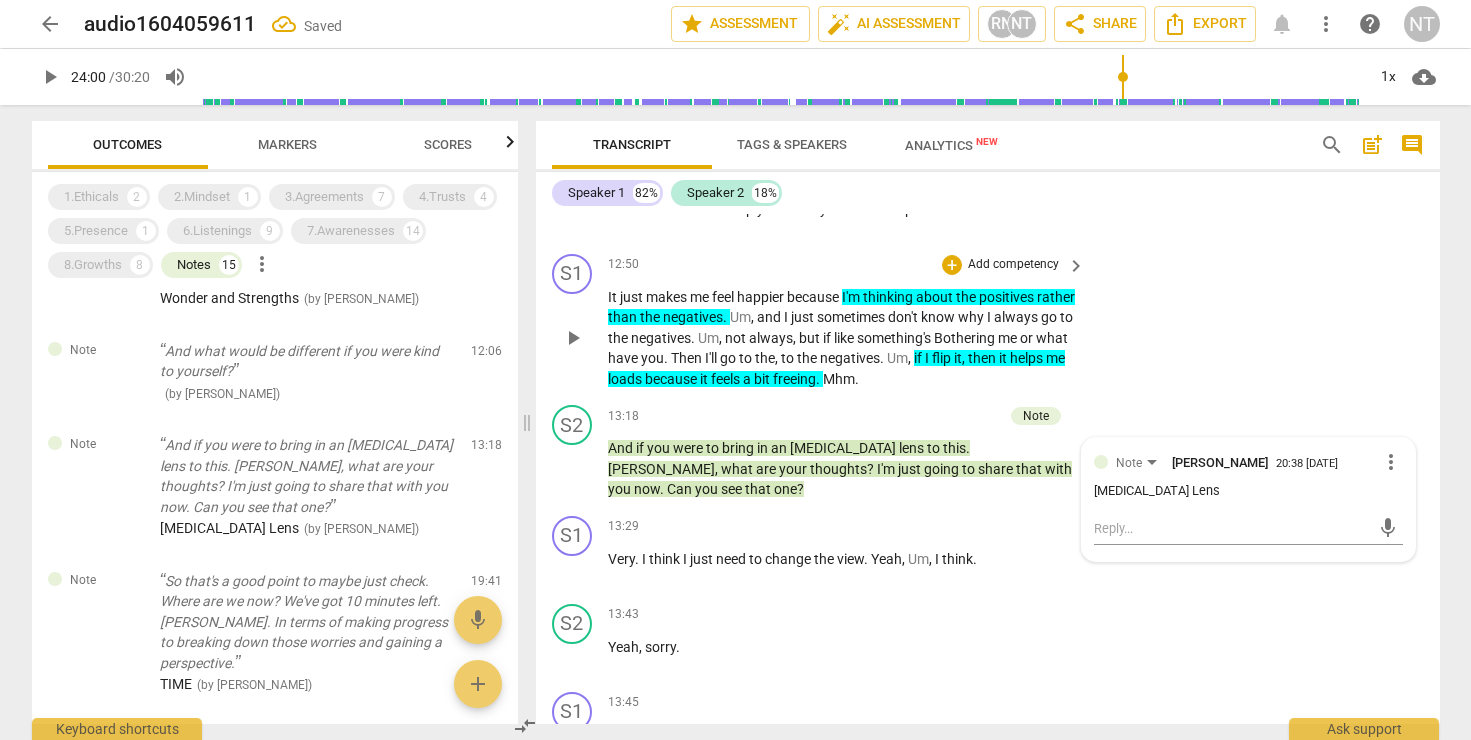 click on "S1 play_arrow pause 12:50 + Add competency keyboard_arrow_right It   just   makes   me   feel   happier   because   I'm   thinking   about   the   positives   rather   than   the   negatives .   Um ,   and   I   just   sometimes   don't   know   why   I   always   go   to   the   negatives .   Um ,   not   always ,   but   if   like   something's   Bothering   me   or   what   have   you .   Then   I'll   go   to   the ,   to   the   negatives .   Um ,   if   I   flip   it ,   then   it   helps   me   loads   because   it   feels   a   bit   freeing .   Mhm ." at bounding box center (988, 322) 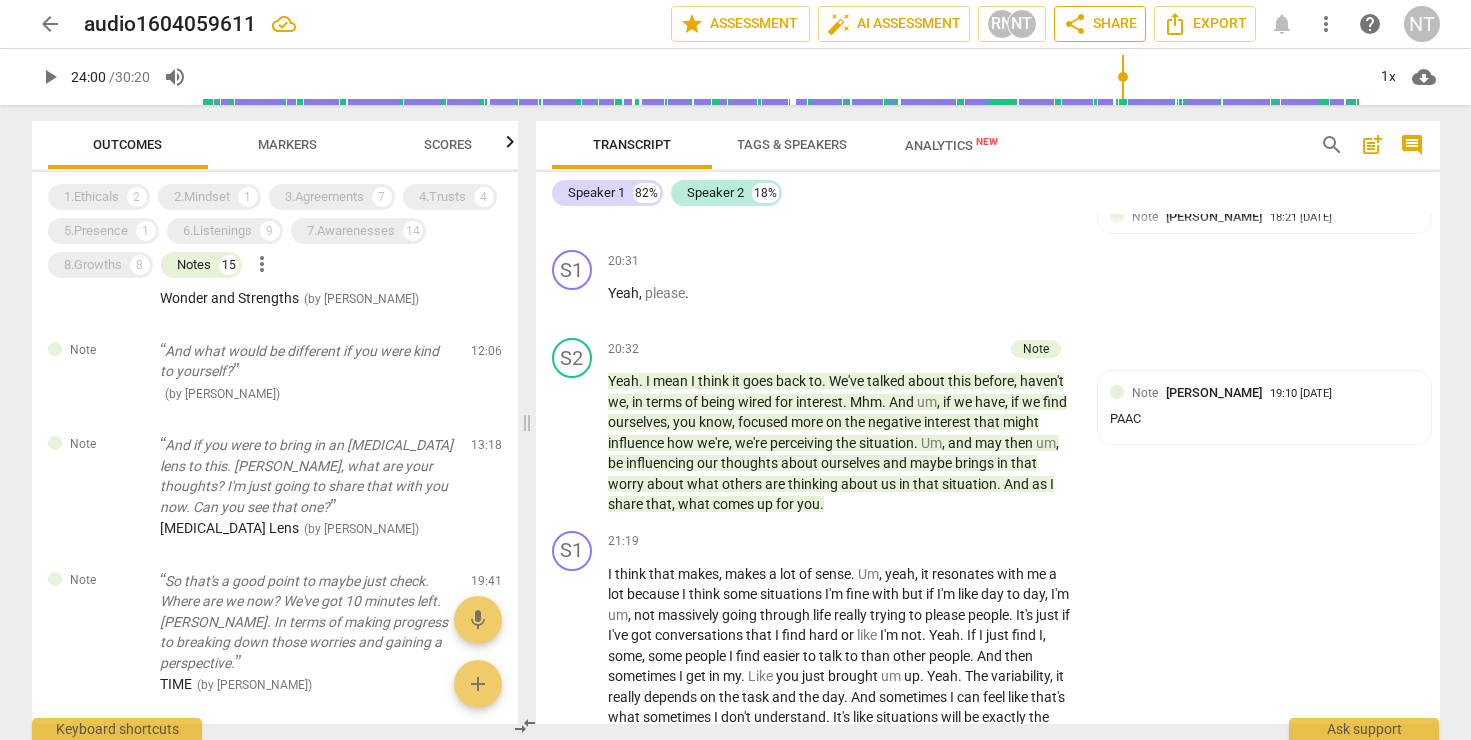 scroll, scrollTop: 6892, scrollLeft: 0, axis: vertical 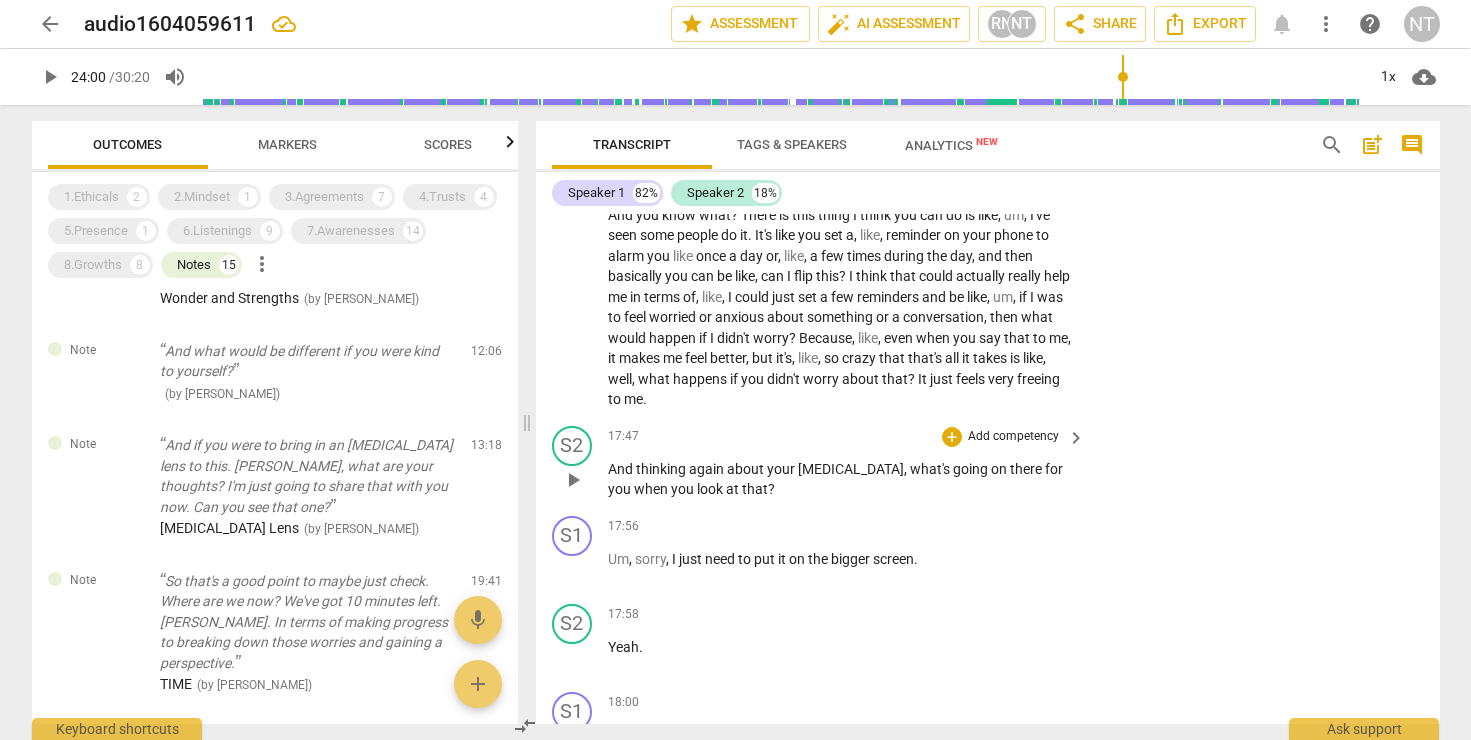 click on "keyboard_arrow_right" at bounding box center [1076, 438] 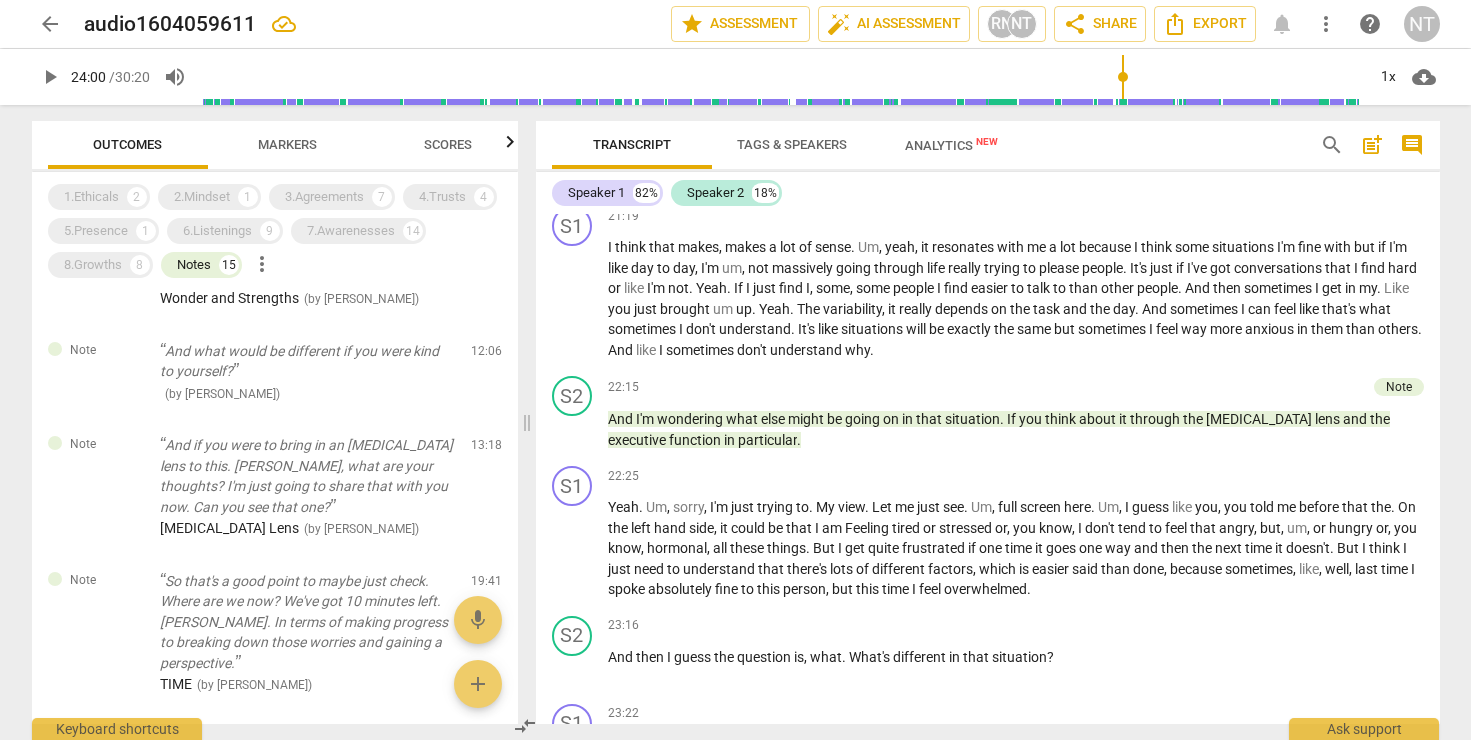 scroll, scrollTop: 6763, scrollLeft: 0, axis: vertical 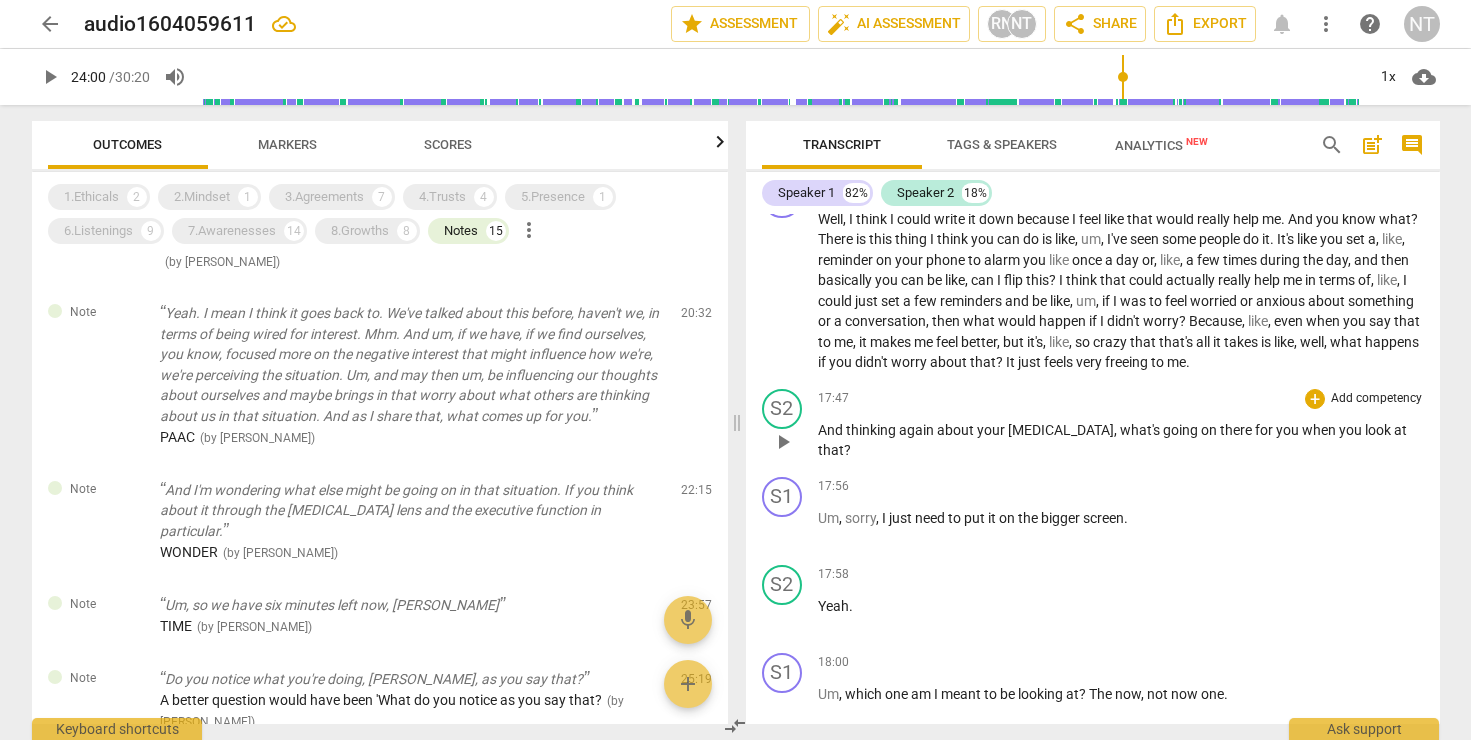drag, startPoint x: 816, startPoint y: 465, endPoint x: 1369, endPoint y: 458, distance: 553.0443 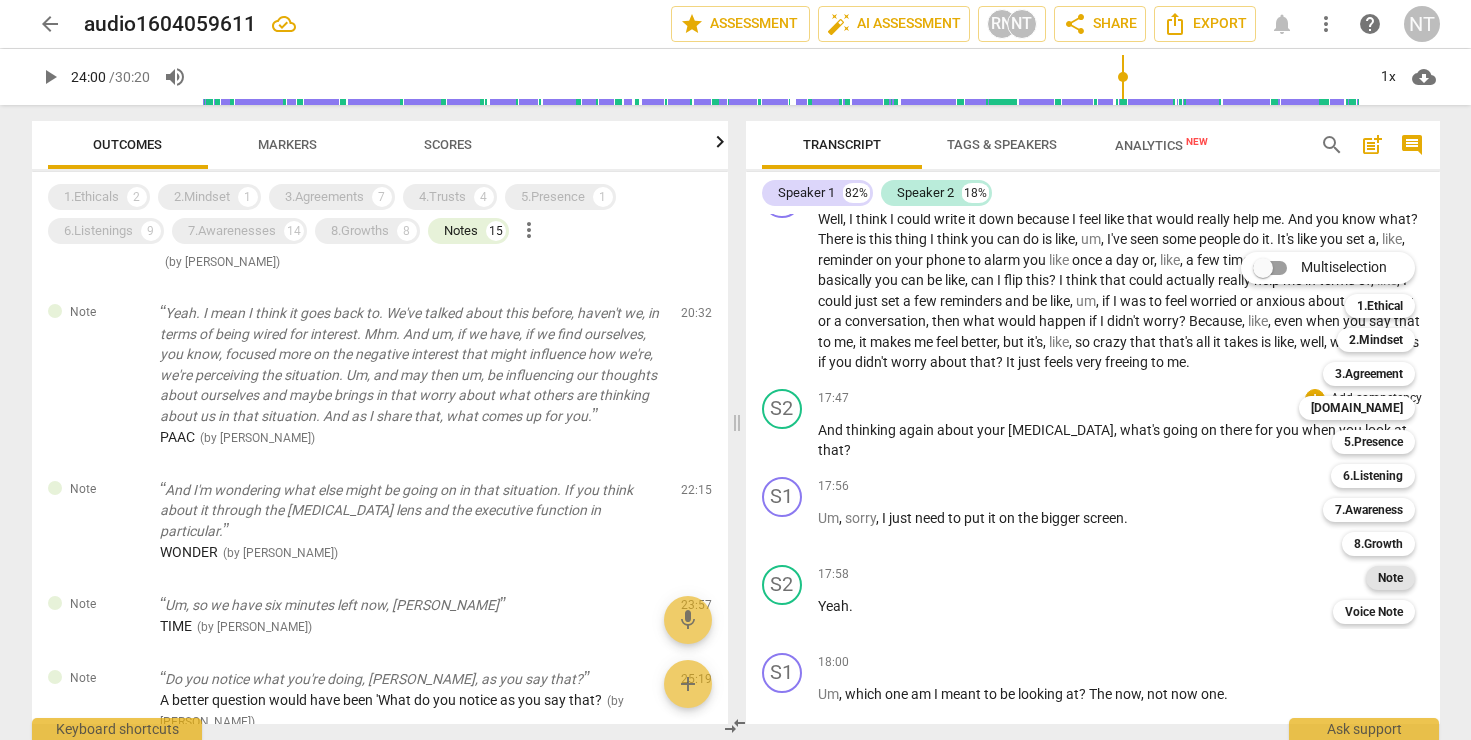 click on "Note" at bounding box center [1390, 578] 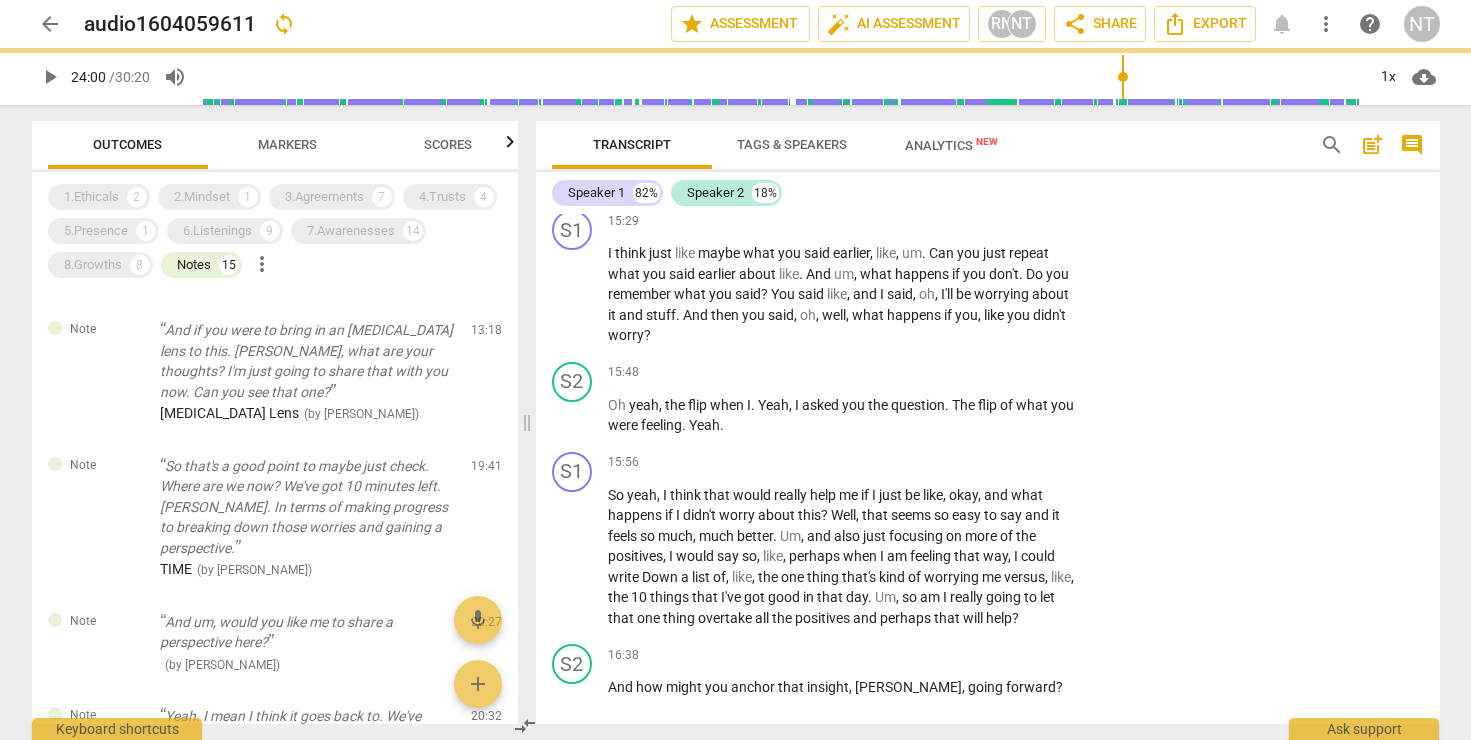 scroll, scrollTop: 6826, scrollLeft: 0, axis: vertical 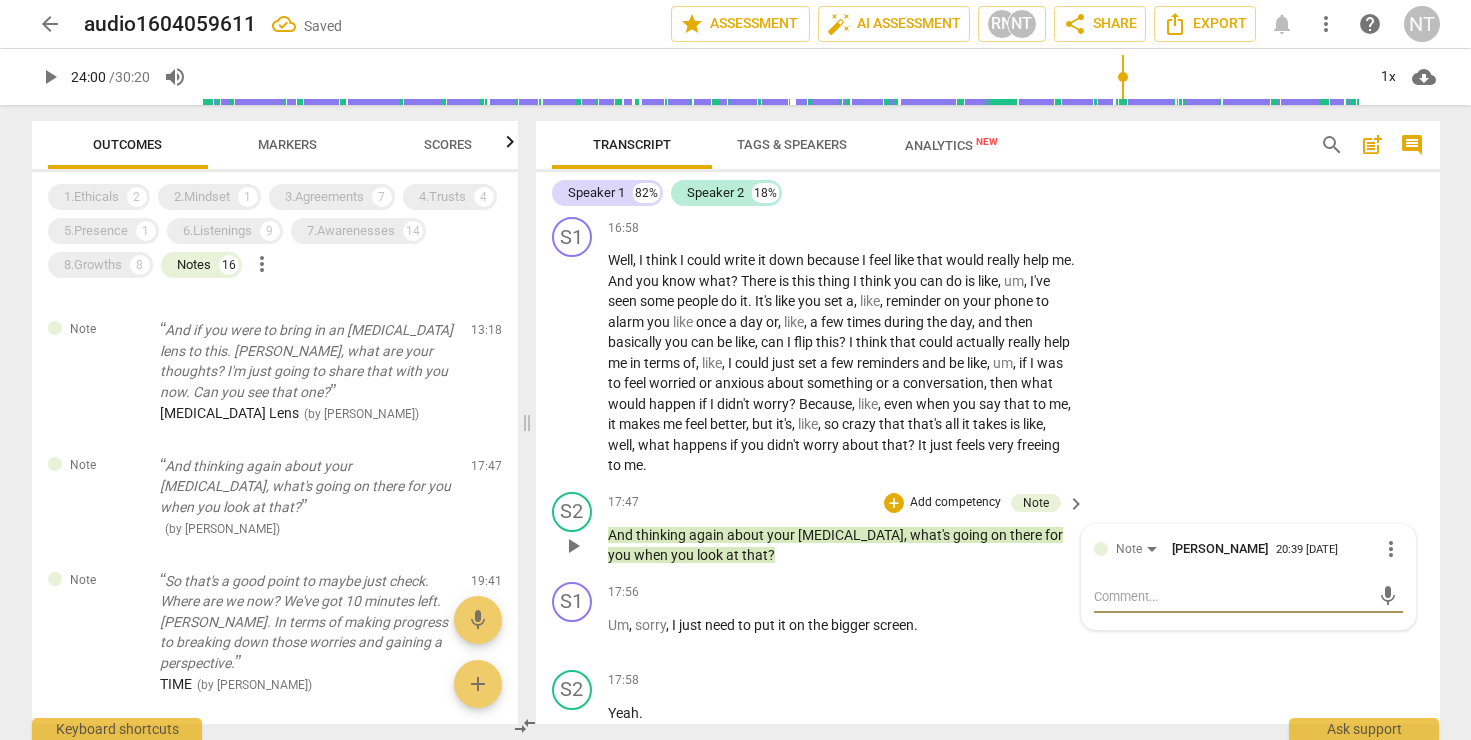 type on "A" 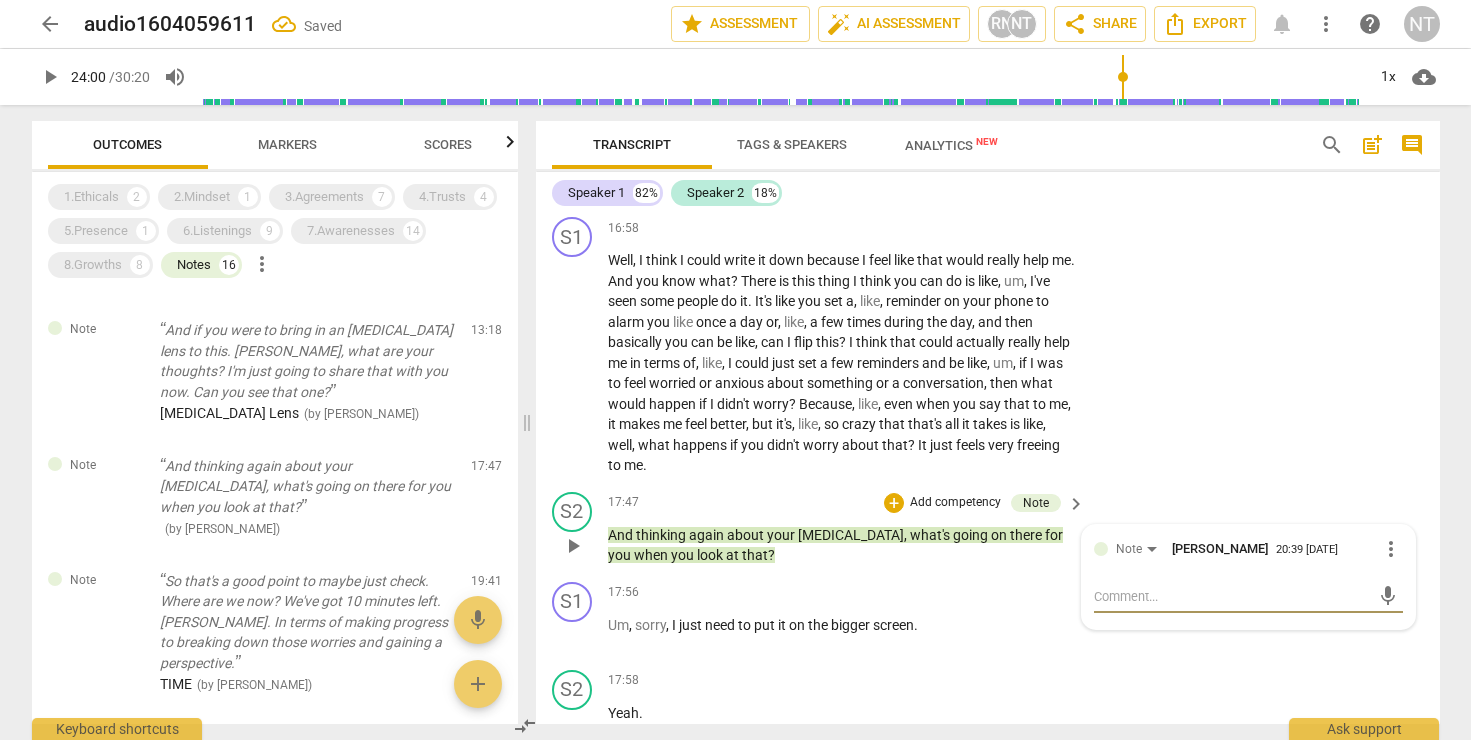 type on "A" 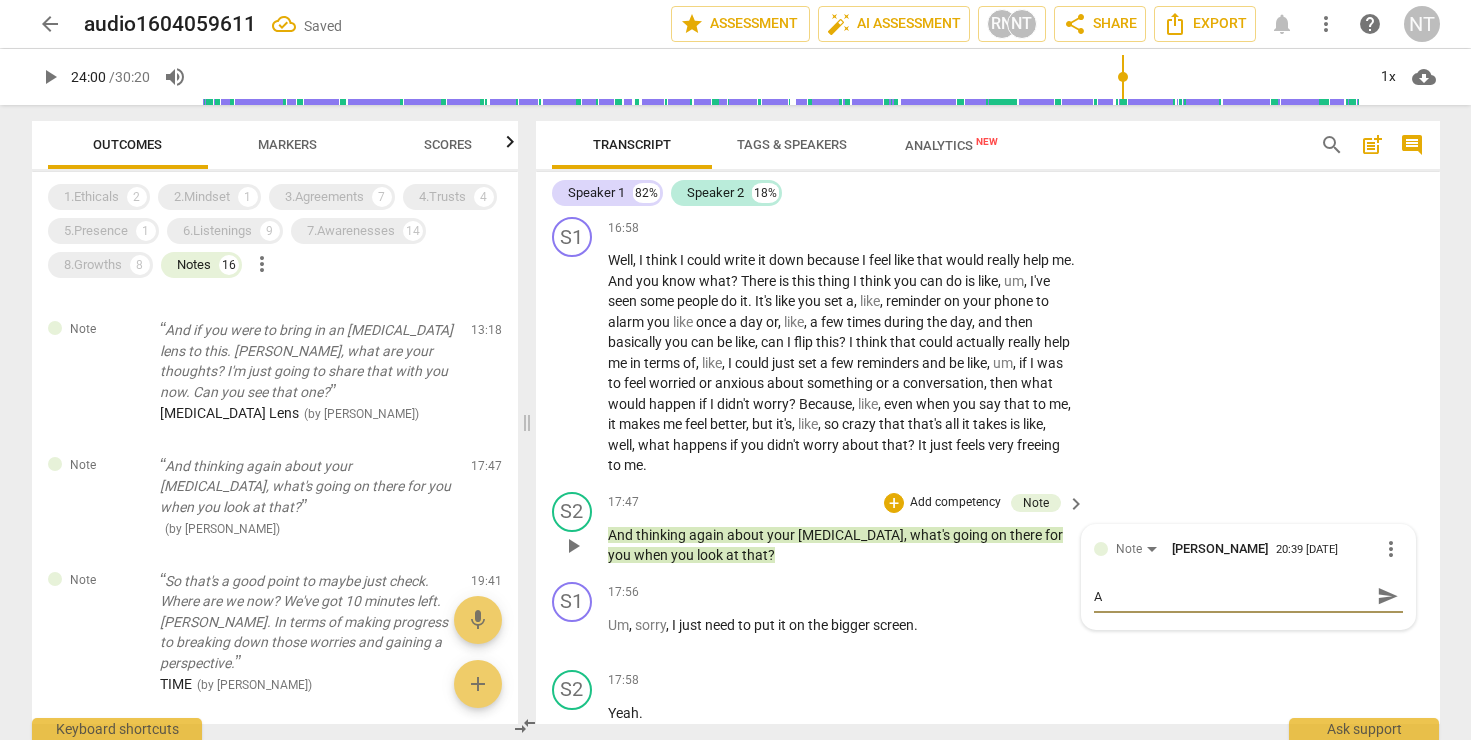 type on "AH" 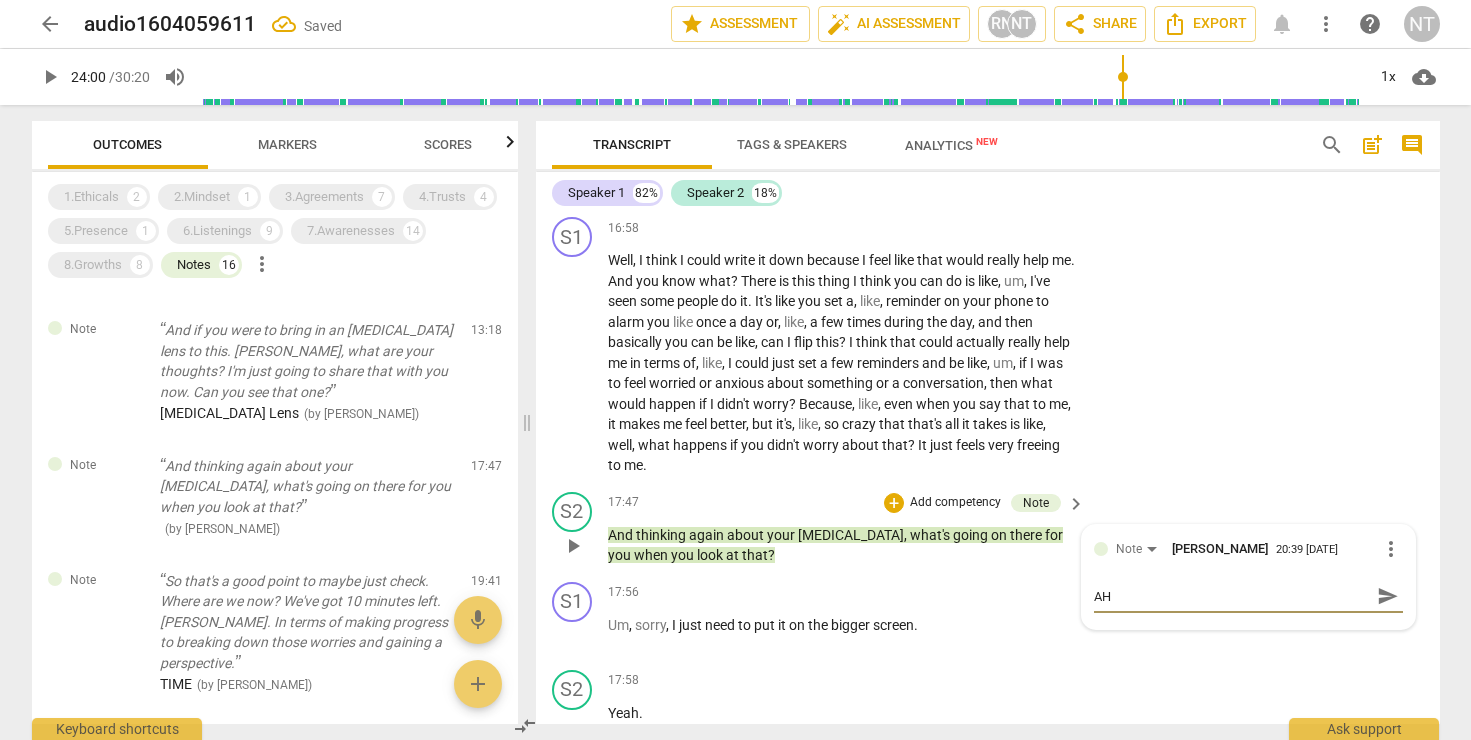 type on "AHD" 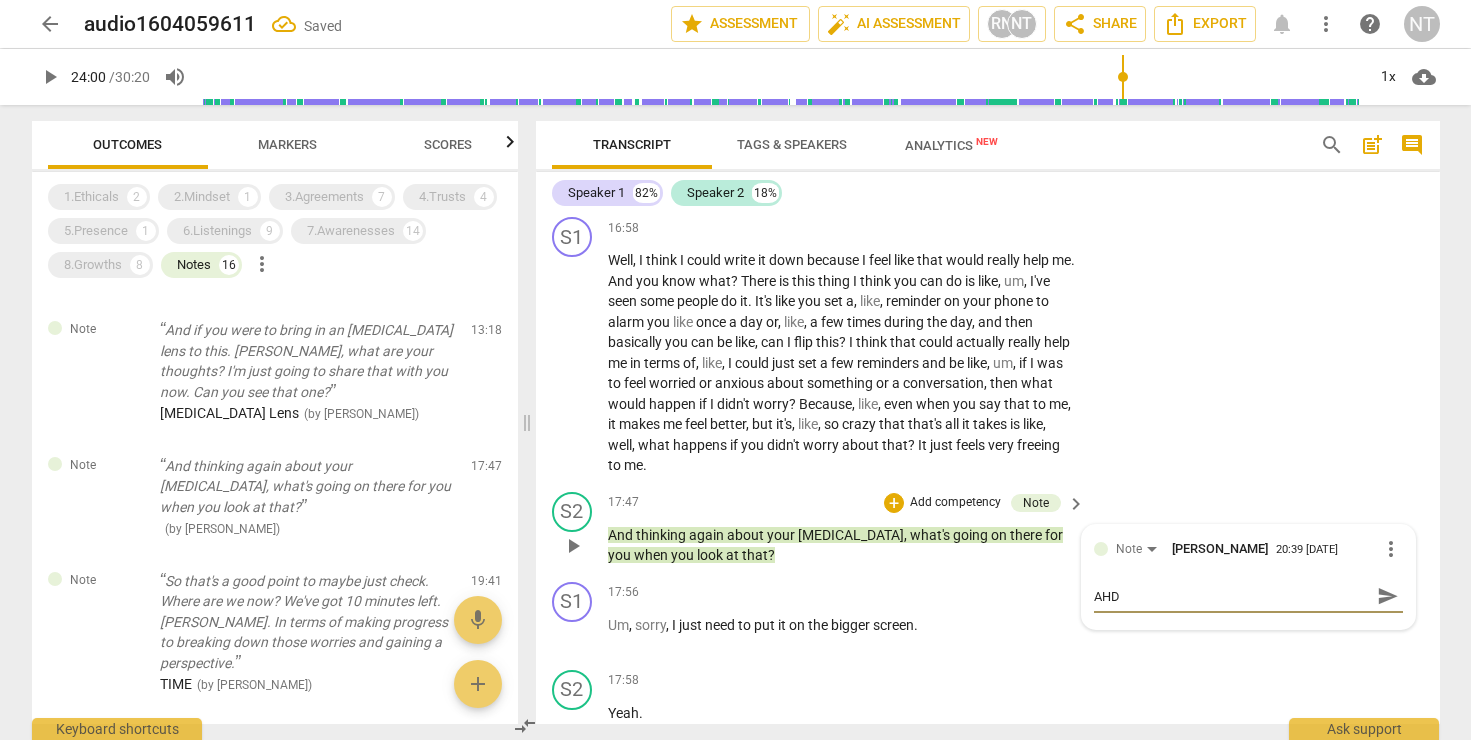 type on "AH" 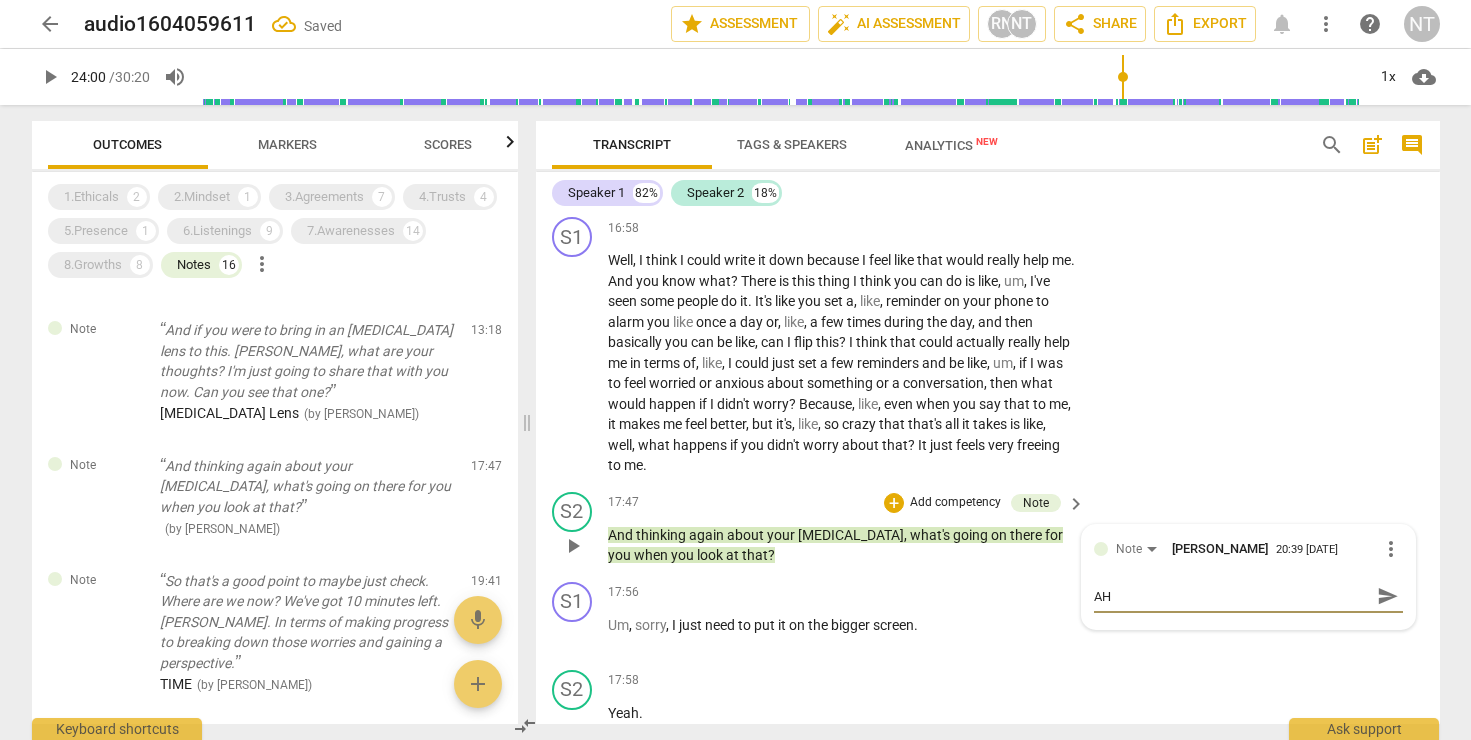 type on "A" 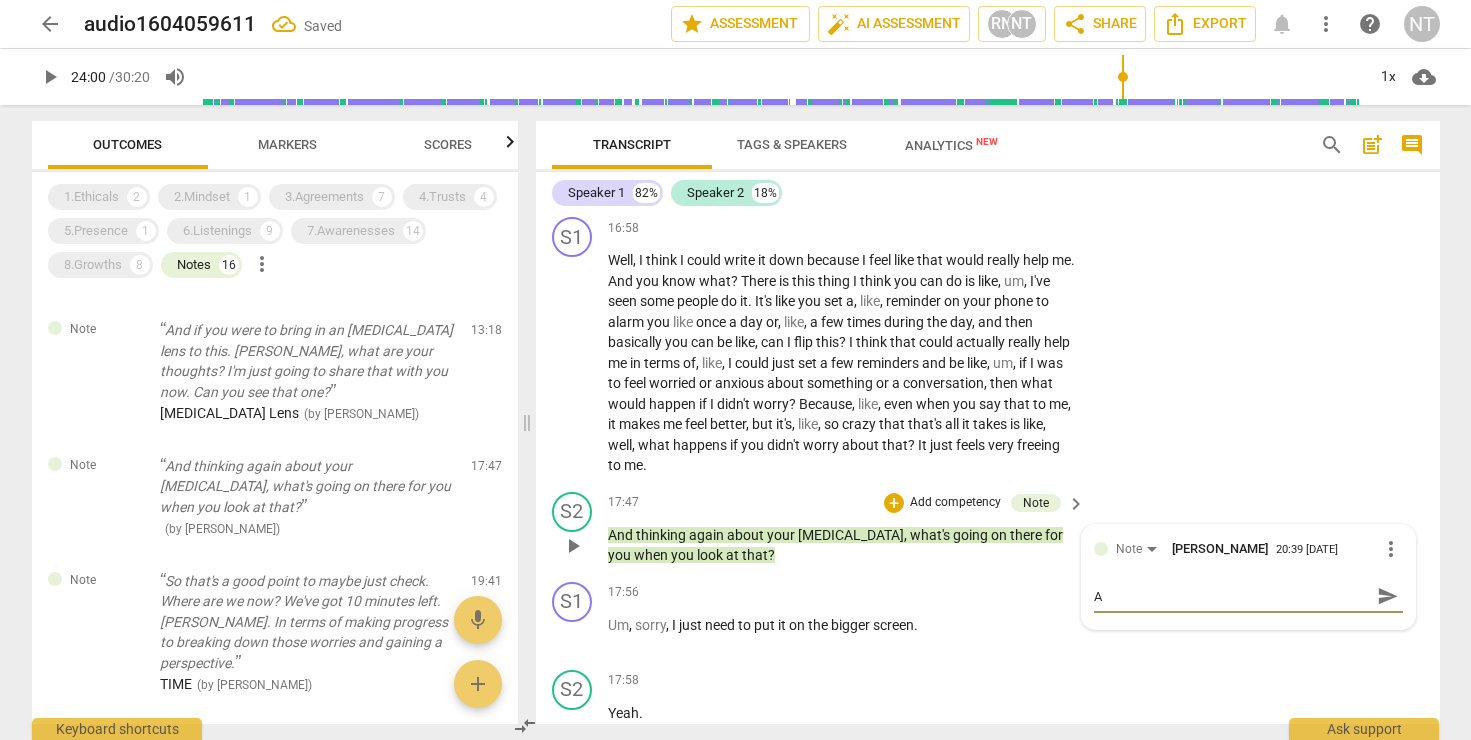 type on "AD" 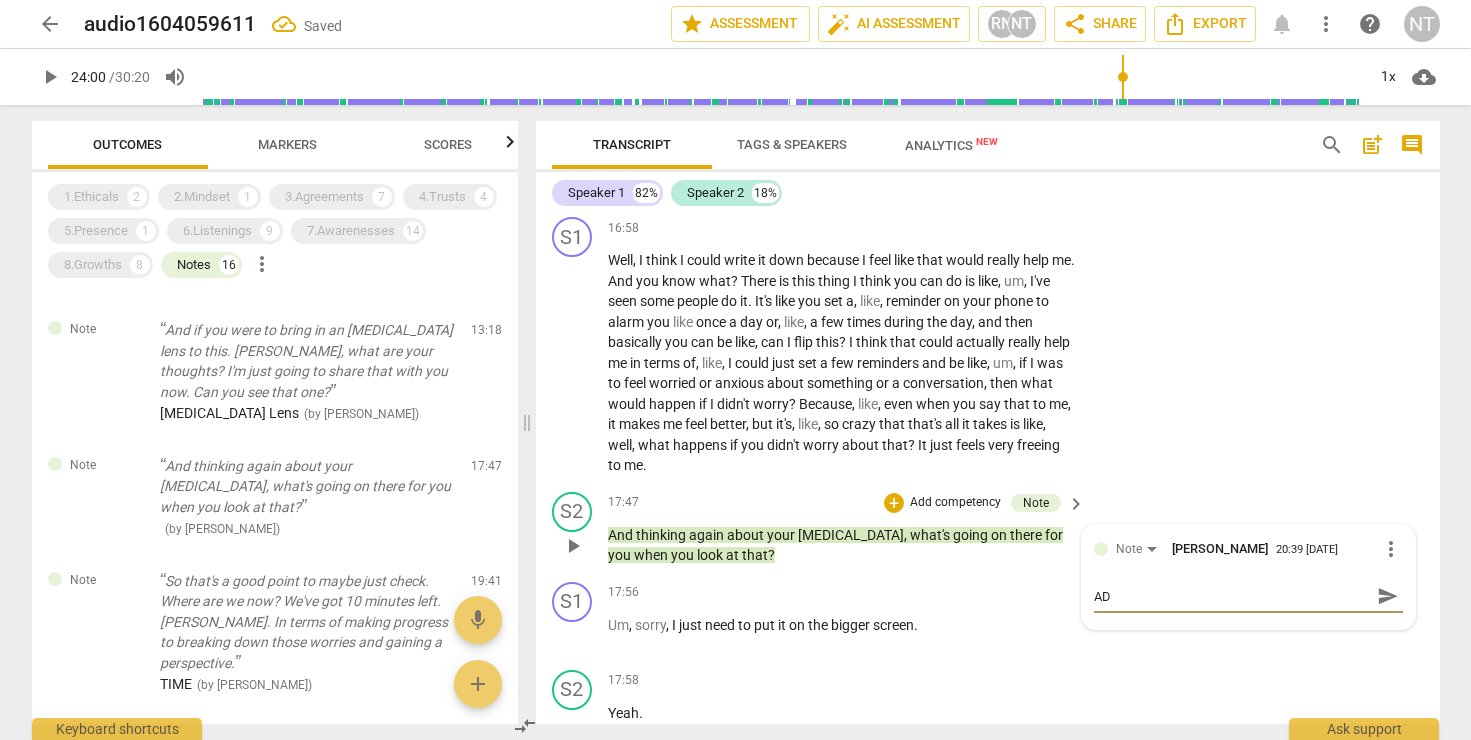 type on "ADH" 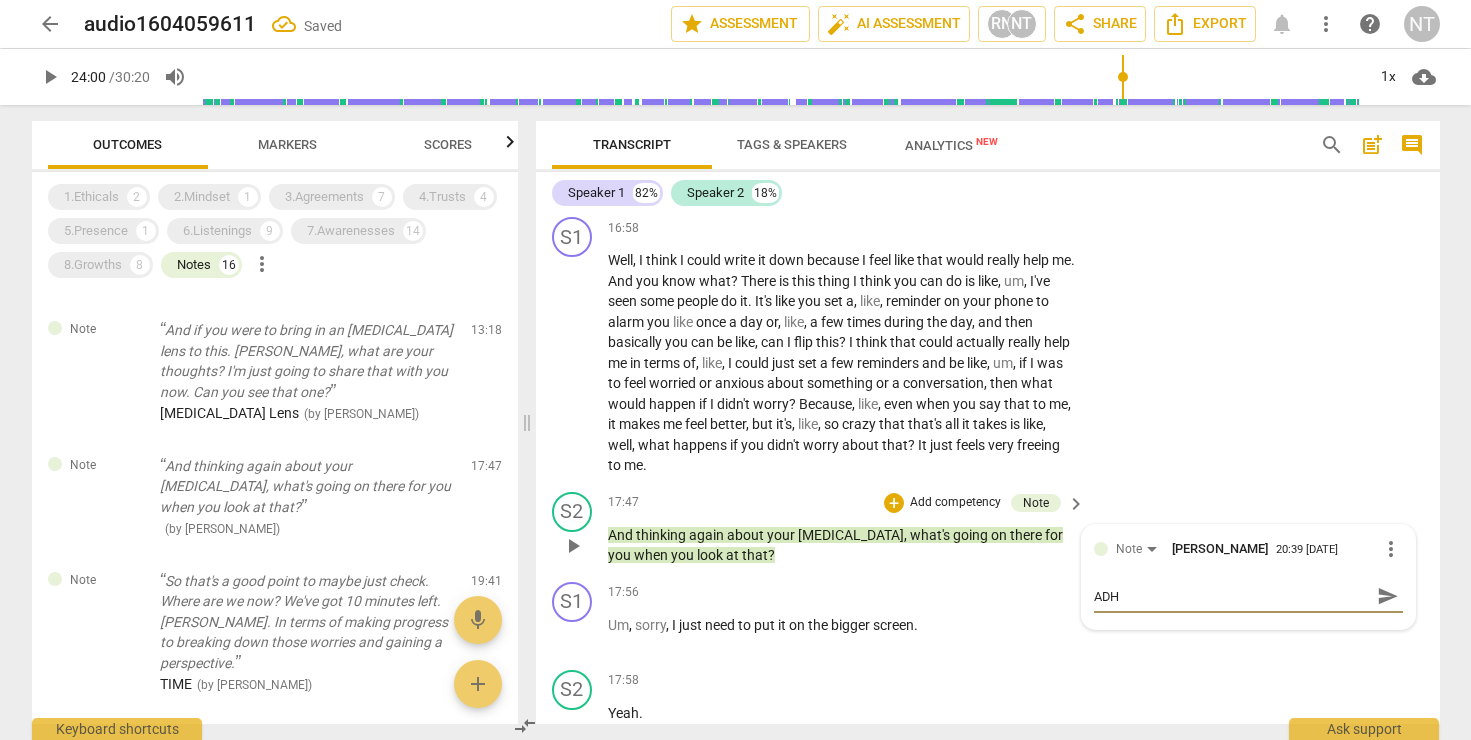 type on "[MEDICAL_DATA]" 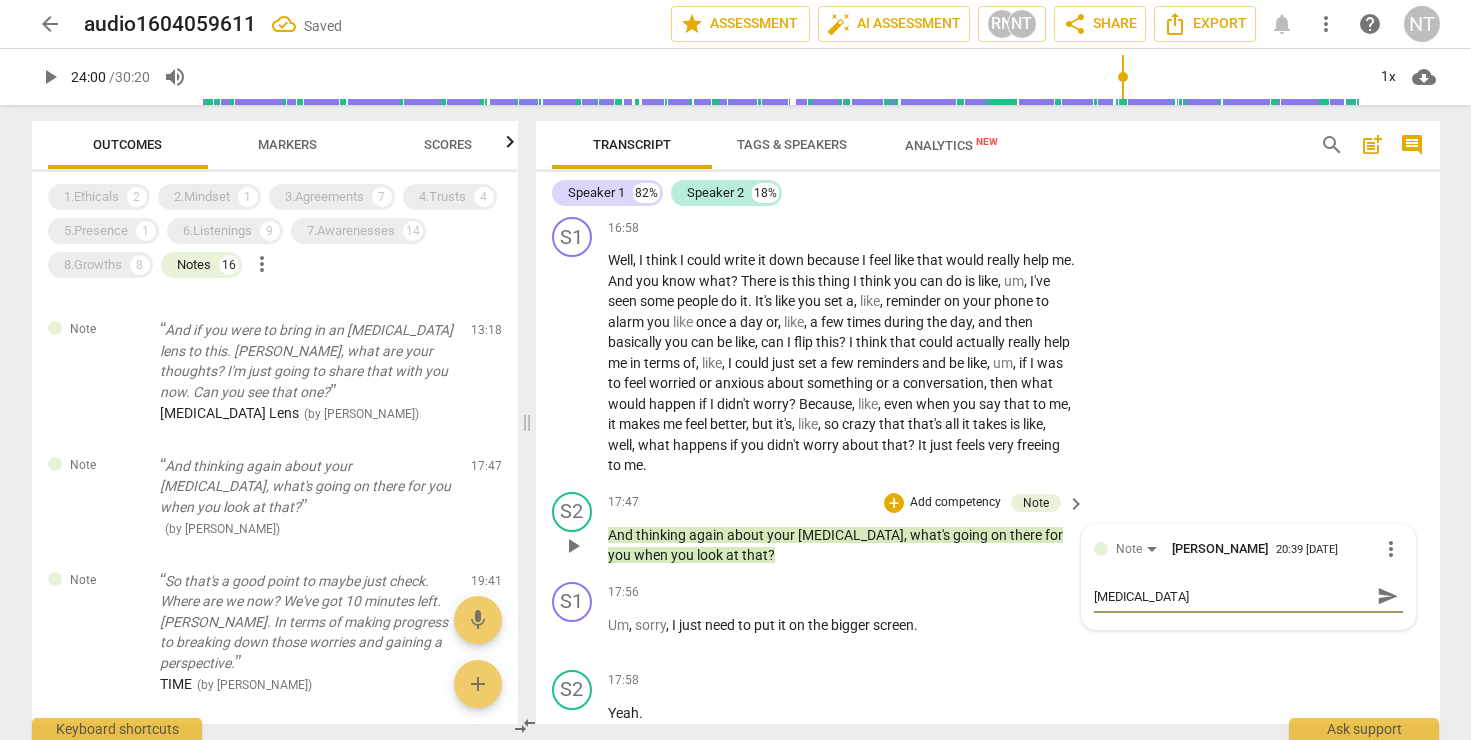 type on "[MEDICAL_DATA]" 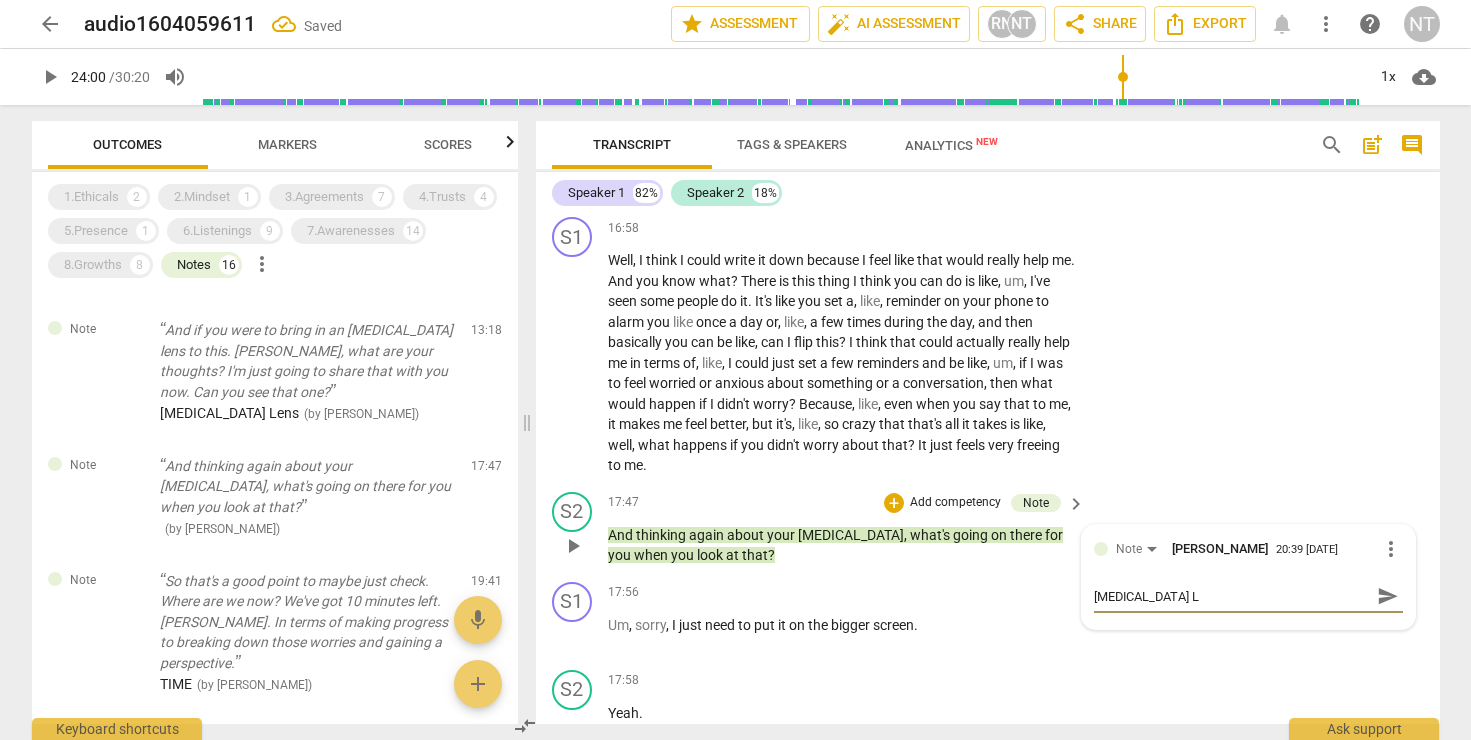 type on "[MEDICAL_DATA] Le" 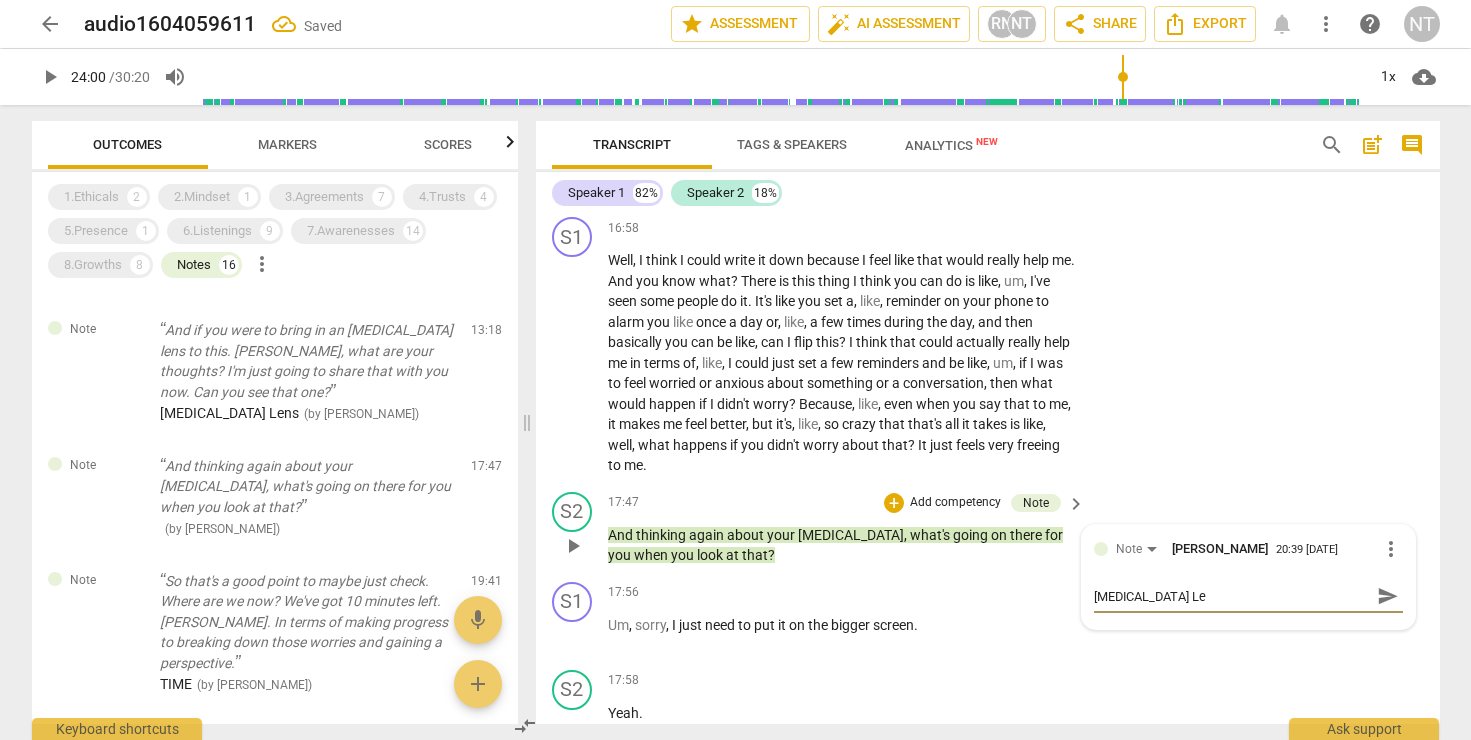 type on "[MEDICAL_DATA] Len" 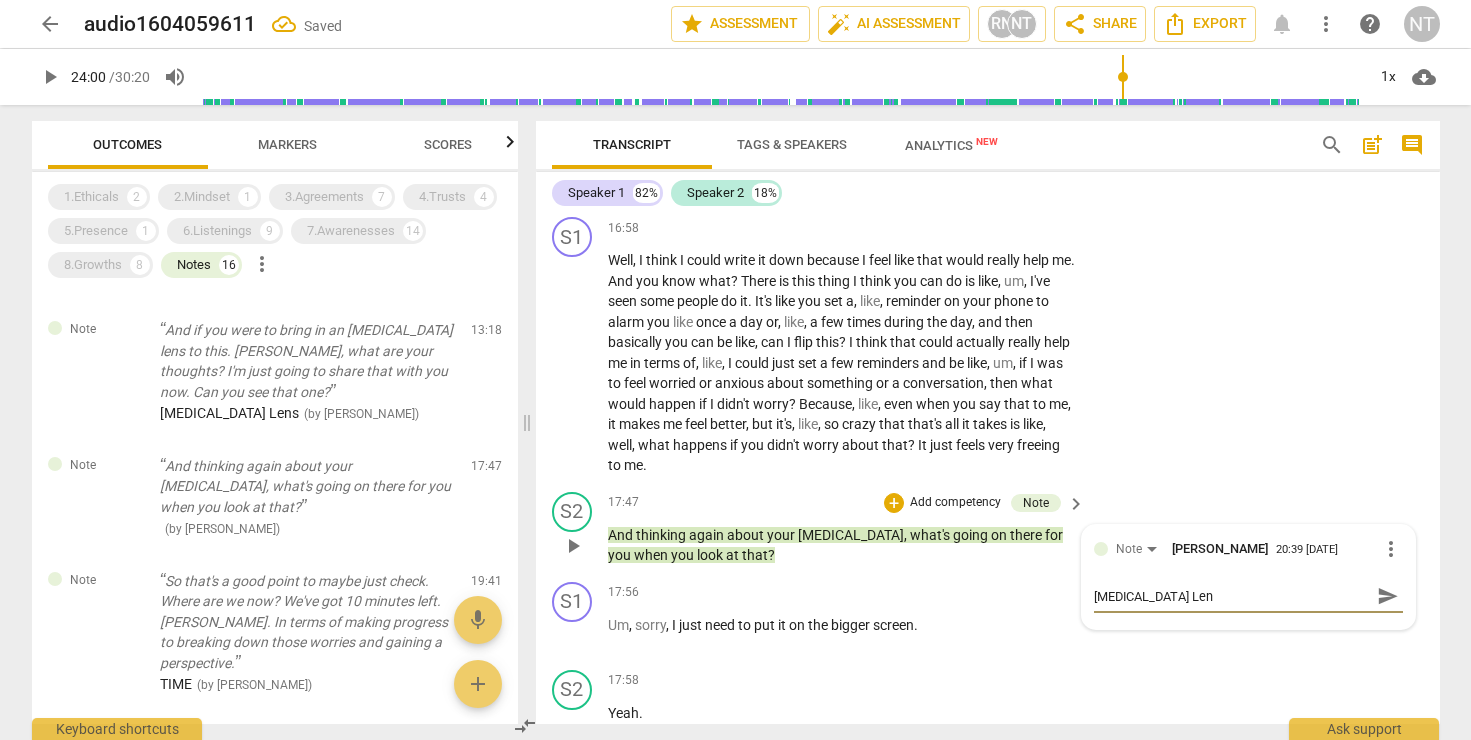 type on "[MEDICAL_DATA] Lens" 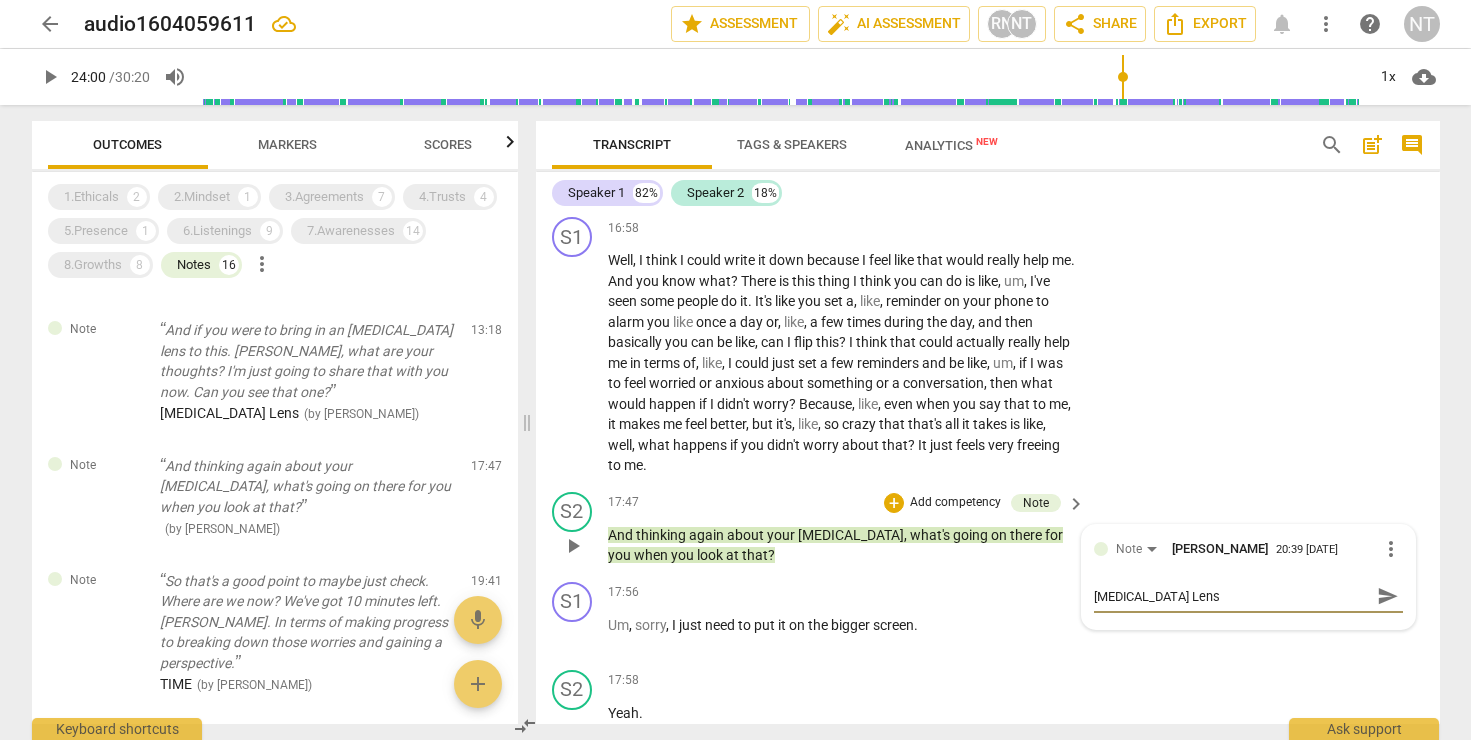 type on "[MEDICAL_DATA] Lens" 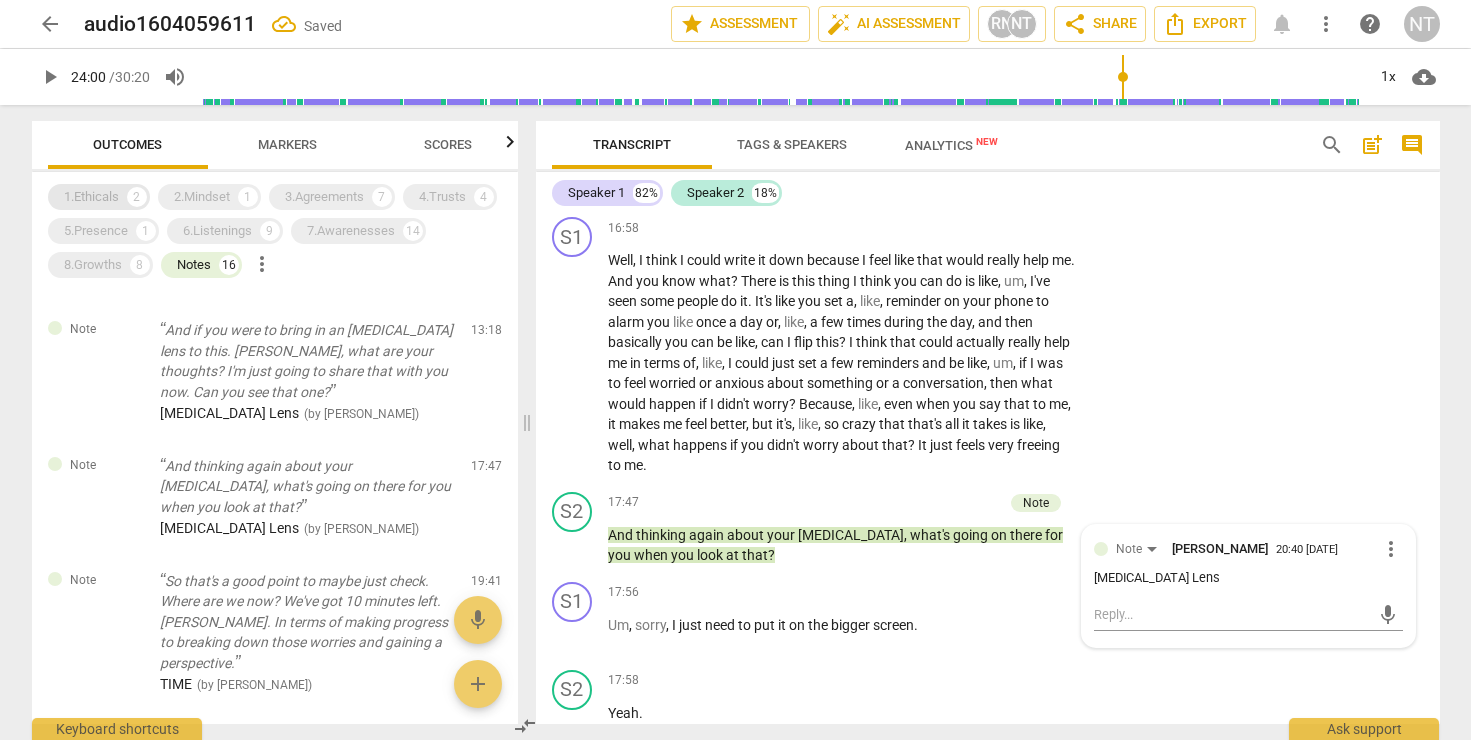 click on "1.Ethicals" at bounding box center [91, 197] 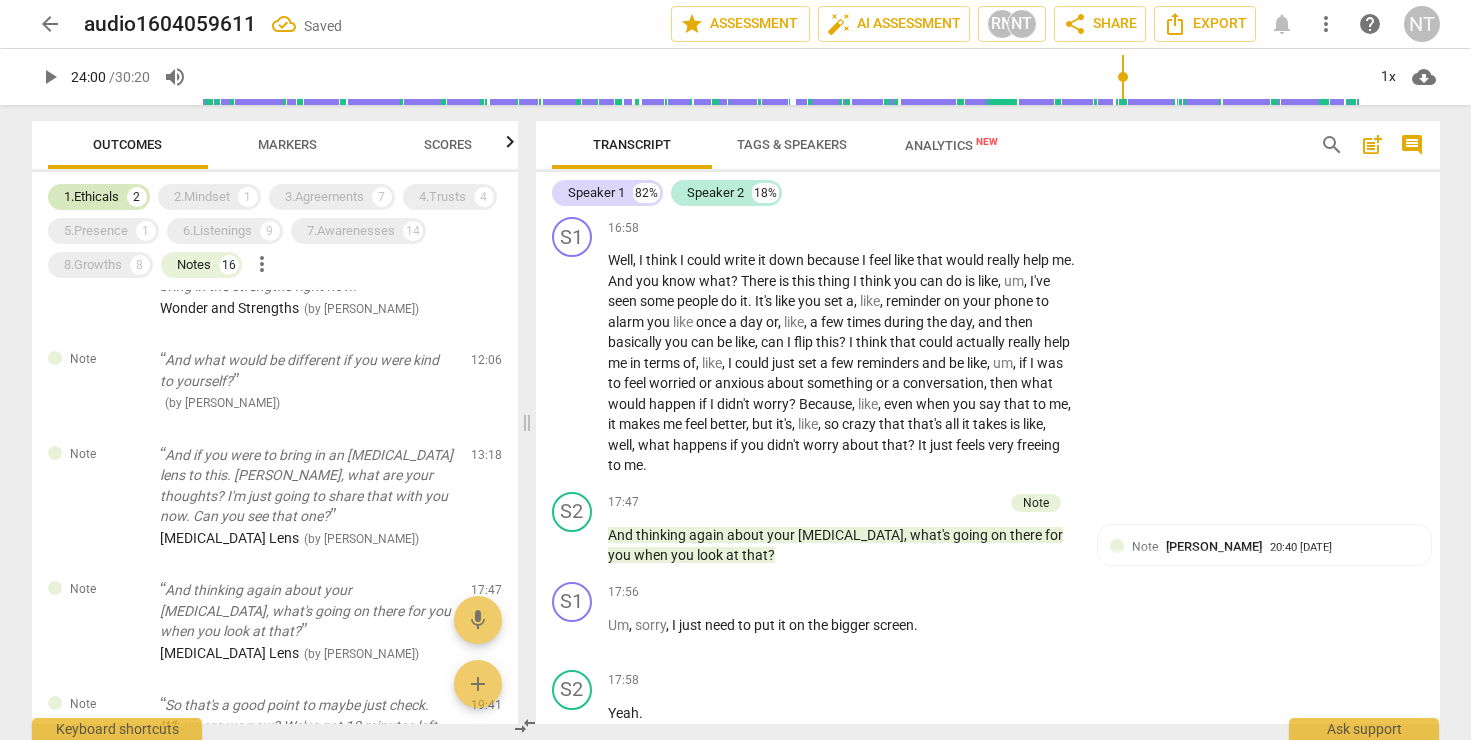 scroll, scrollTop: 1170, scrollLeft: 0, axis: vertical 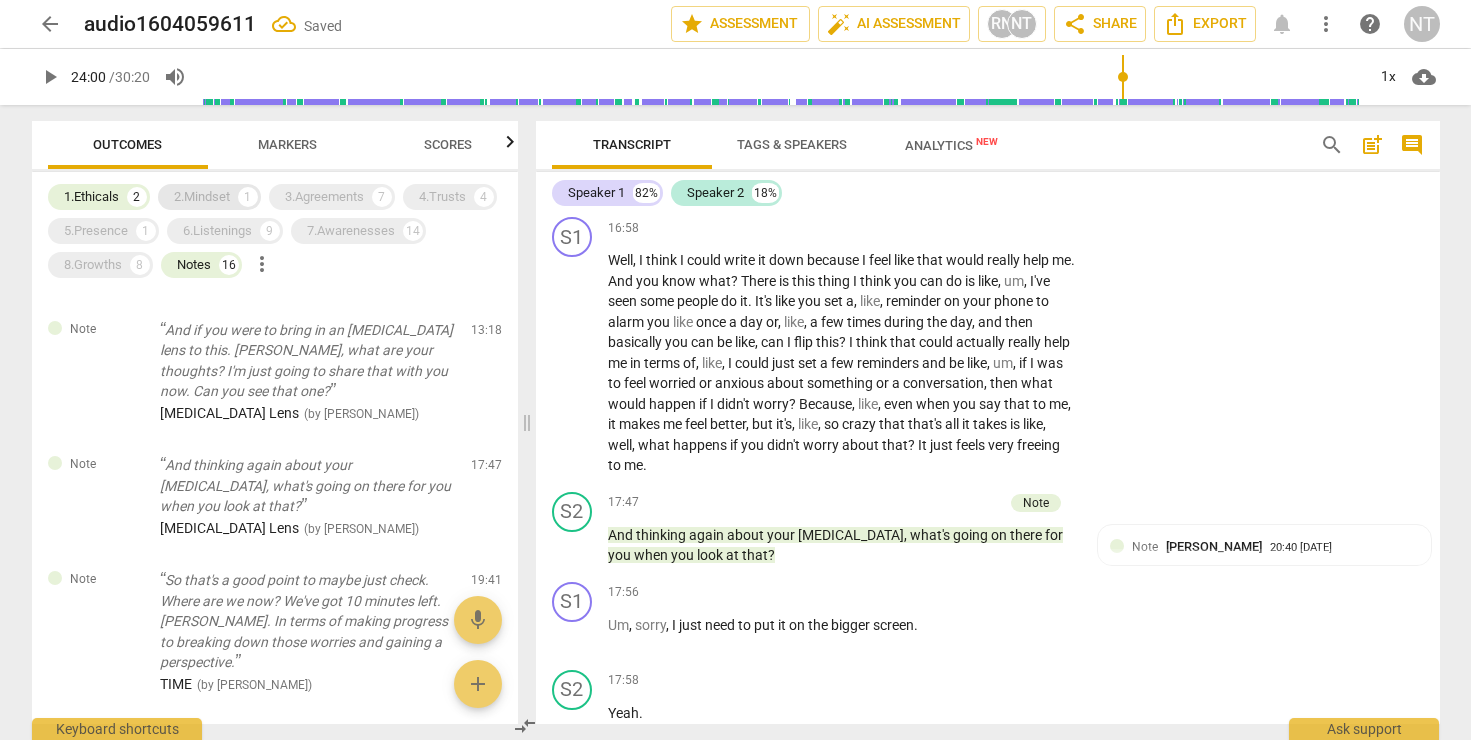 click on "2.Mindset" at bounding box center [202, 197] 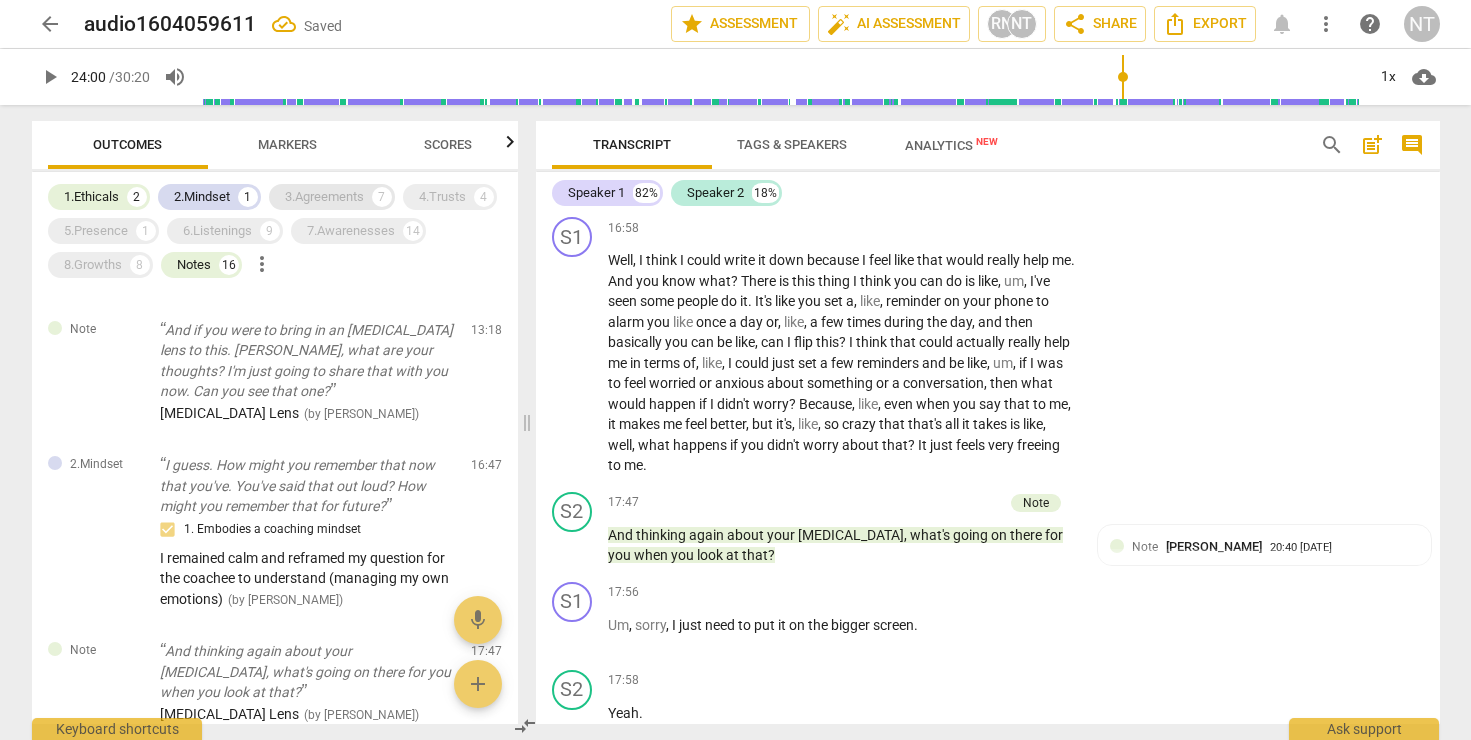 drag, startPoint x: 287, startPoint y: 199, endPoint x: 372, endPoint y: 195, distance: 85.09406 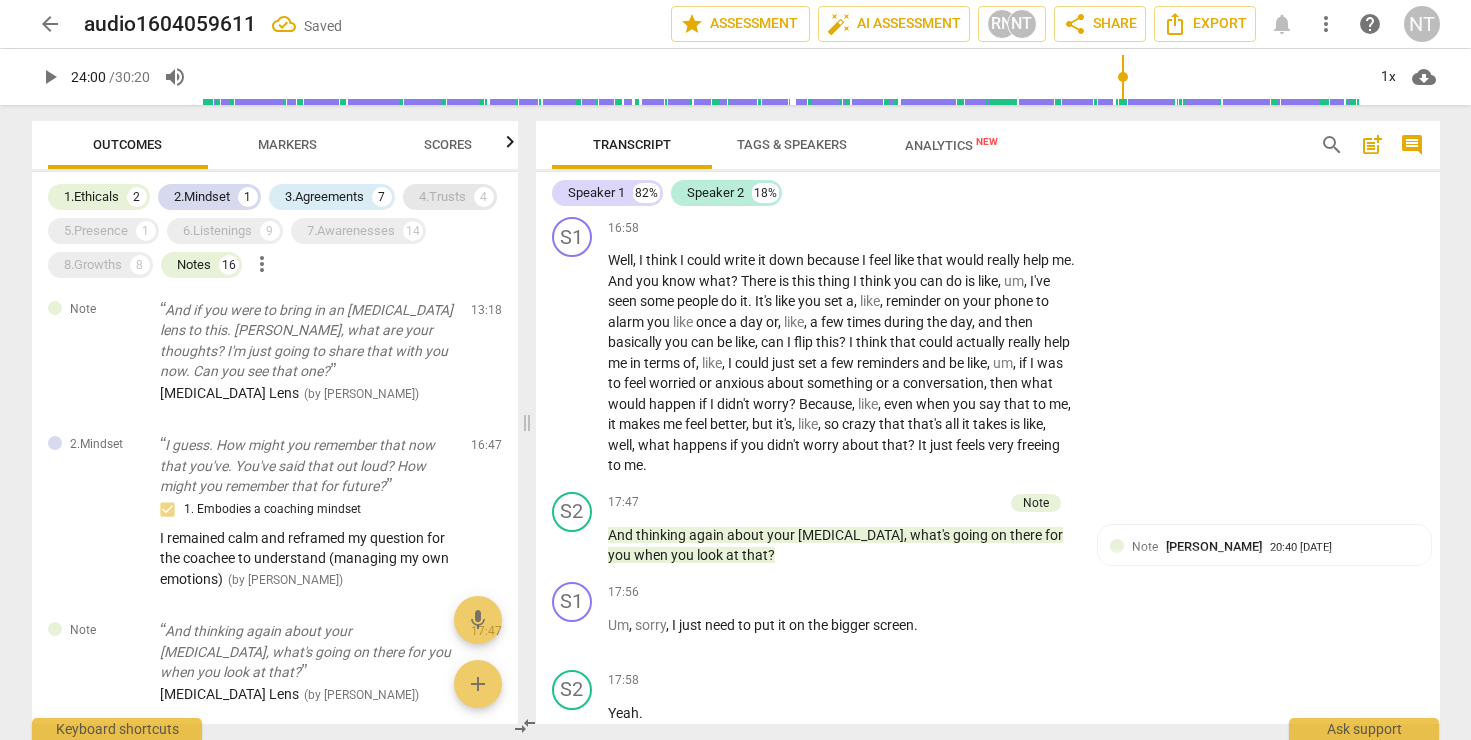 click on "4.Trusts" at bounding box center [442, 197] 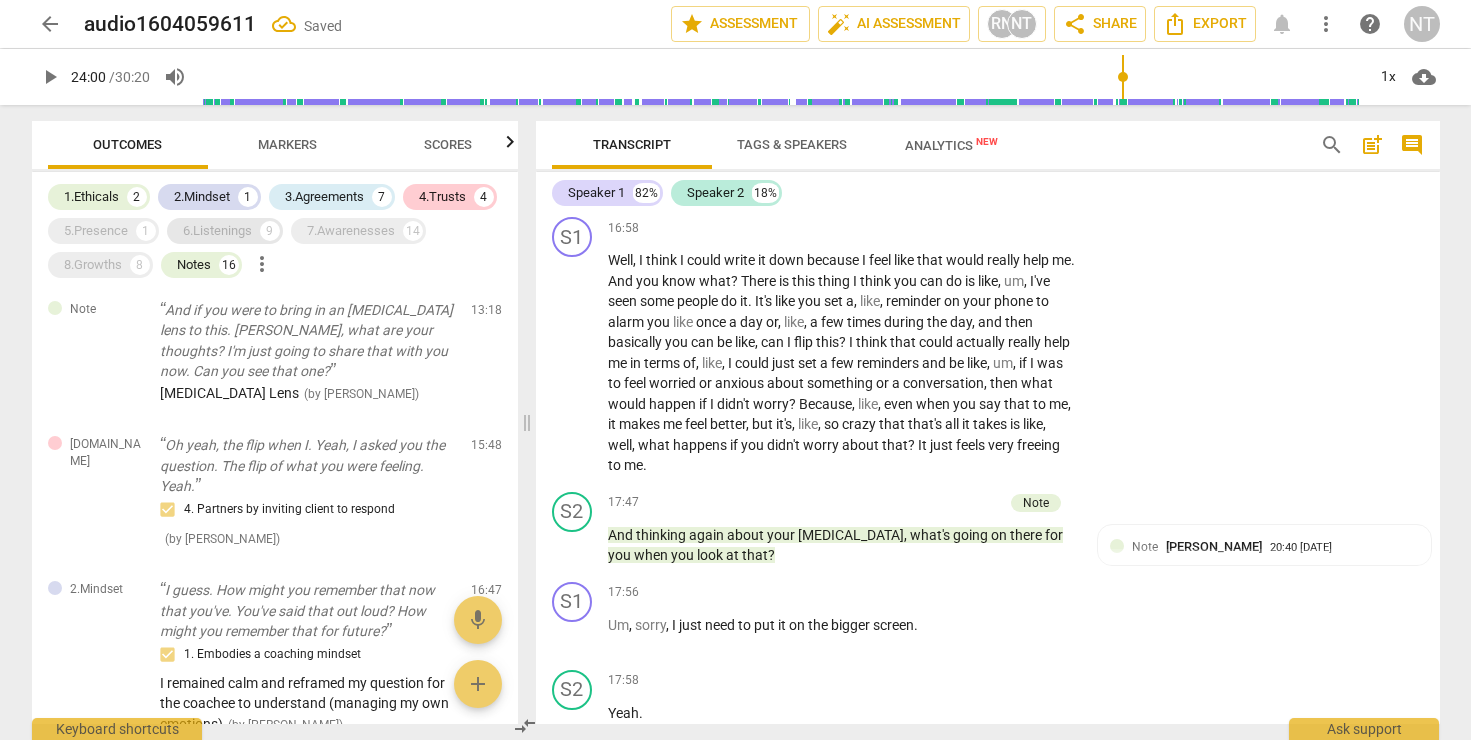 click on "7.Awarenesses" at bounding box center (351, 231) 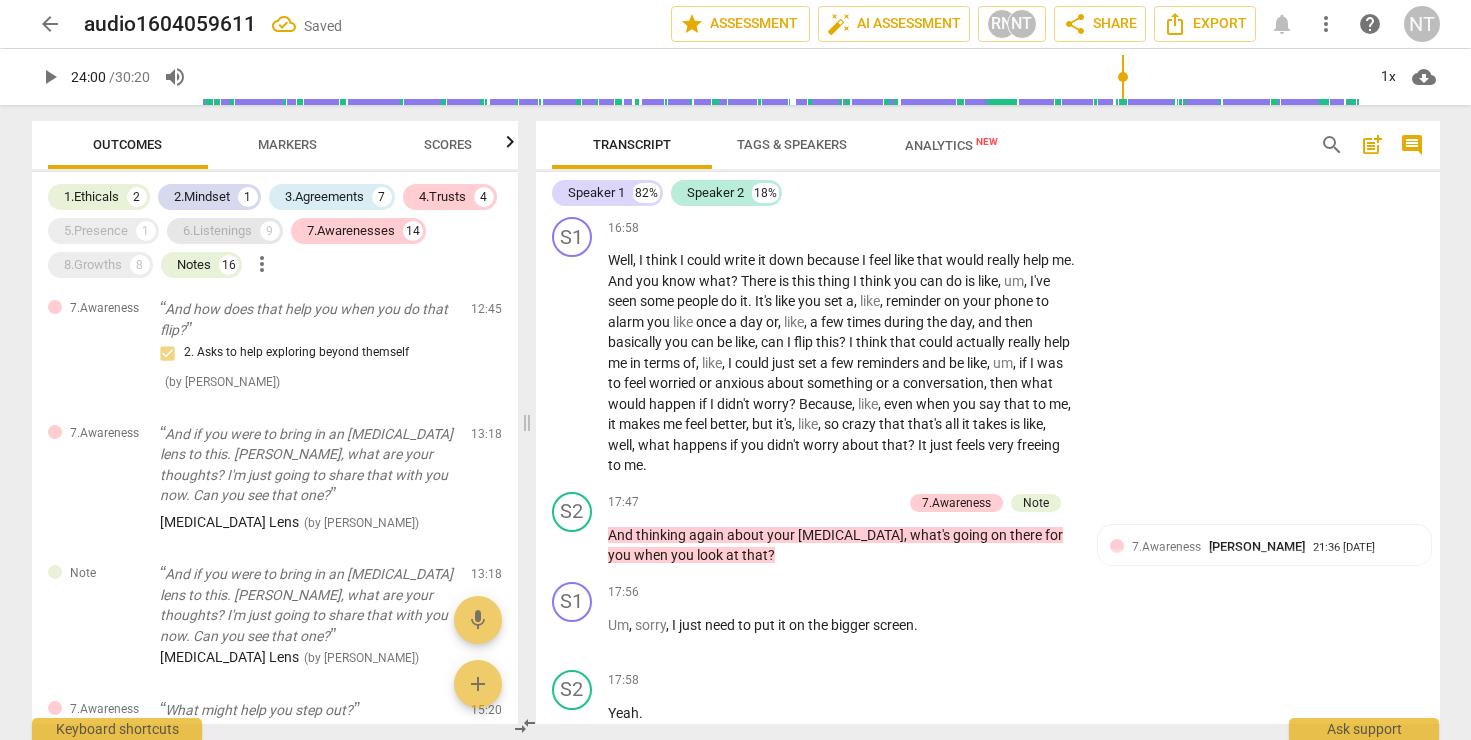 click on "6.Listenings 9" at bounding box center (225, 231) 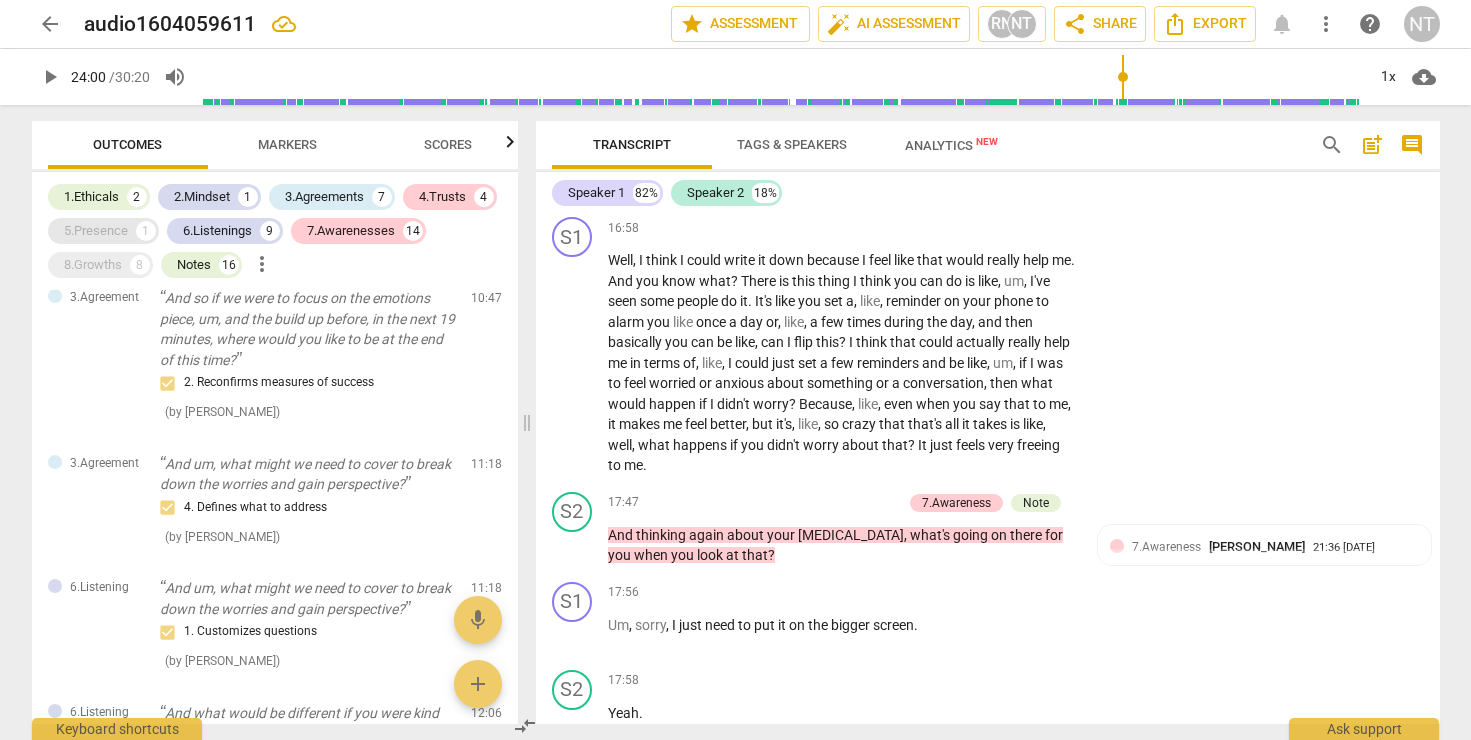 scroll, scrollTop: 3785, scrollLeft: 0, axis: vertical 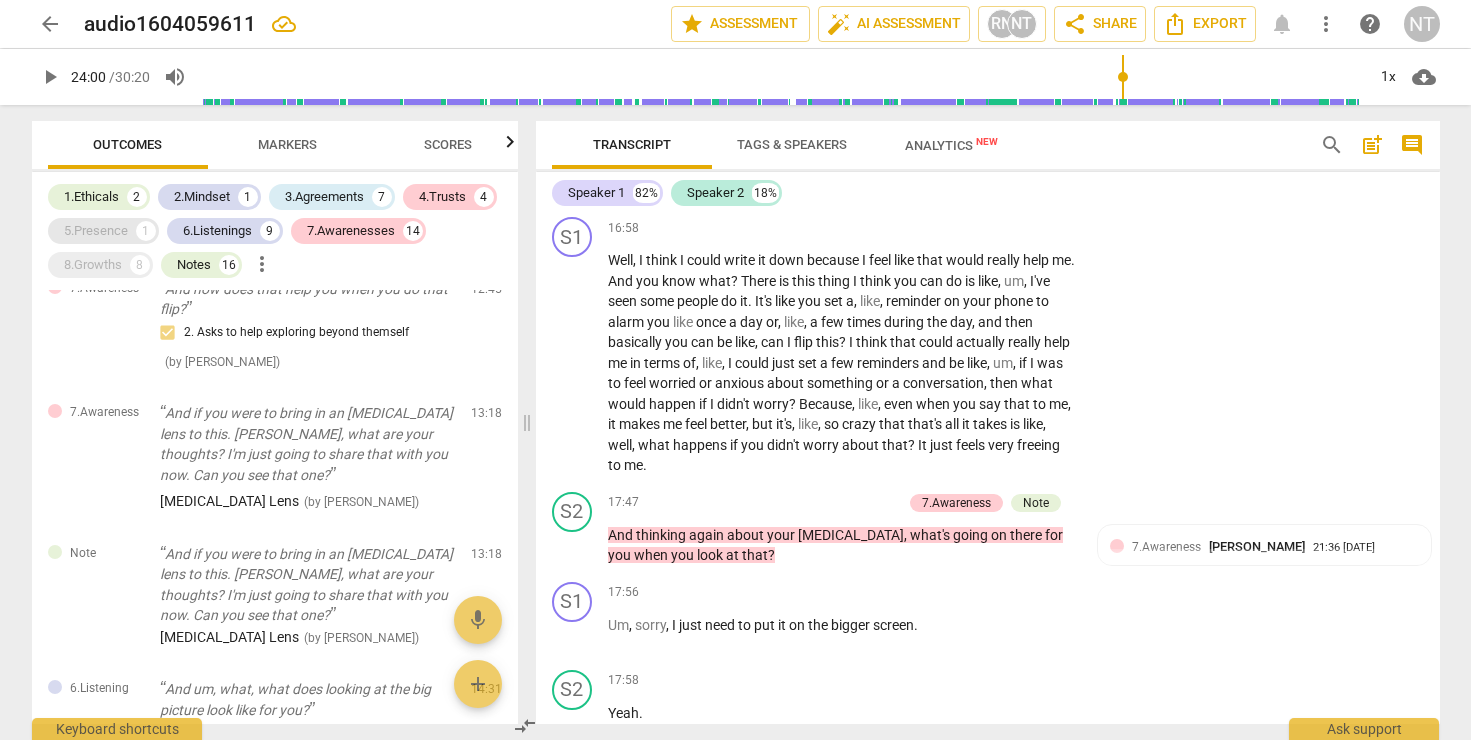 click on "5.Presence" at bounding box center (96, 231) 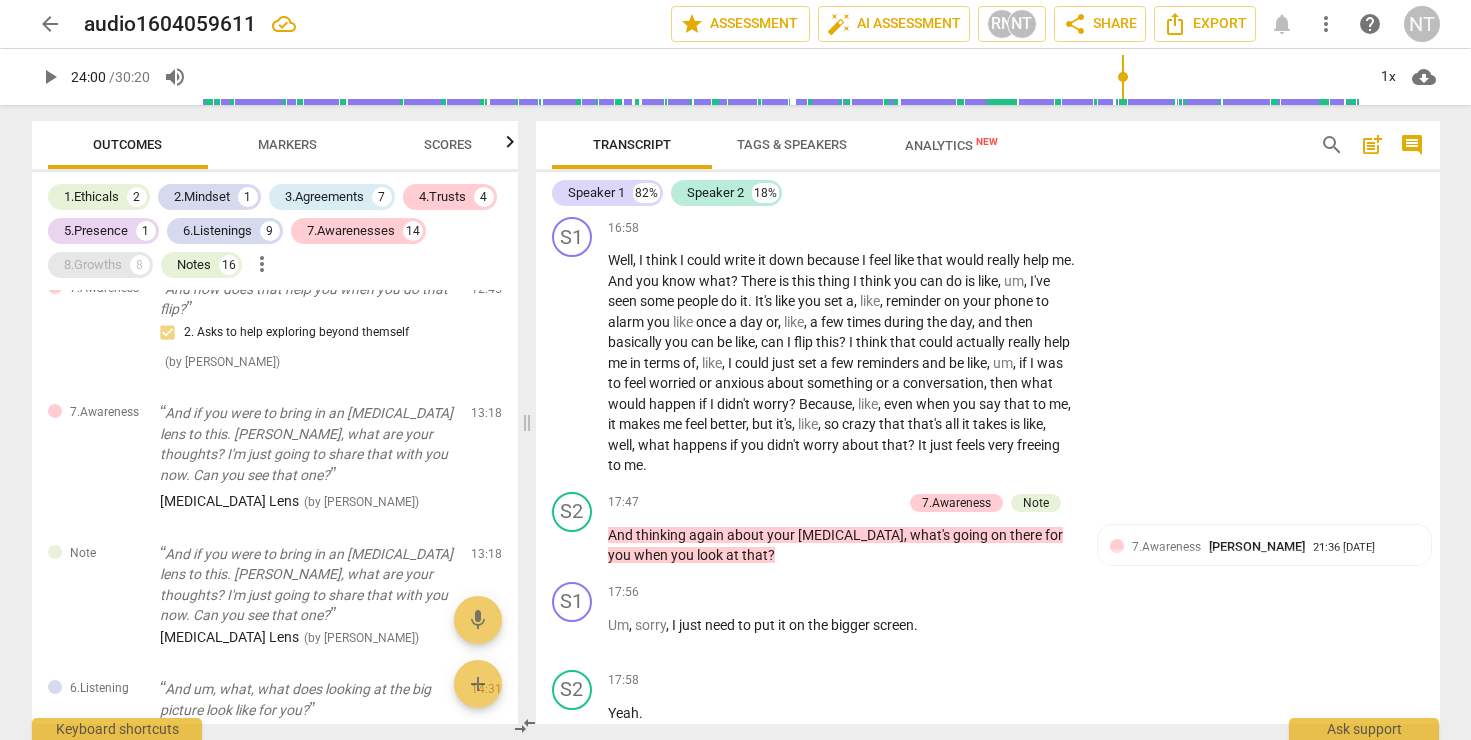 click on "8.Growths" at bounding box center [93, 265] 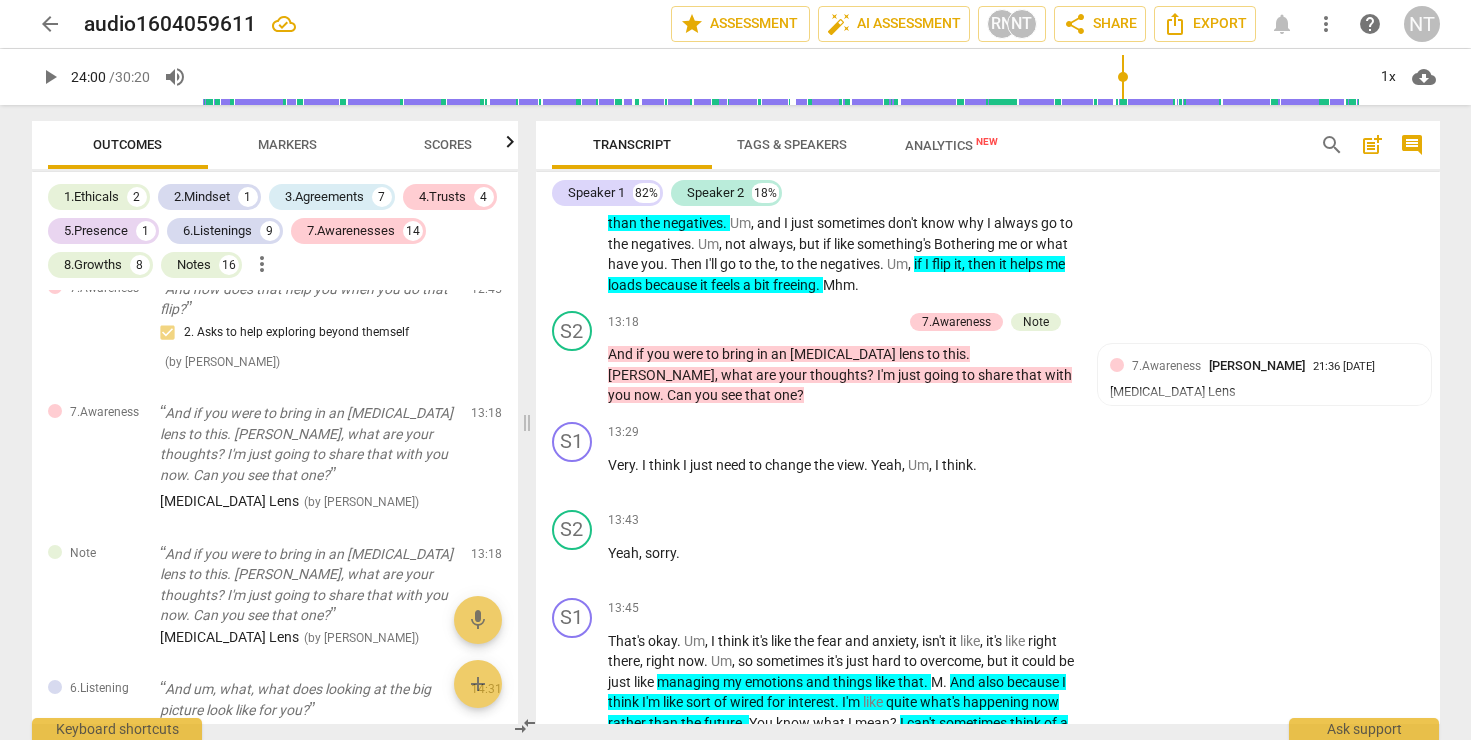 scroll, scrollTop: 624, scrollLeft: 0, axis: vertical 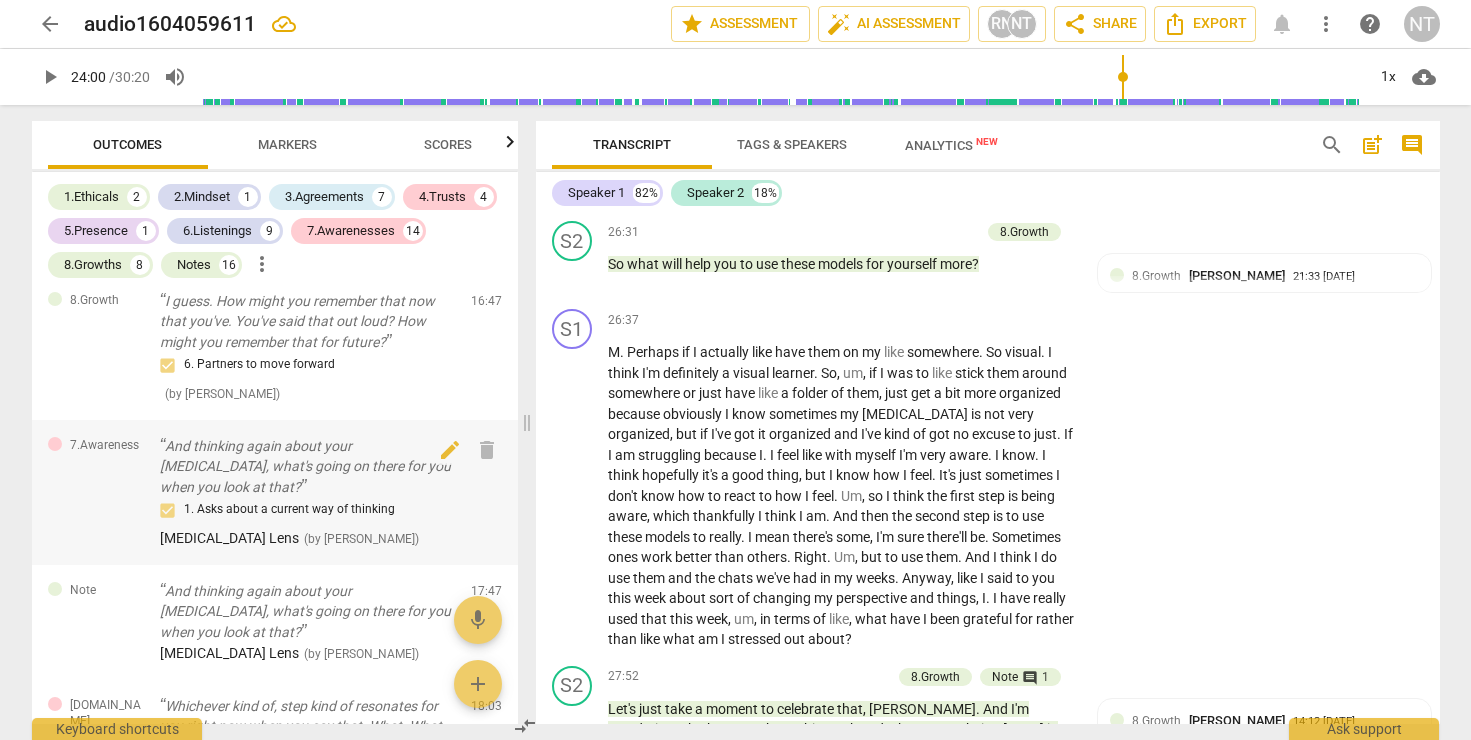 click on "And thinking again about your [MEDICAL_DATA], what's going on there for you when you look at that?" at bounding box center (307, 467) 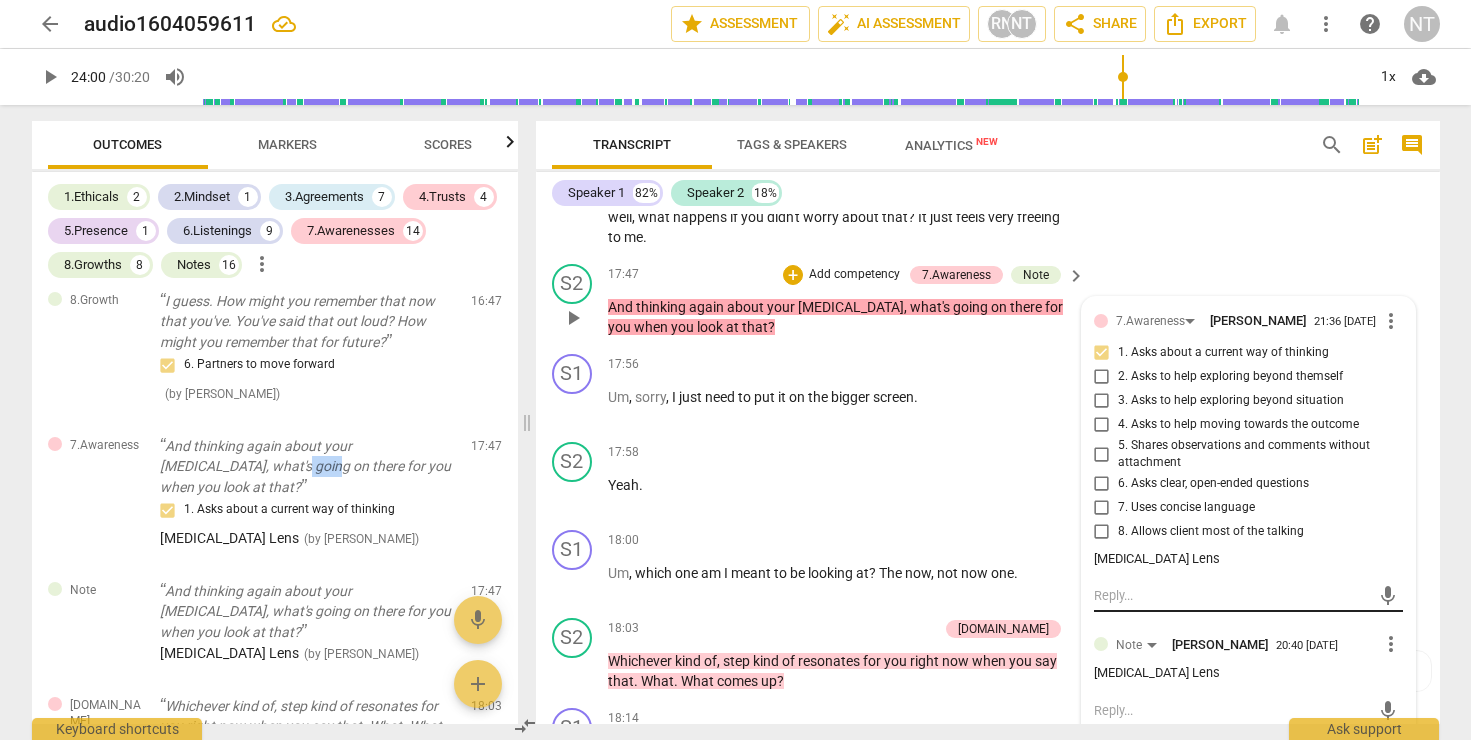 scroll, scrollTop: 7056, scrollLeft: 0, axis: vertical 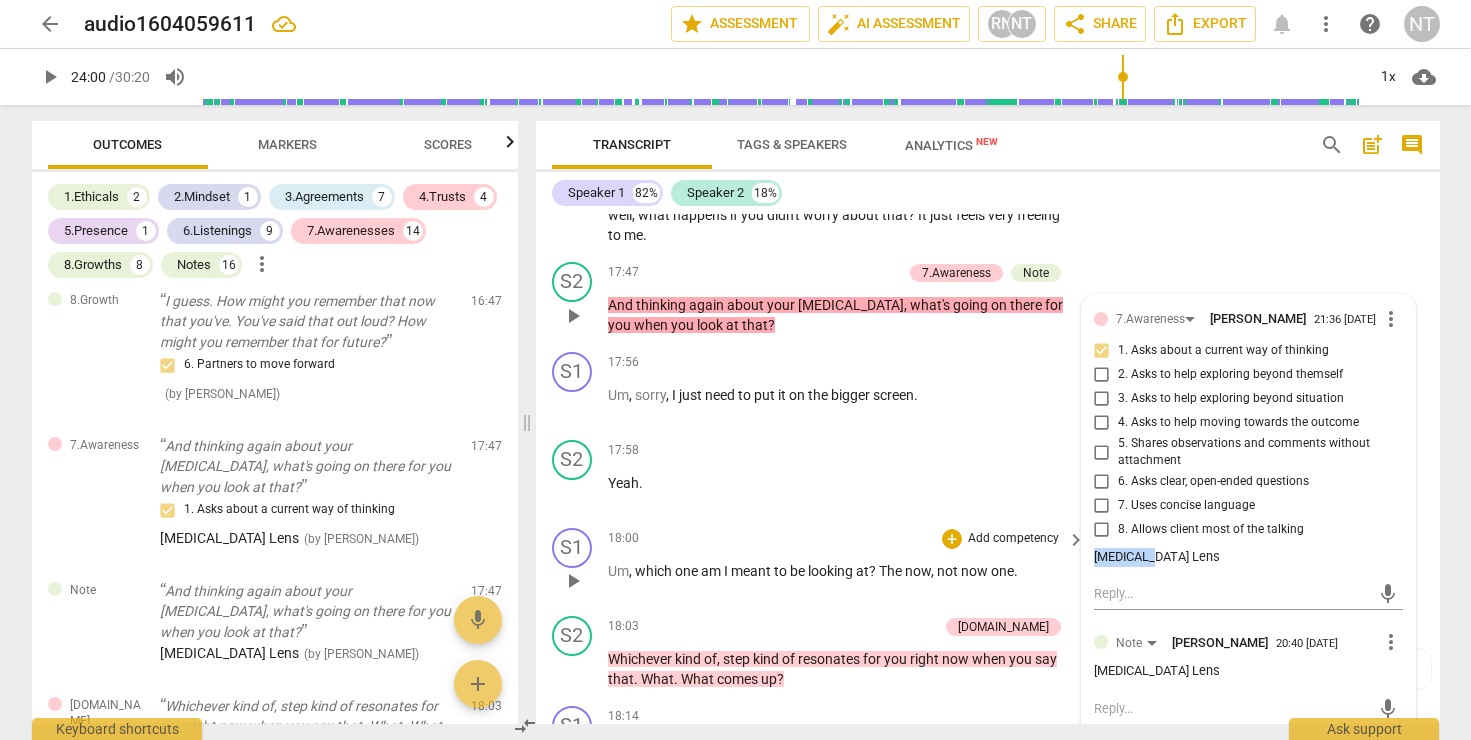 drag, startPoint x: 1167, startPoint y: 567, endPoint x: 1068, endPoint y: 555, distance: 99.724625 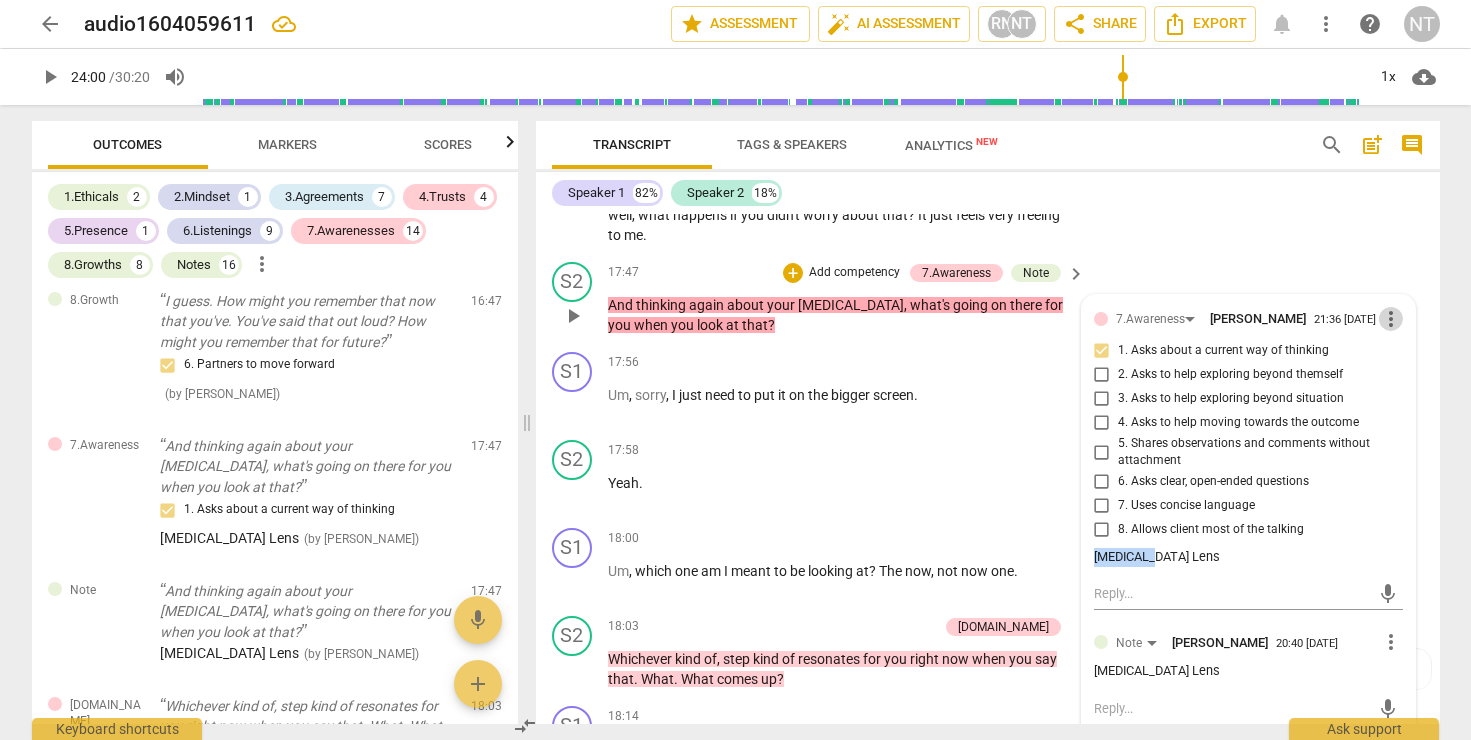 click on "more_vert" at bounding box center [1391, 319] 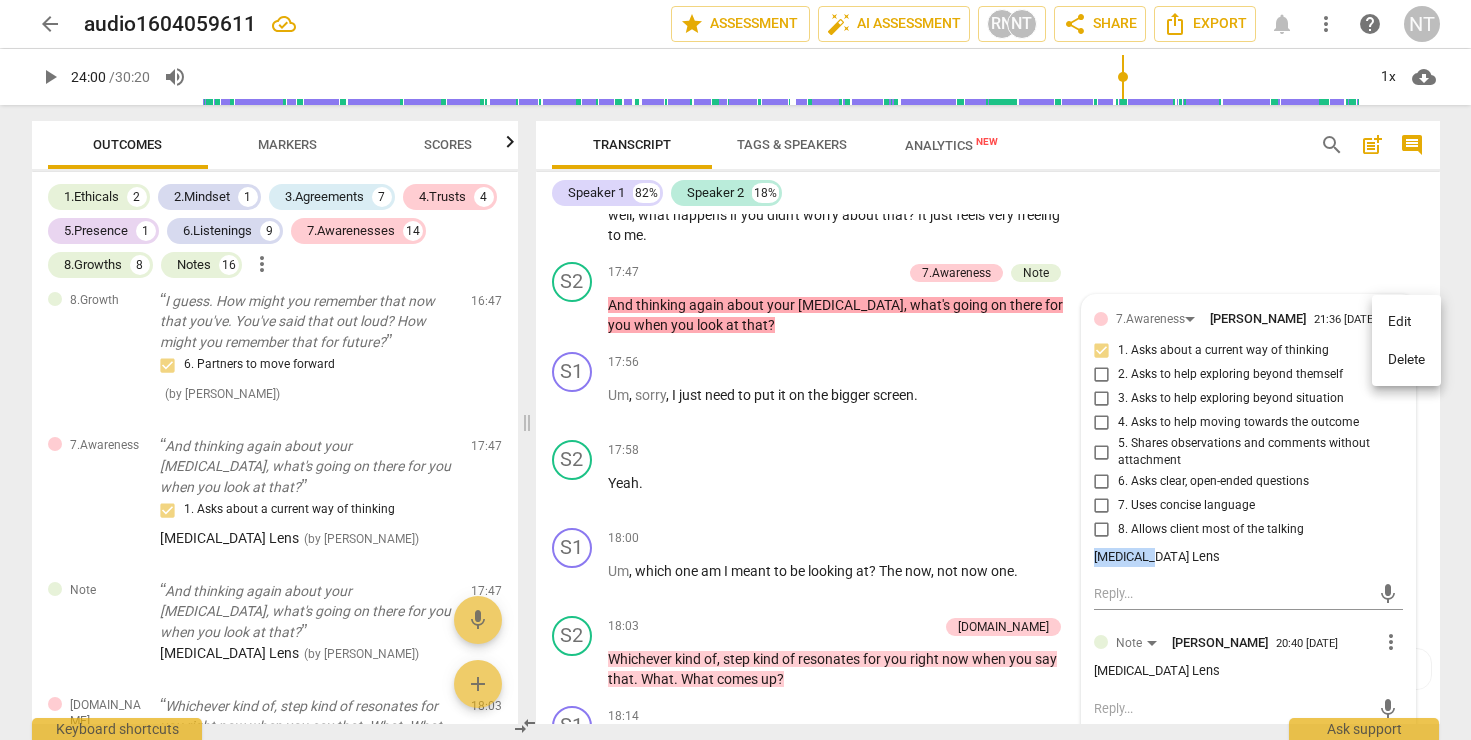 click on "Edit" at bounding box center [1406, 322] 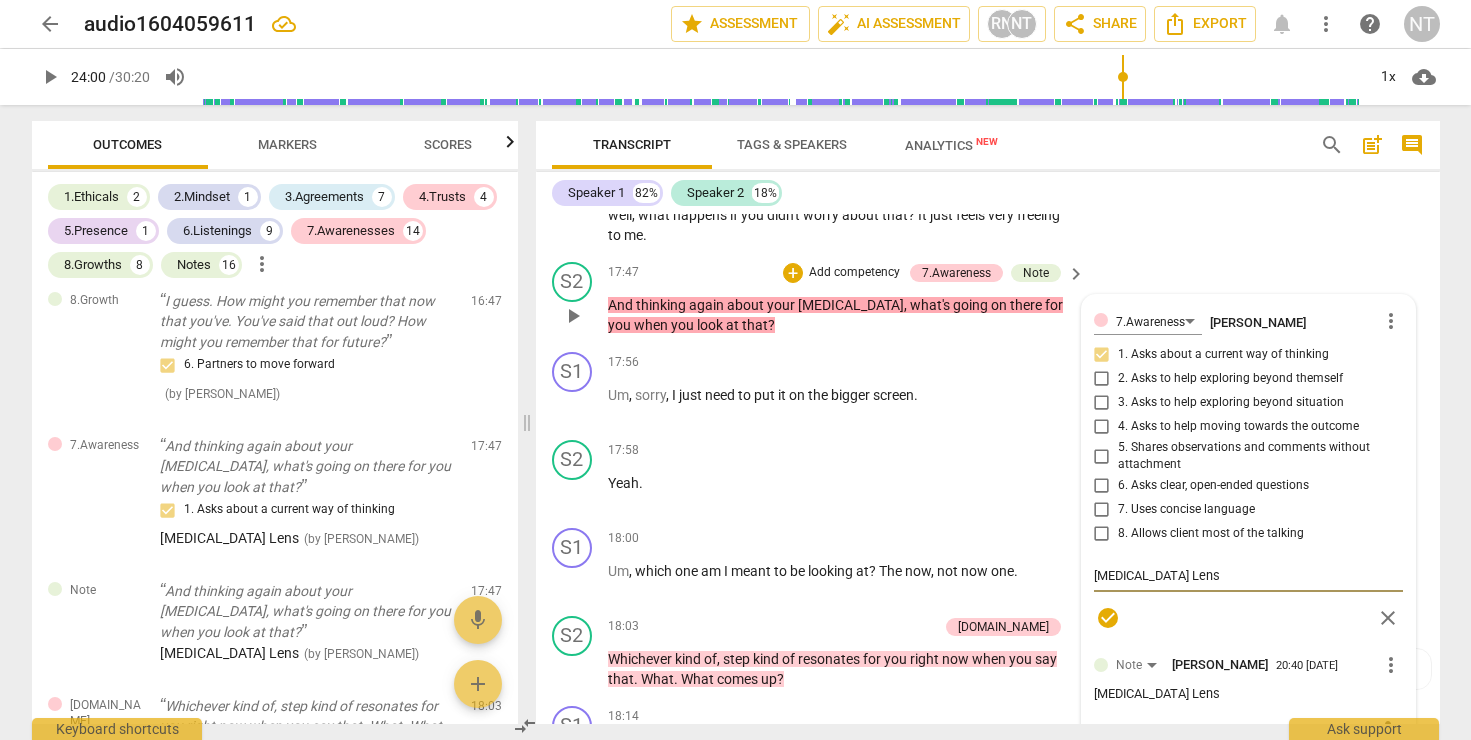 drag, startPoint x: 1178, startPoint y: 576, endPoint x: 1115, endPoint y: 579, distance: 63.07139 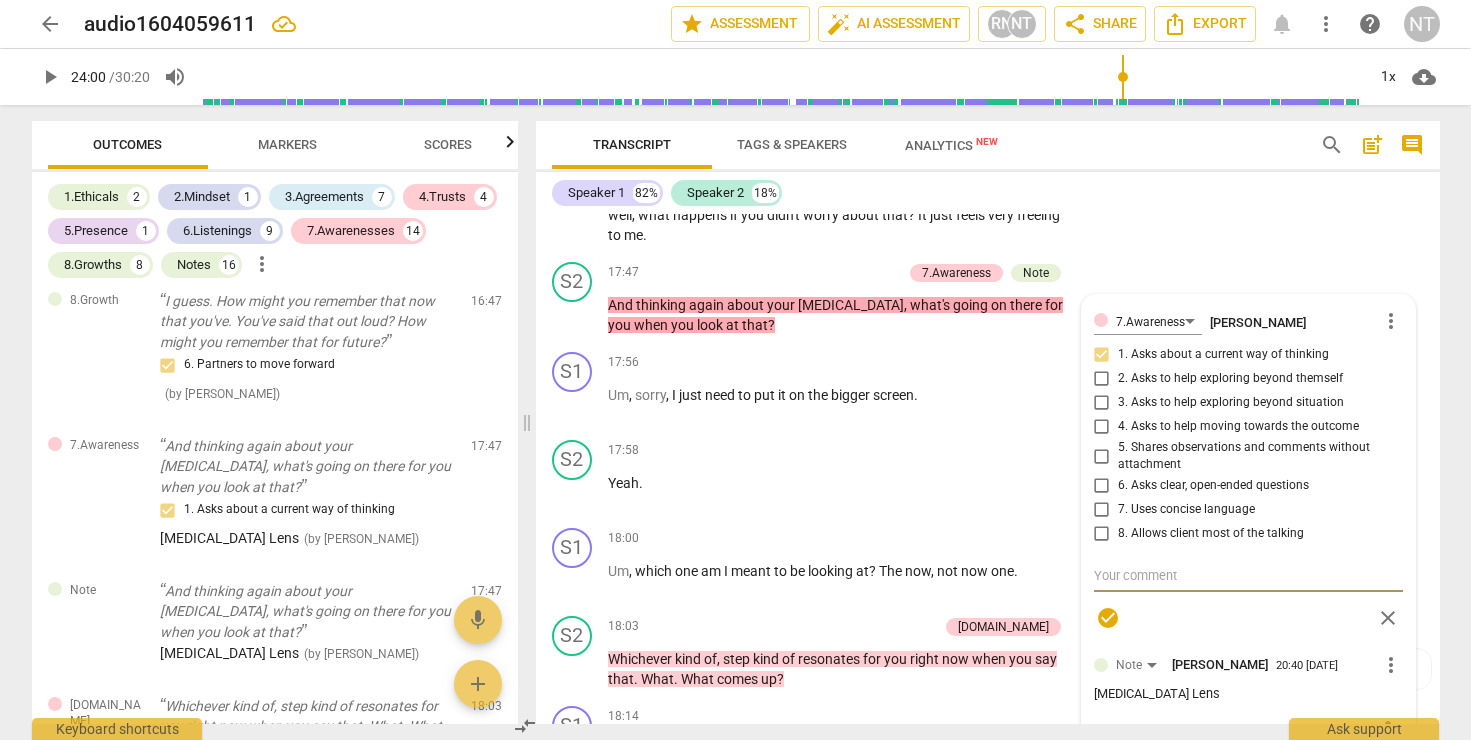 type 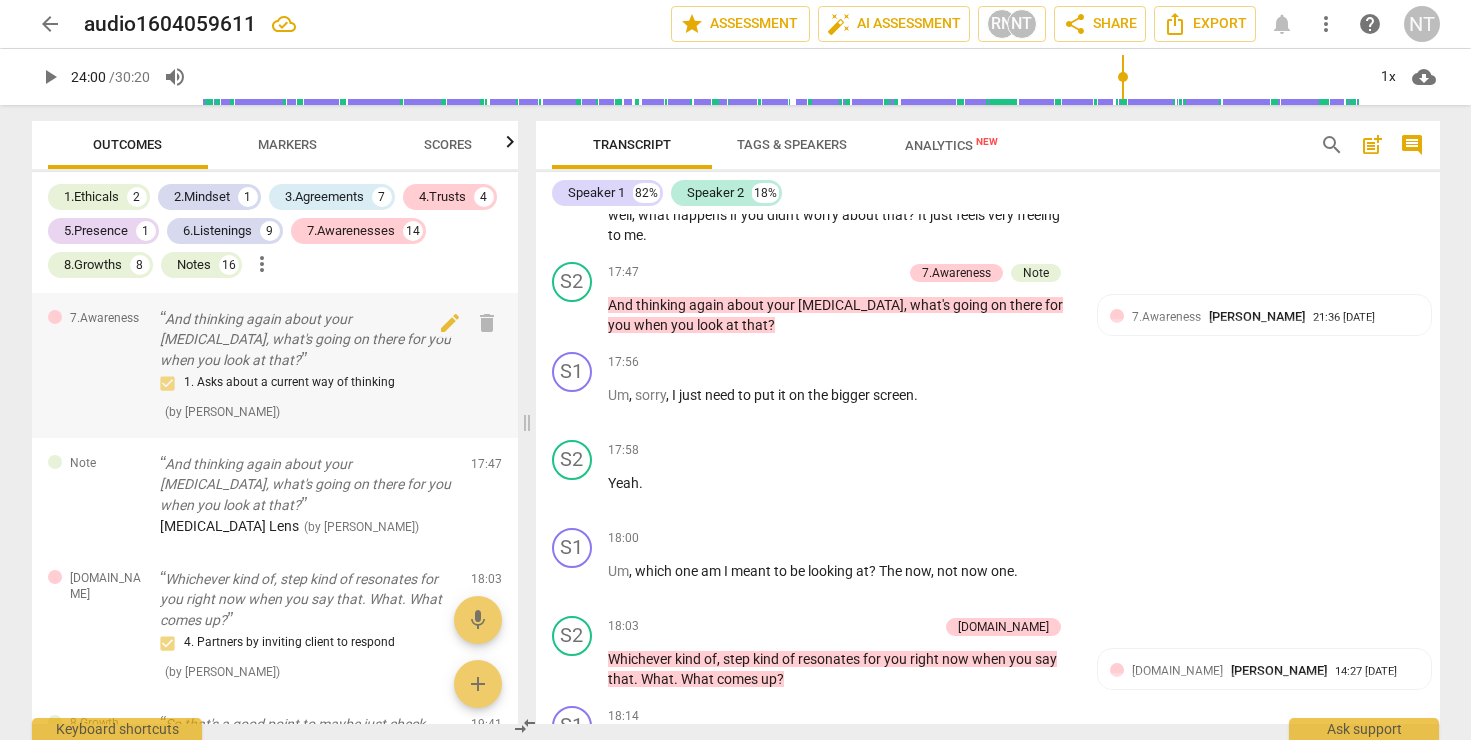scroll, scrollTop: 5205, scrollLeft: 0, axis: vertical 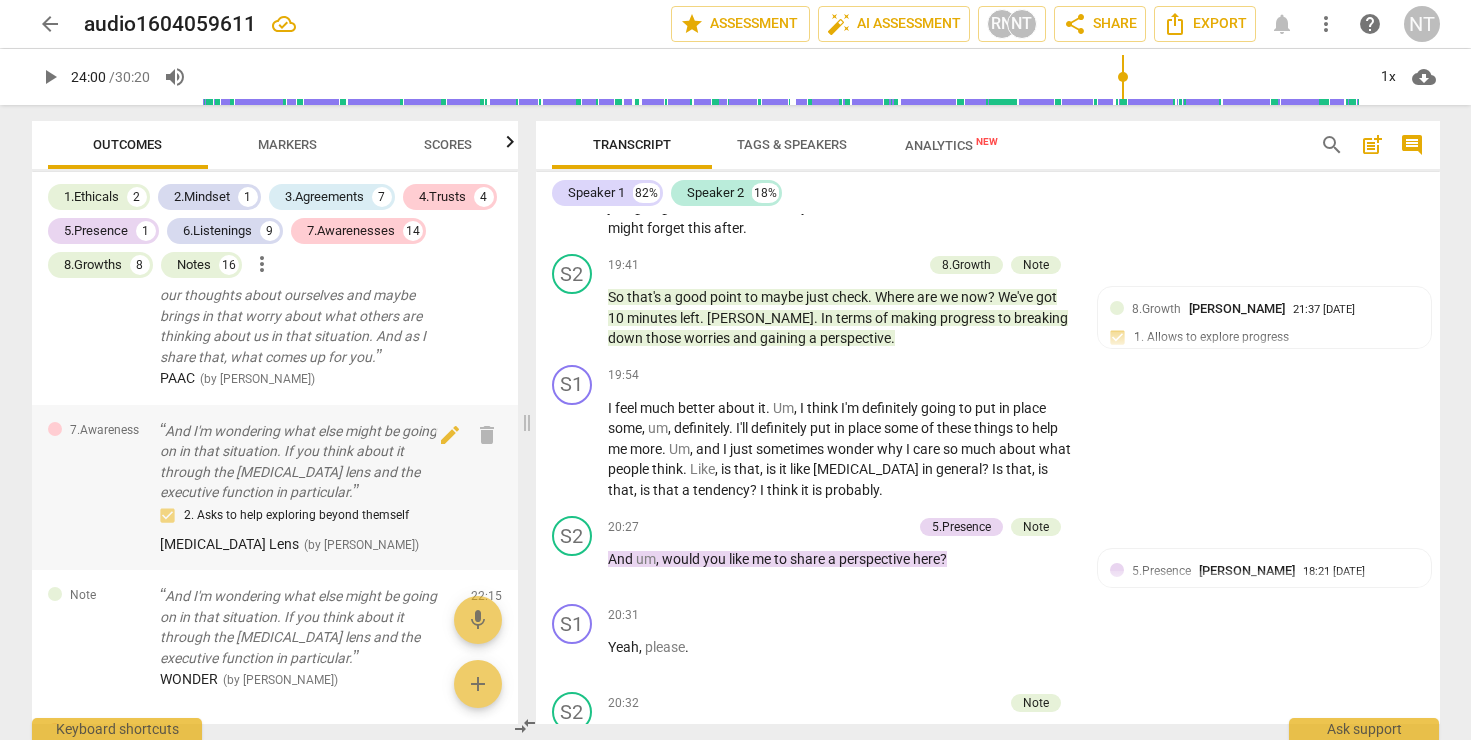 click on "And I'm wondering what else might be going on in that situation. If you think about it through the [MEDICAL_DATA] lens and the executive function in particular." at bounding box center [307, 462] 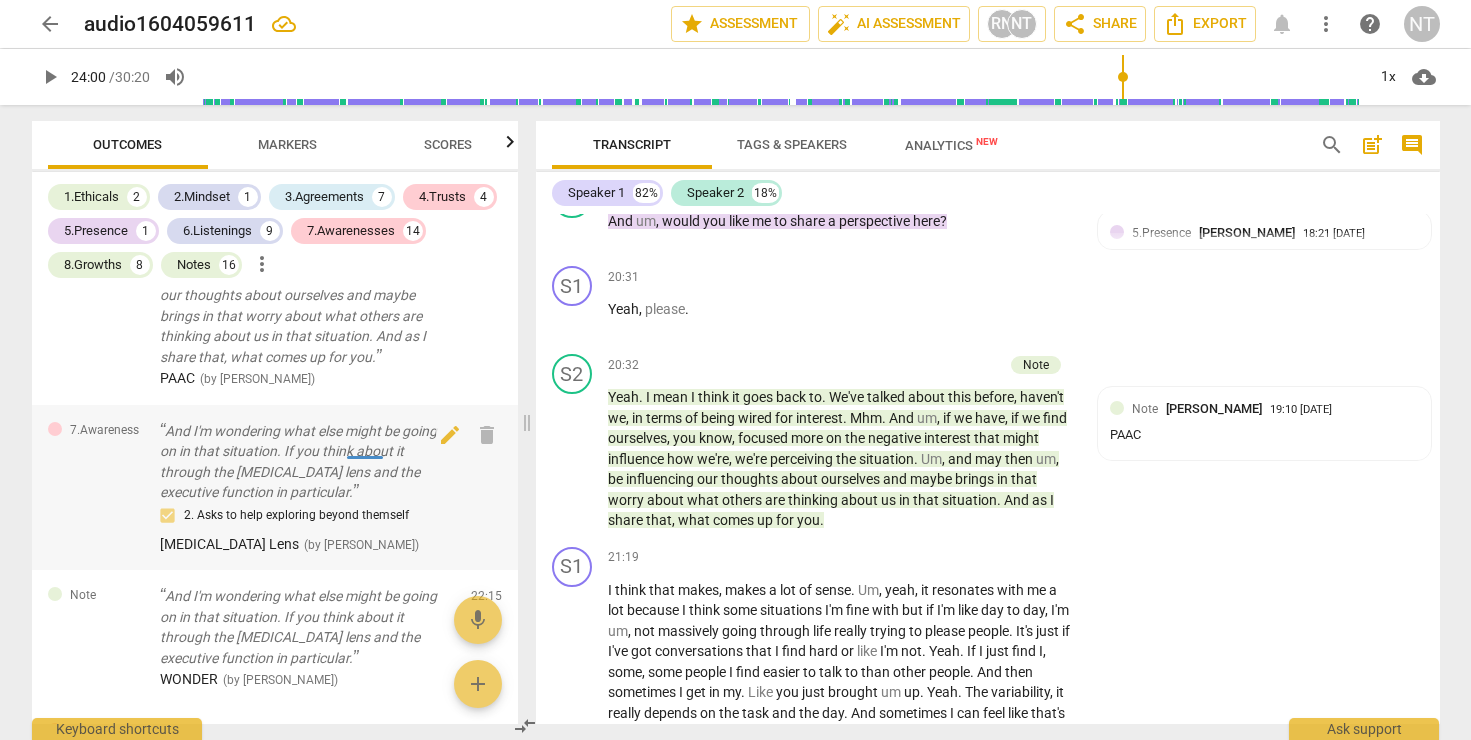 click on "And I'm wondering what else might be going on in that situation. If you think about it through the [MEDICAL_DATA] lens and the executive function in particular." at bounding box center (307, 462) 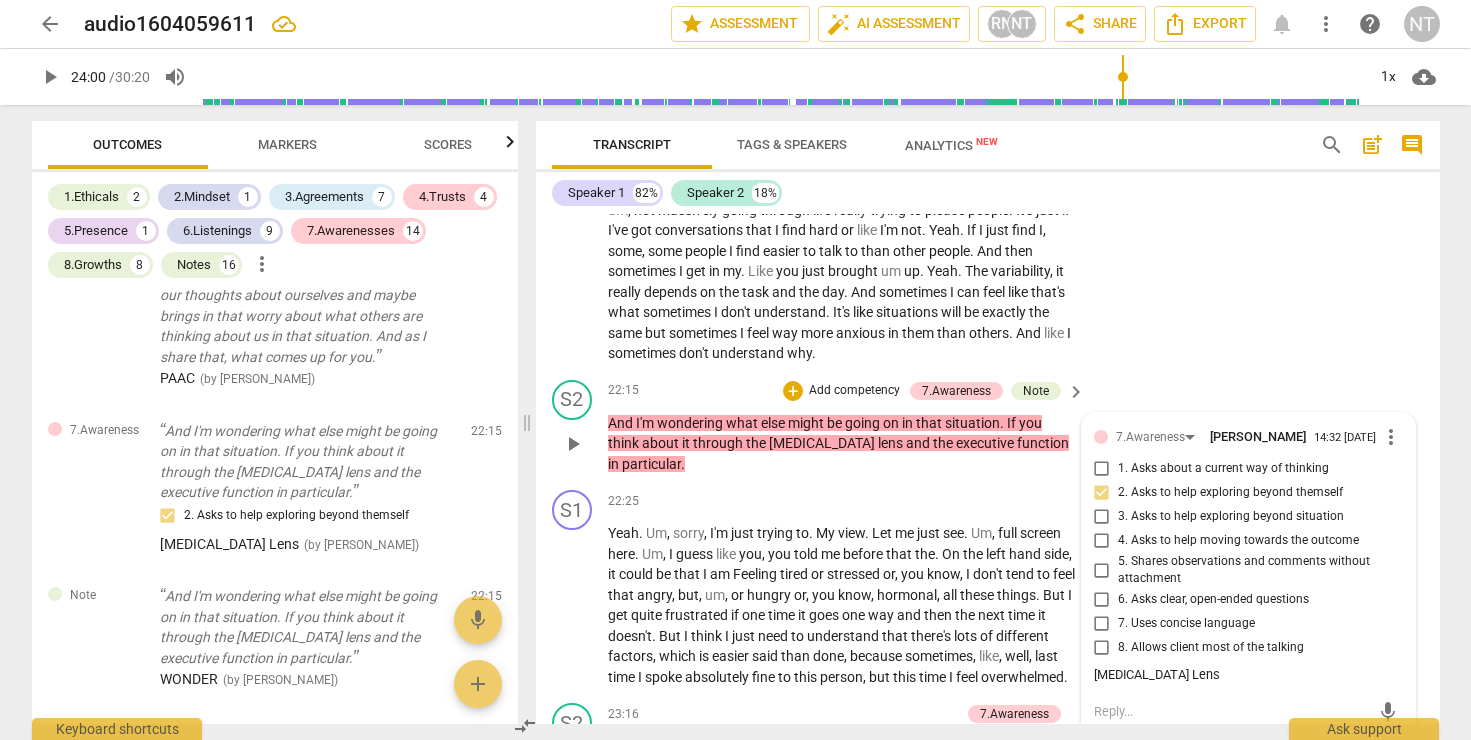 scroll, scrollTop: 8718, scrollLeft: 0, axis: vertical 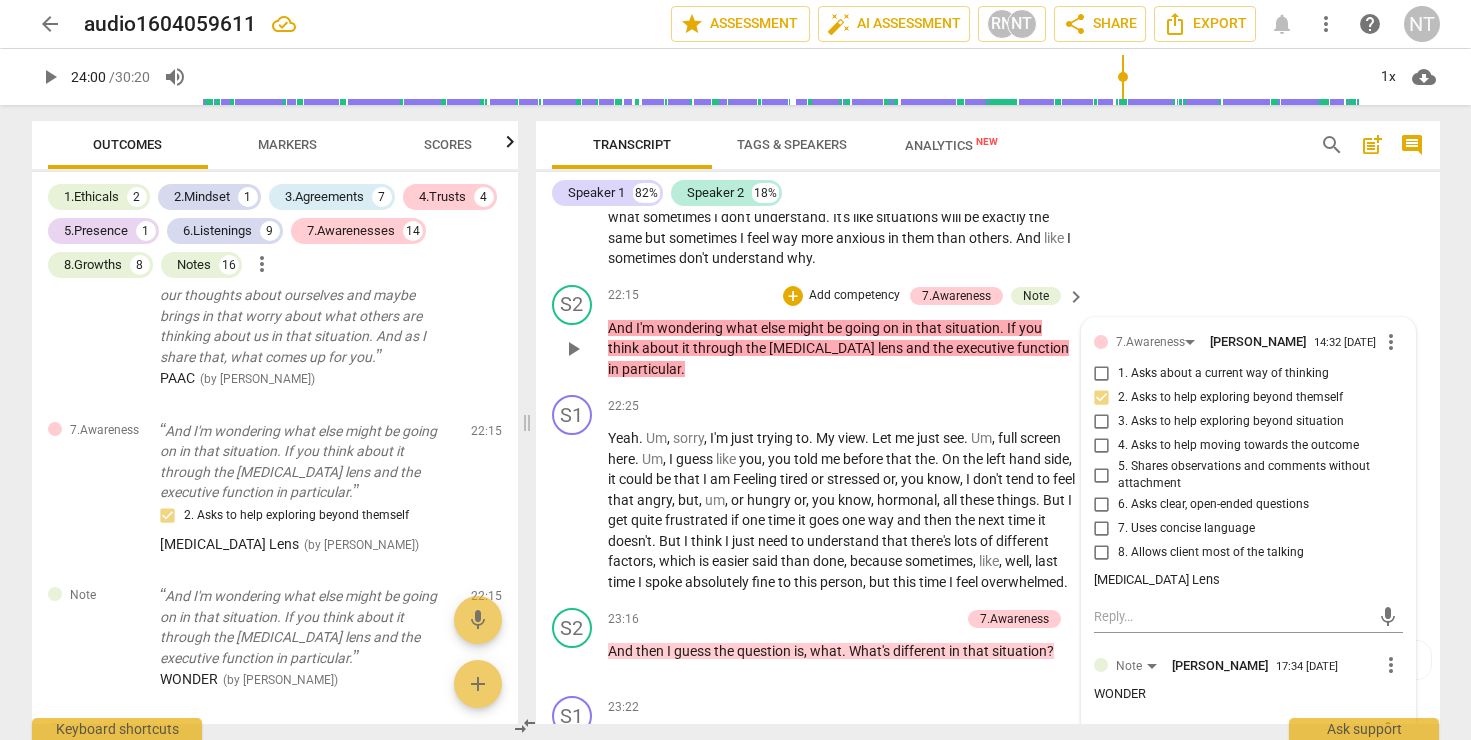click on "more_vert" at bounding box center (1391, 342) 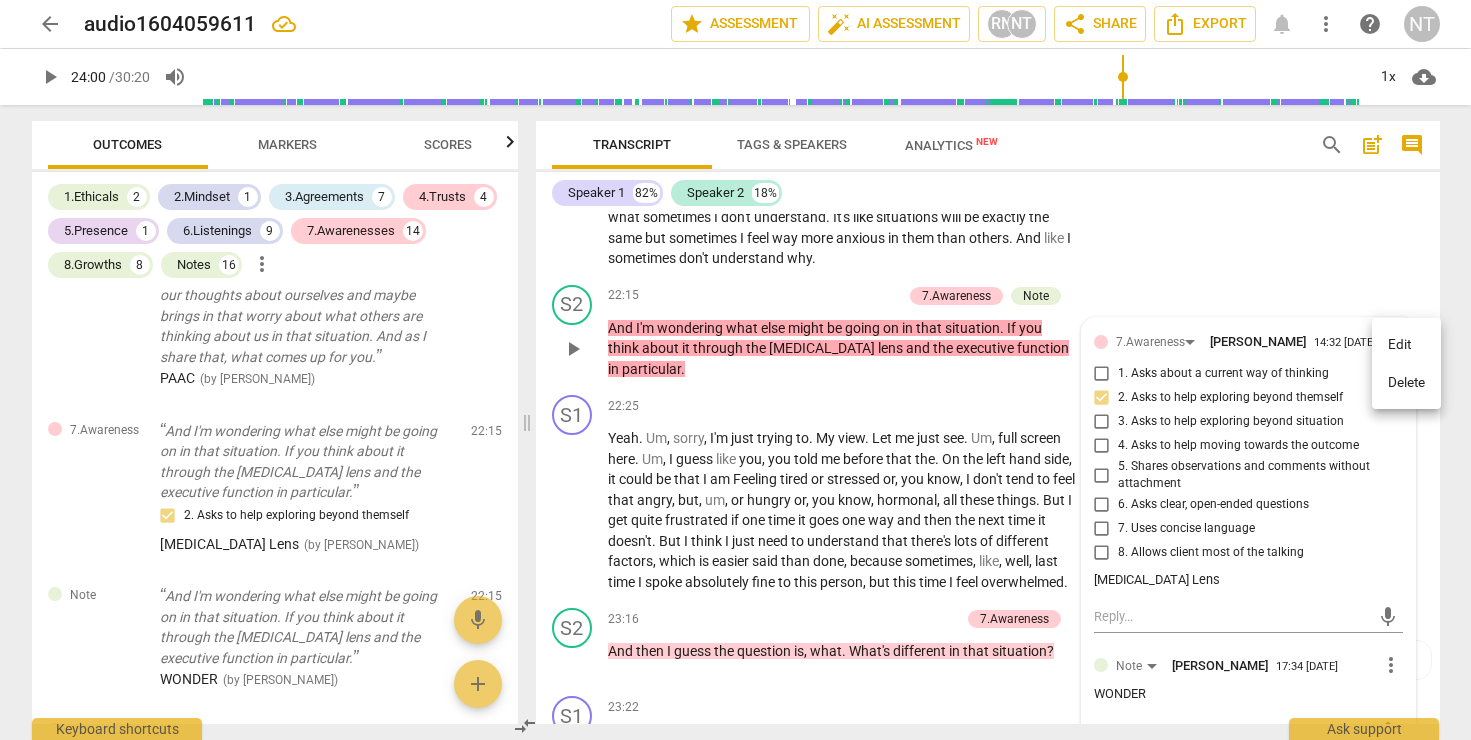 click on "Edit" at bounding box center [1406, 345] 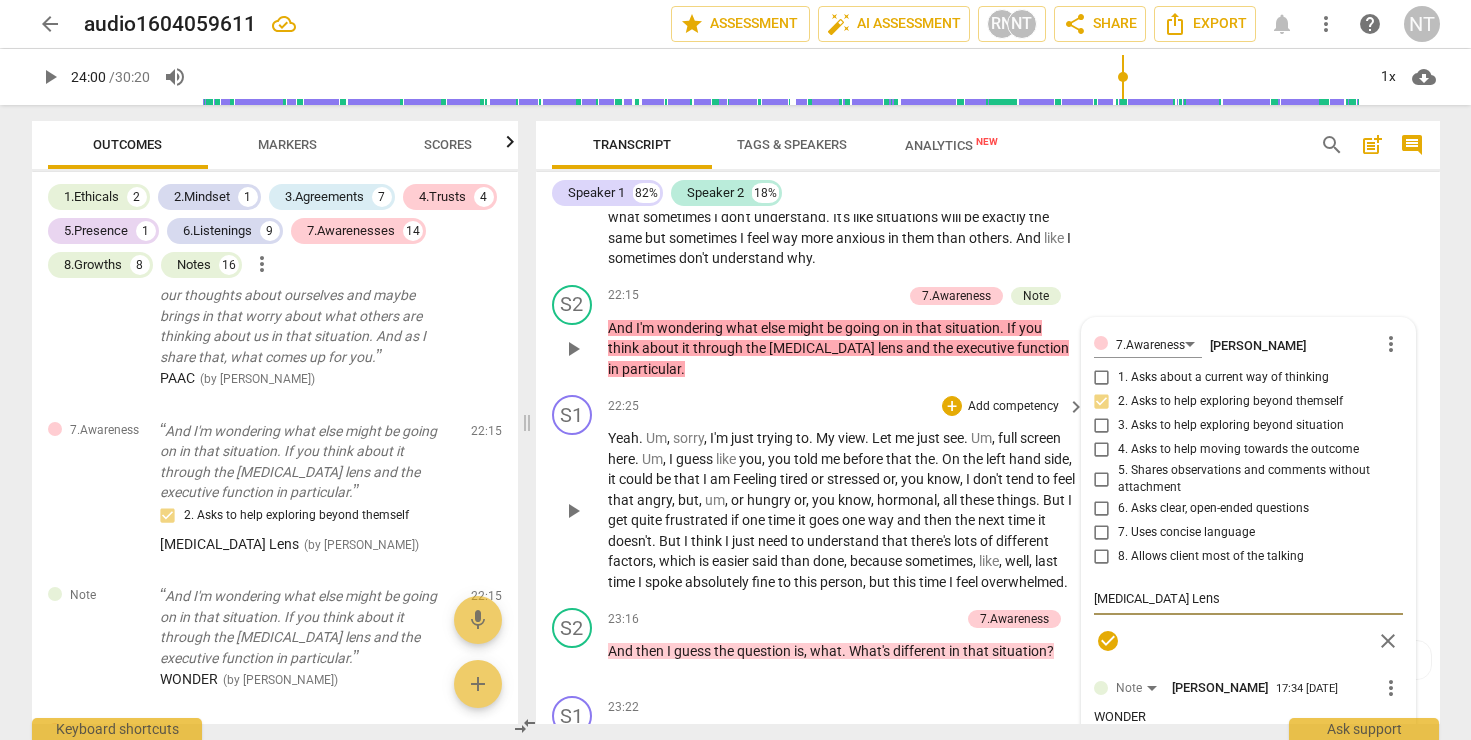 drag, startPoint x: 1188, startPoint y: 603, endPoint x: 1075, endPoint y: 604, distance: 113.004425 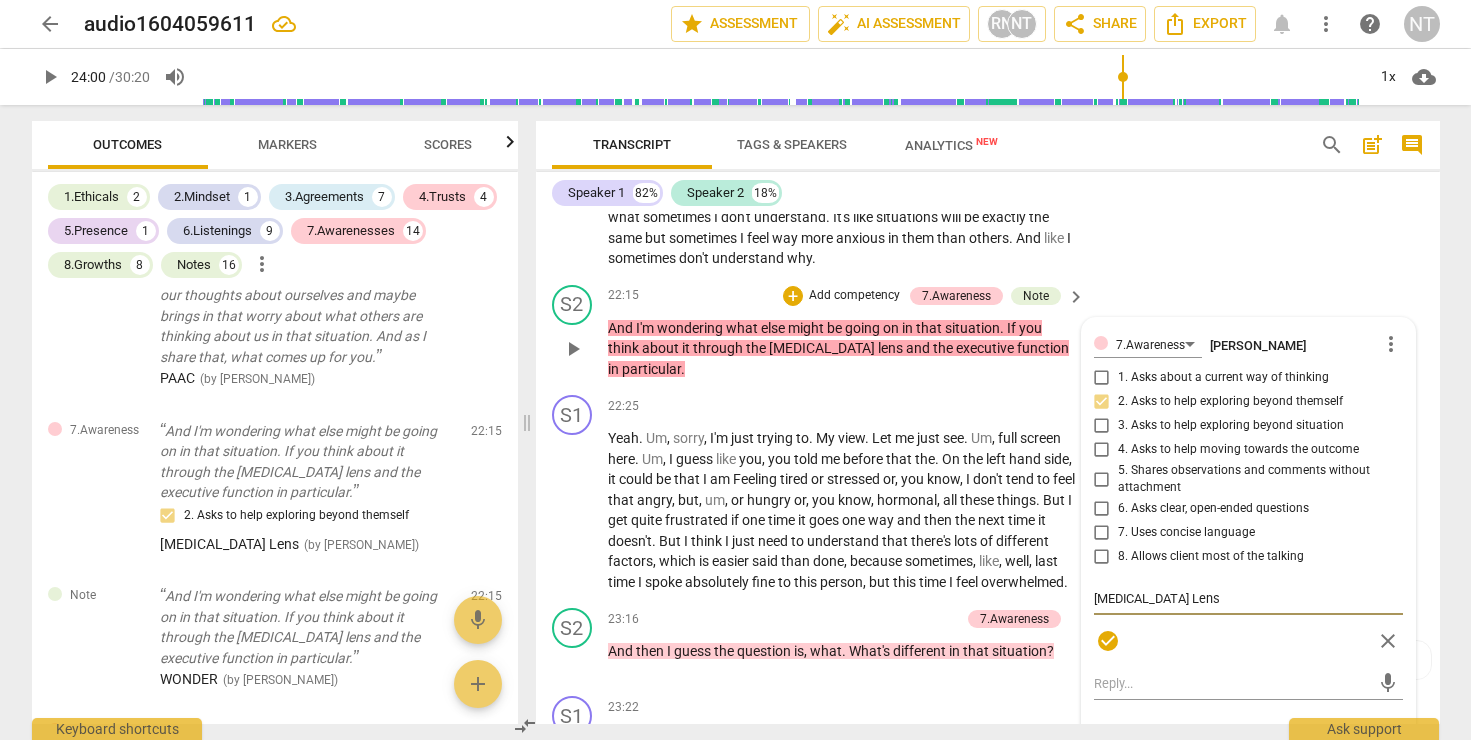 type 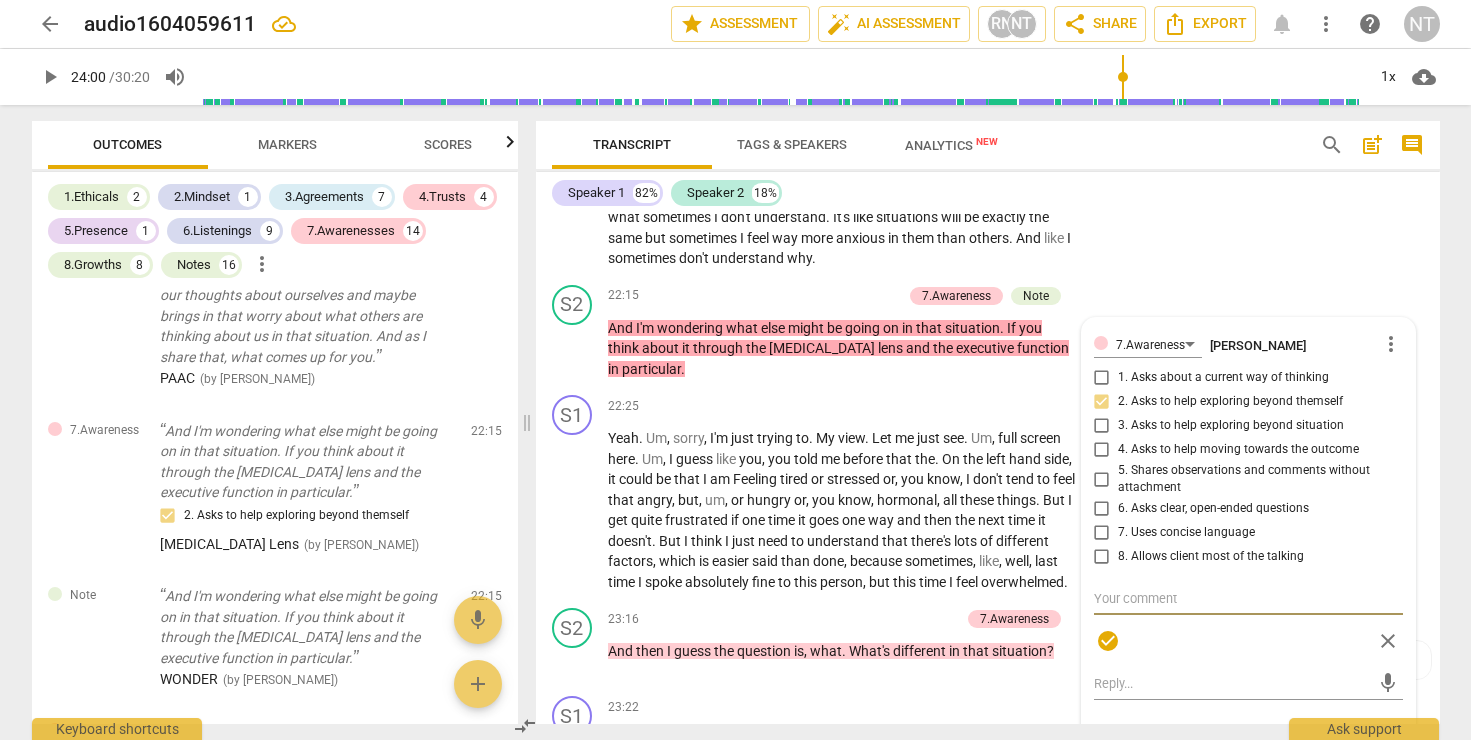 type 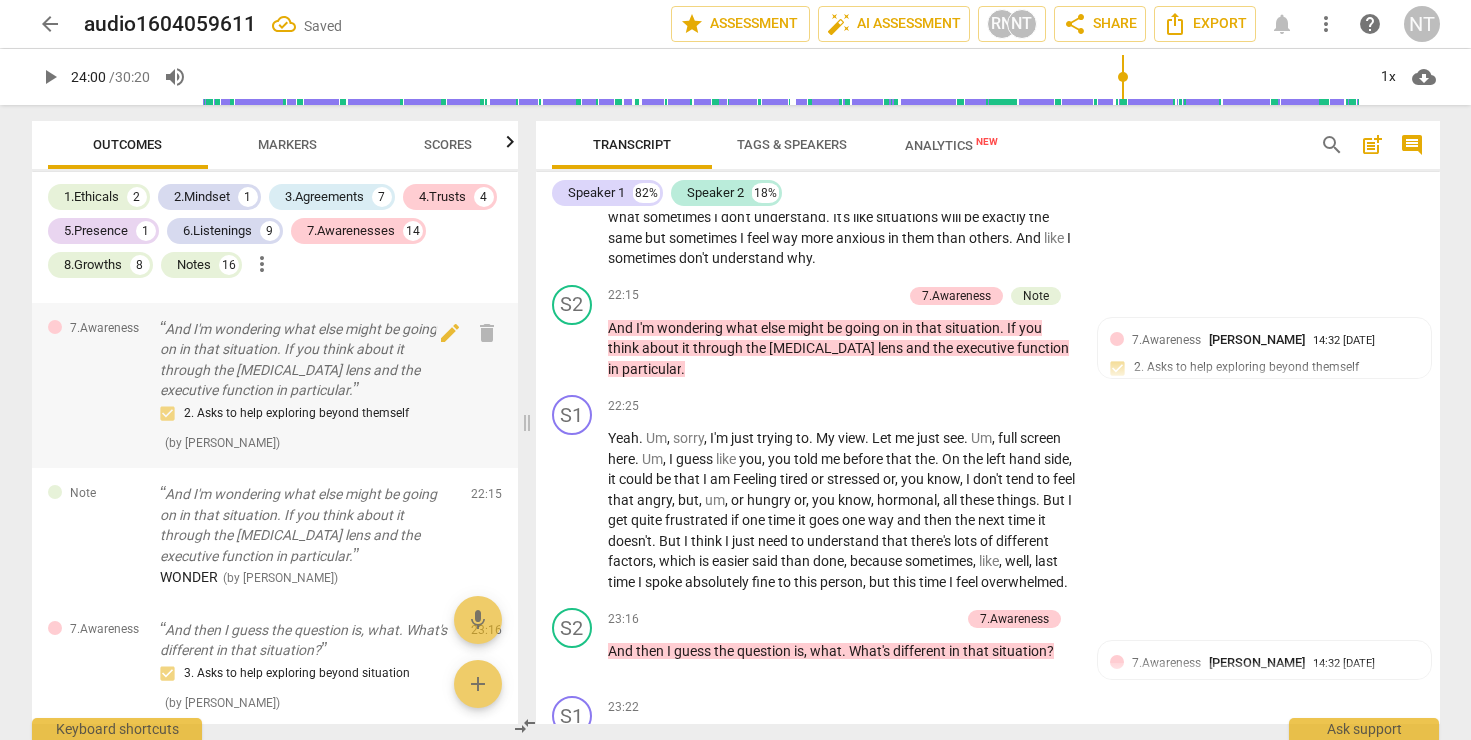 scroll, scrollTop: 6447, scrollLeft: 0, axis: vertical 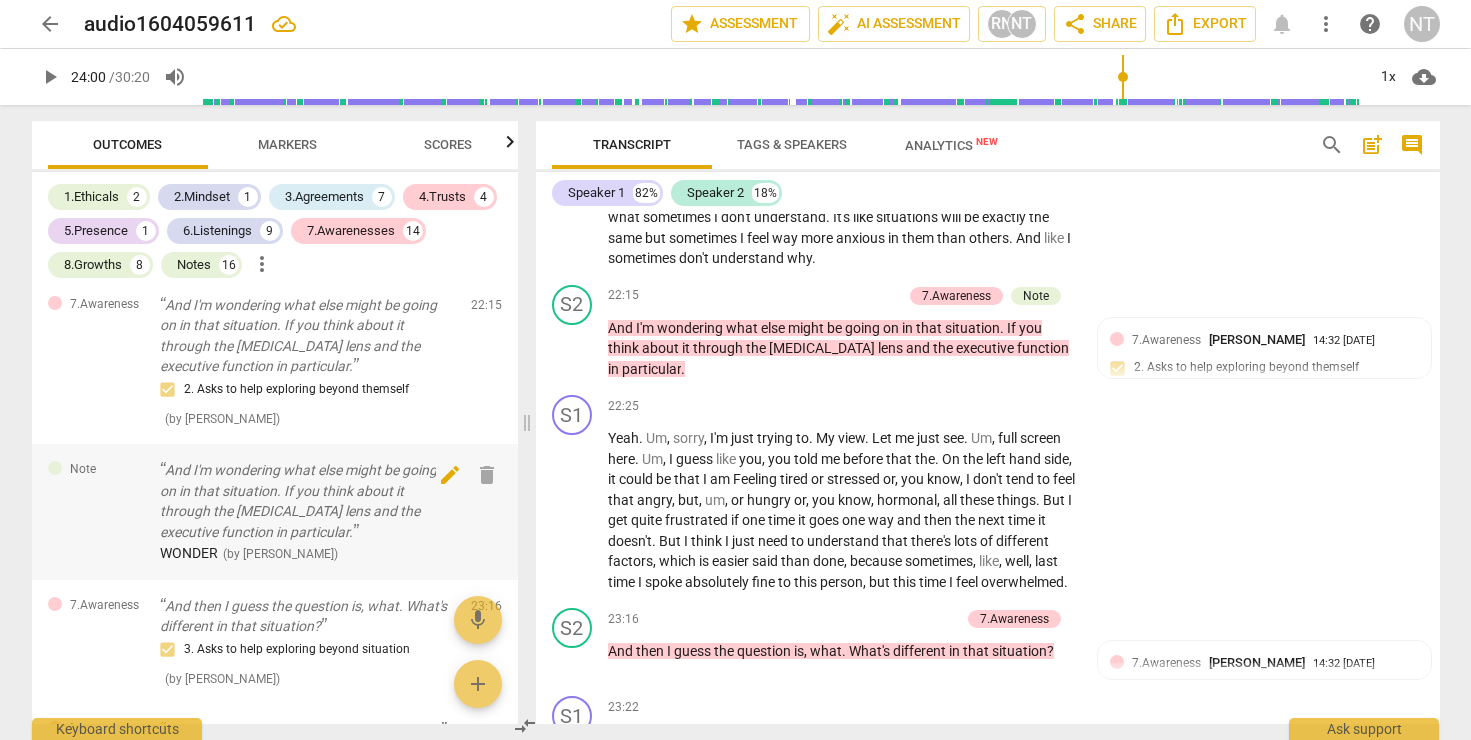 click on "edit" at bounding box center (450, 475) 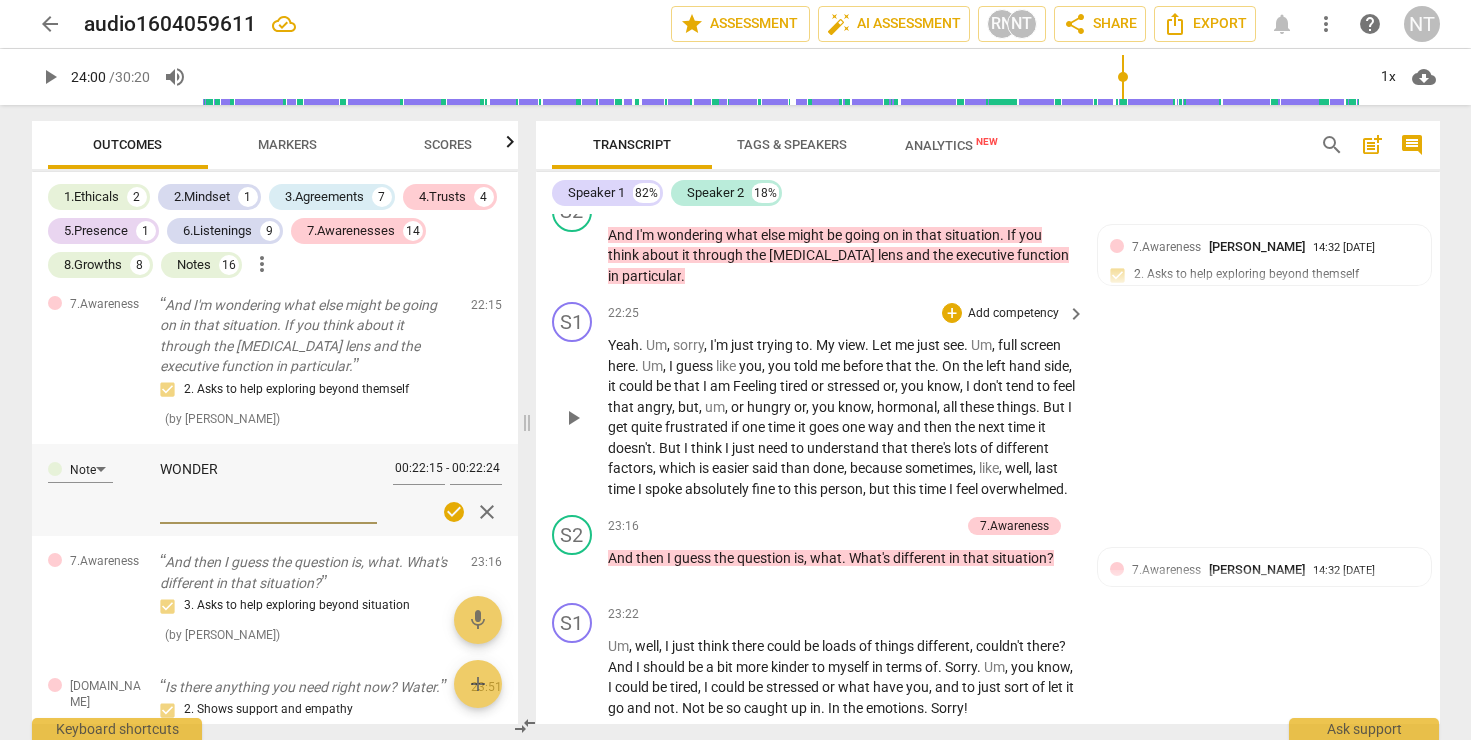 scroll, scrollTop: 8831, scrollLeft: 0, axis: vertical 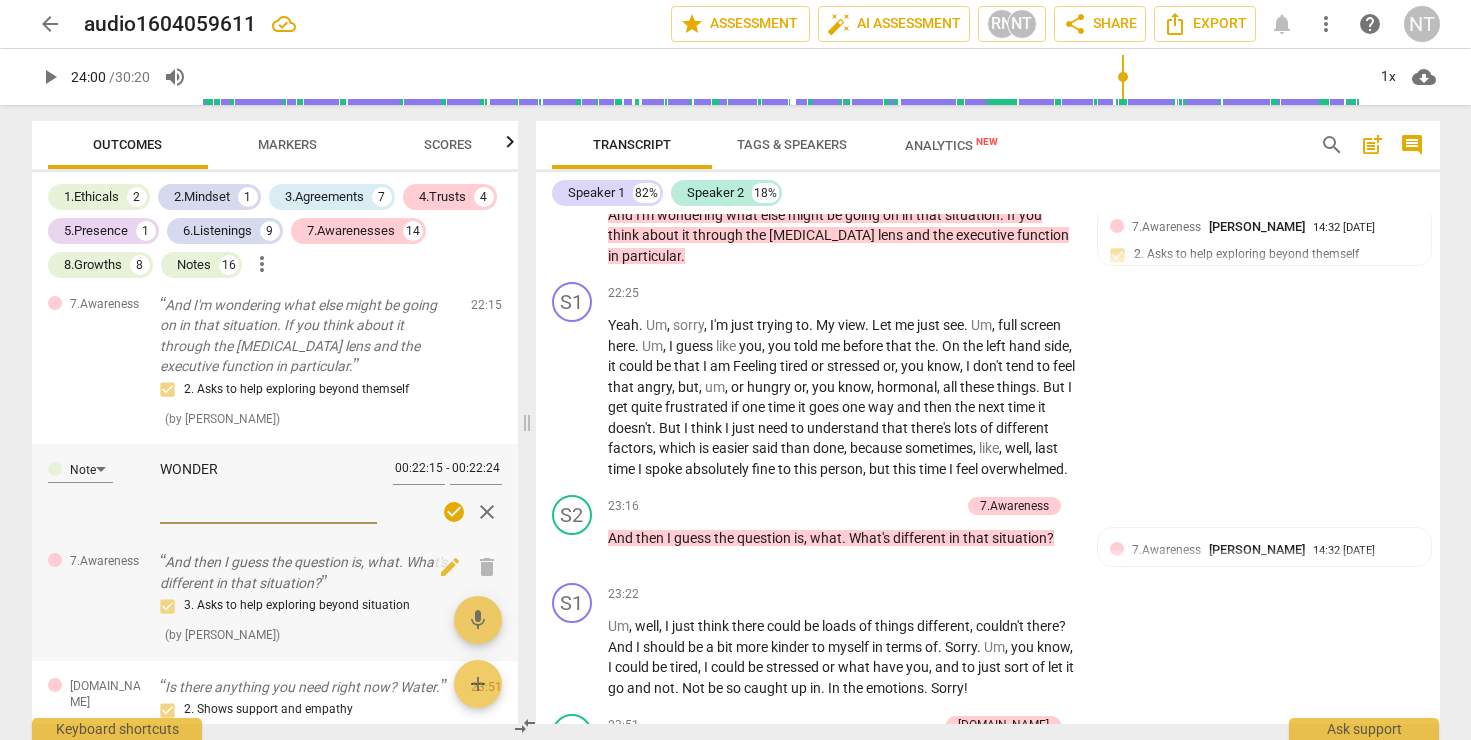 click on "And then I guess the question is, what. What's different in that situation?" at bounding box center [307, 572] 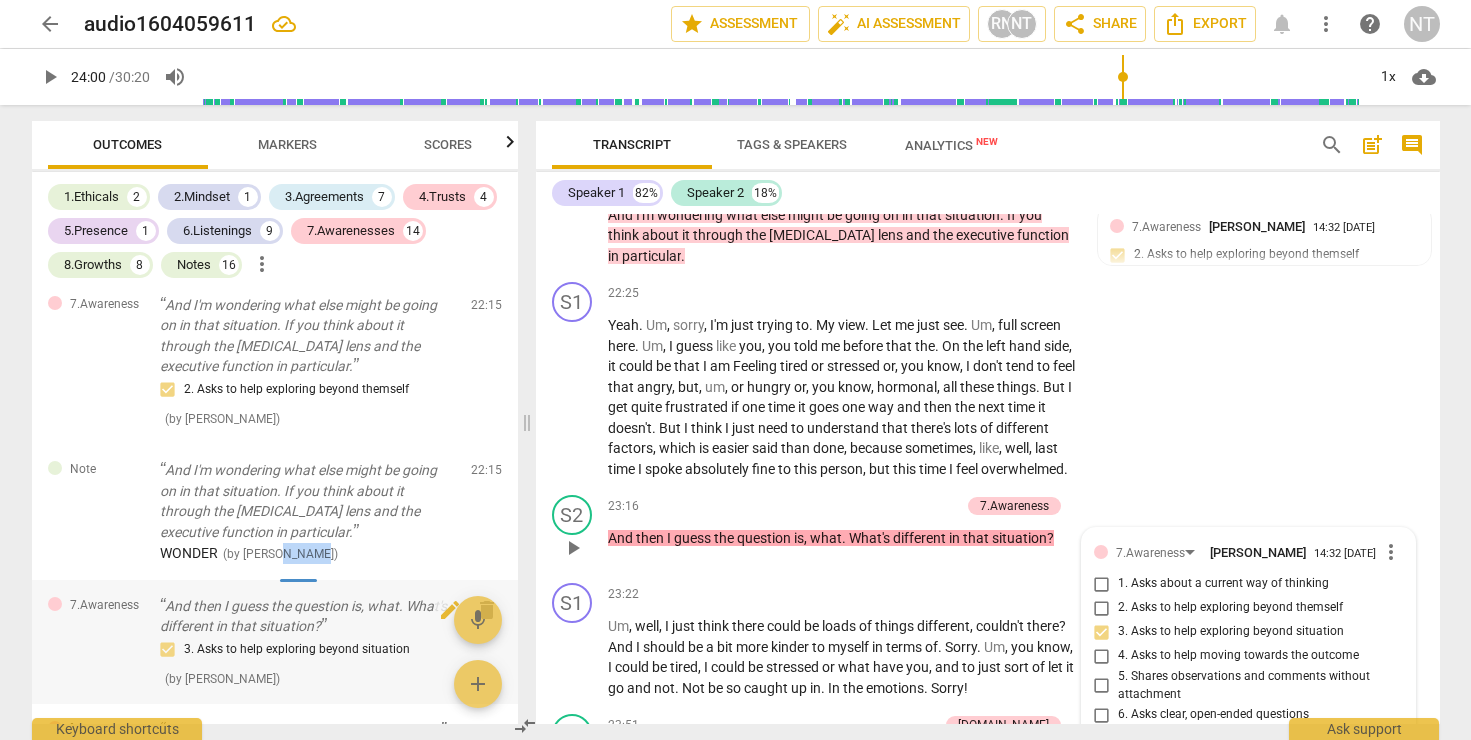 scroll, scrollTop: 9198, scrollLeft: 0, axis: vertical 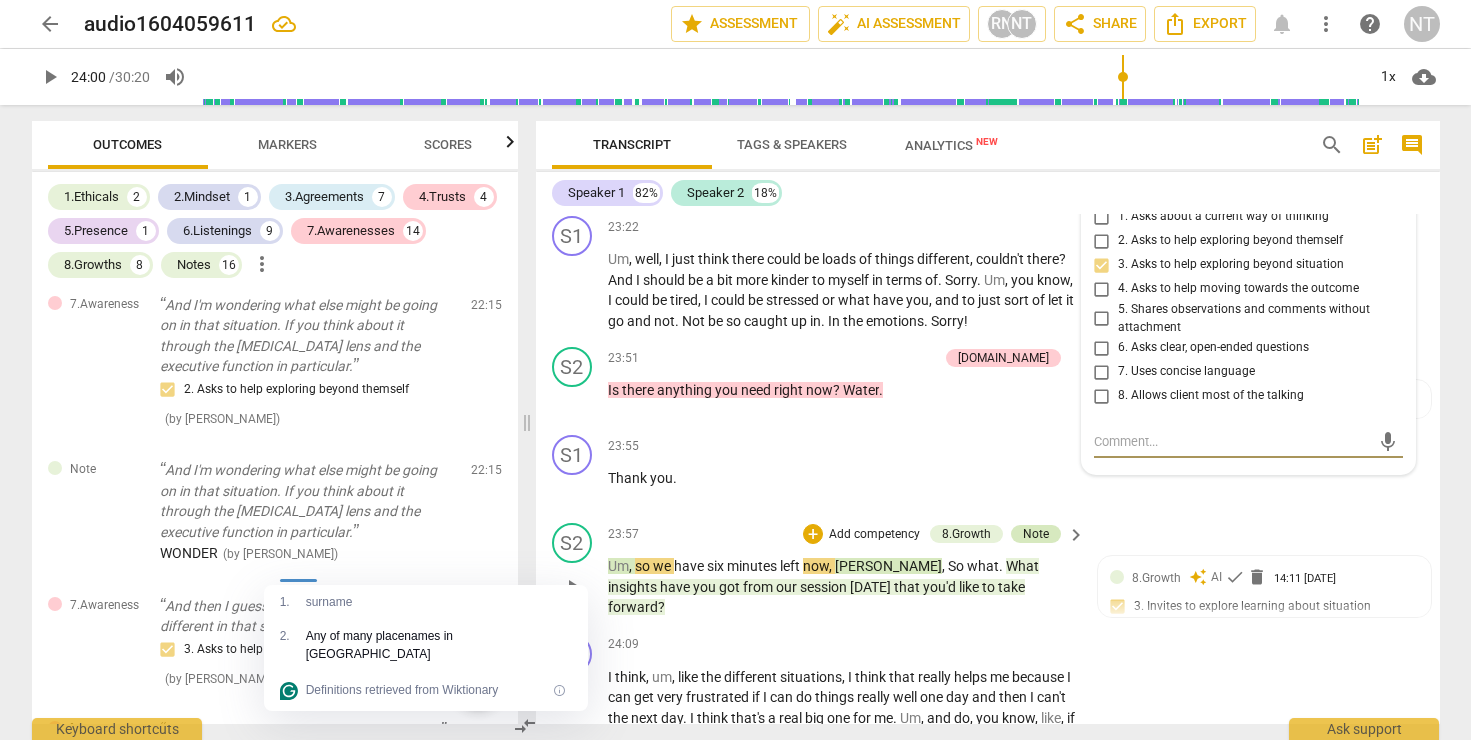 click on "Note" at bounding box center [1036, 534] 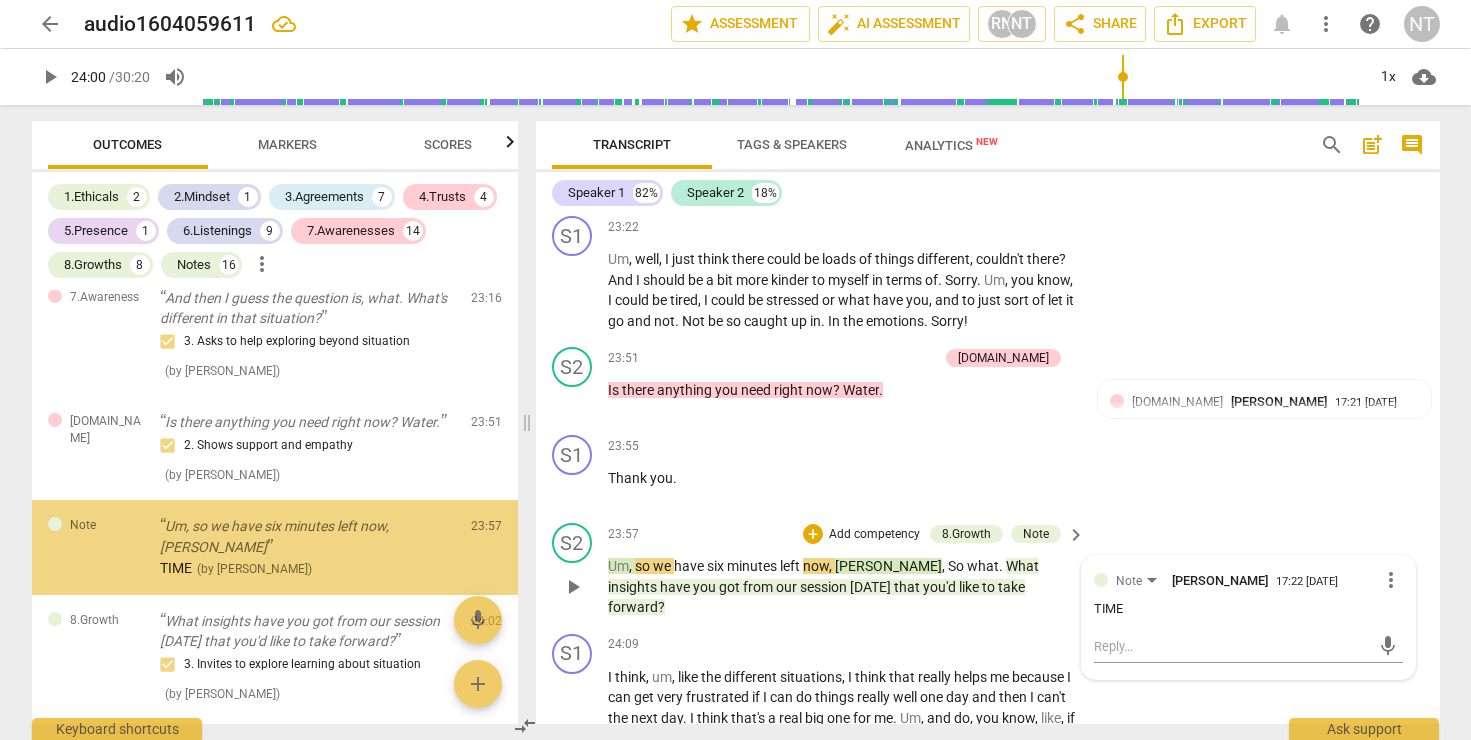 scroll, scrollTop: 6806, scrollLeft: 0, axis: vertical 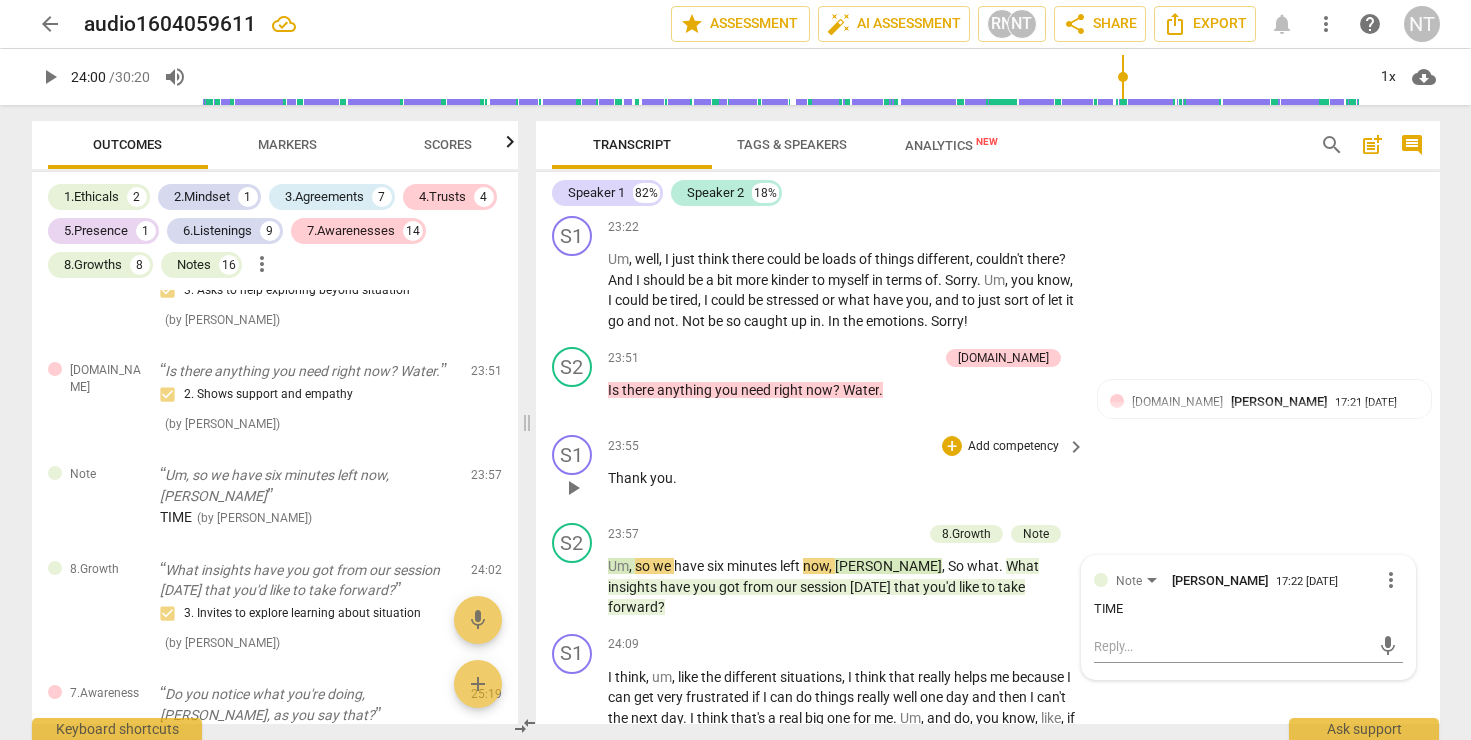click on "S1 play_arrow pause 23:55 + Add competency keyboard_arrow_right Thank   you ." at bounding box center (988, 471) 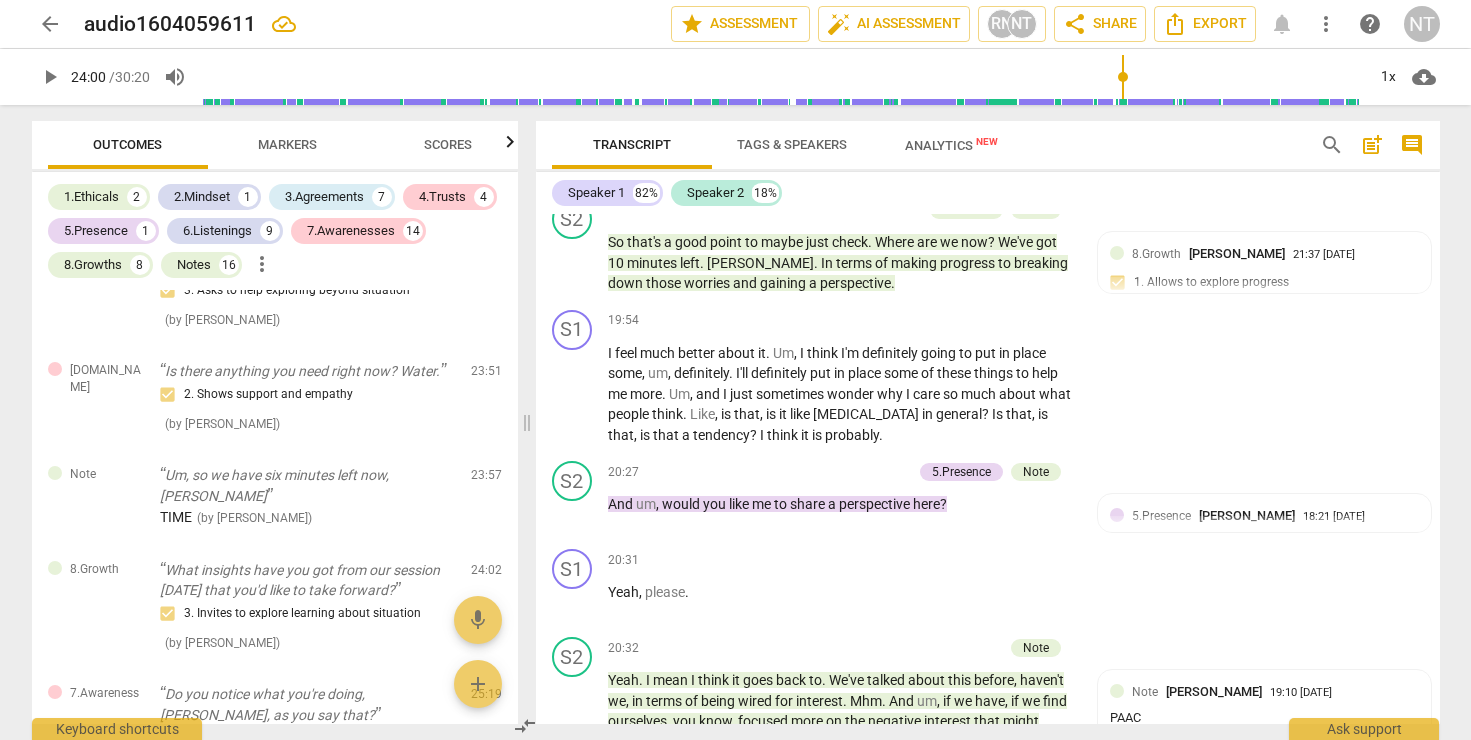 scroll, scrollTop: 7906, scrollLeft: 0, axis: vertical 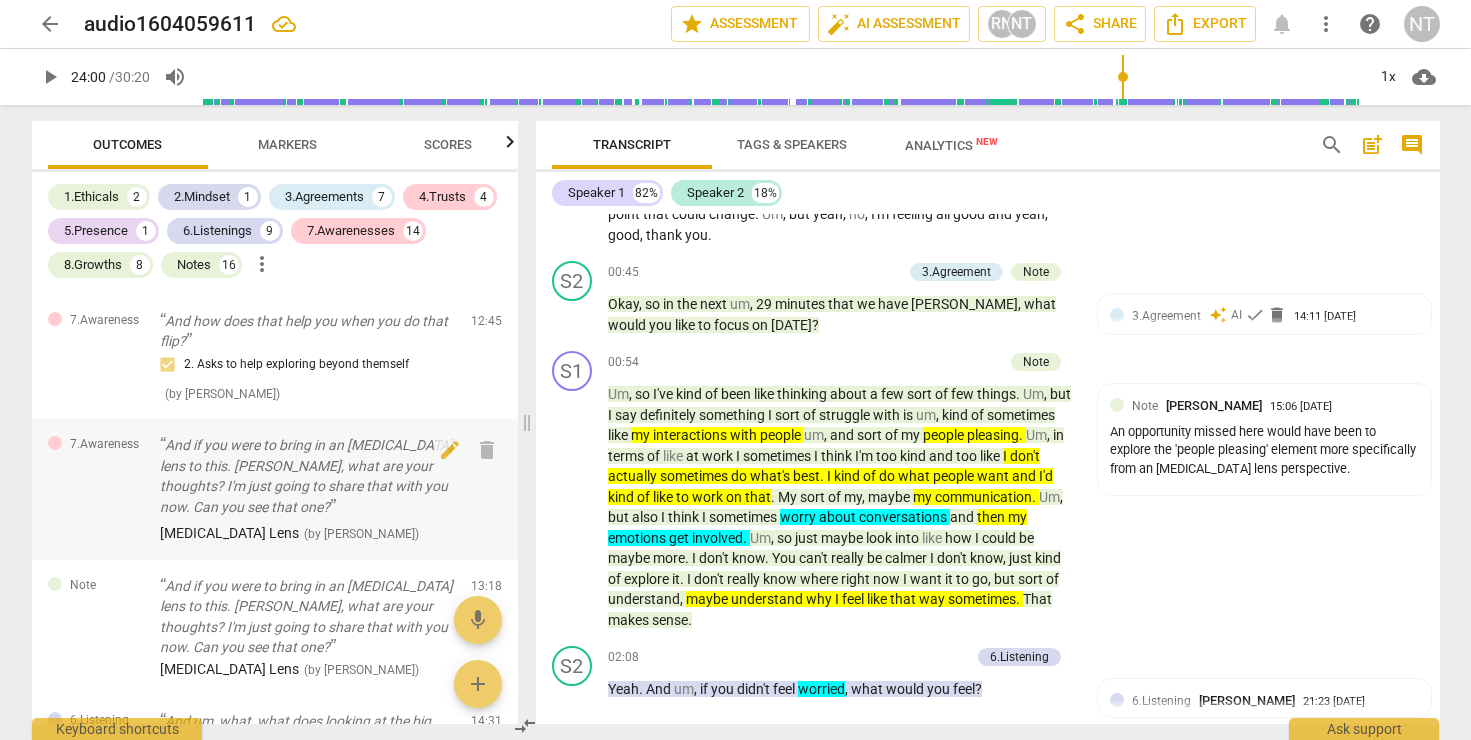 click on "And if you were to bring in an [MEDICAL_DATA] lens to this. [PERSON_NAME], what are your thoughts? I'm just going to share that with you now. Can you see that one?" at bounding box center [307, 476] 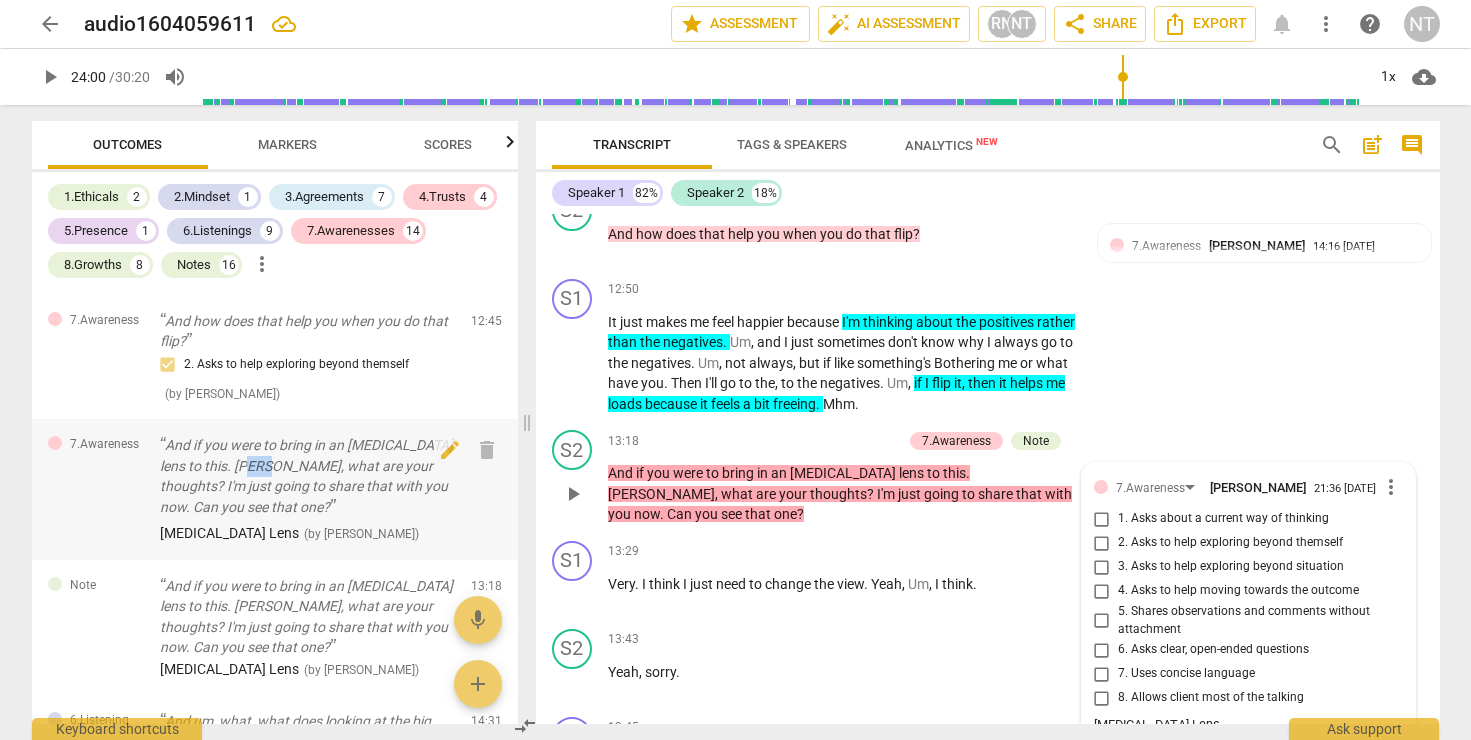 scroll, scrollTop: 4976, scrollLeft: 0, axis: vertical 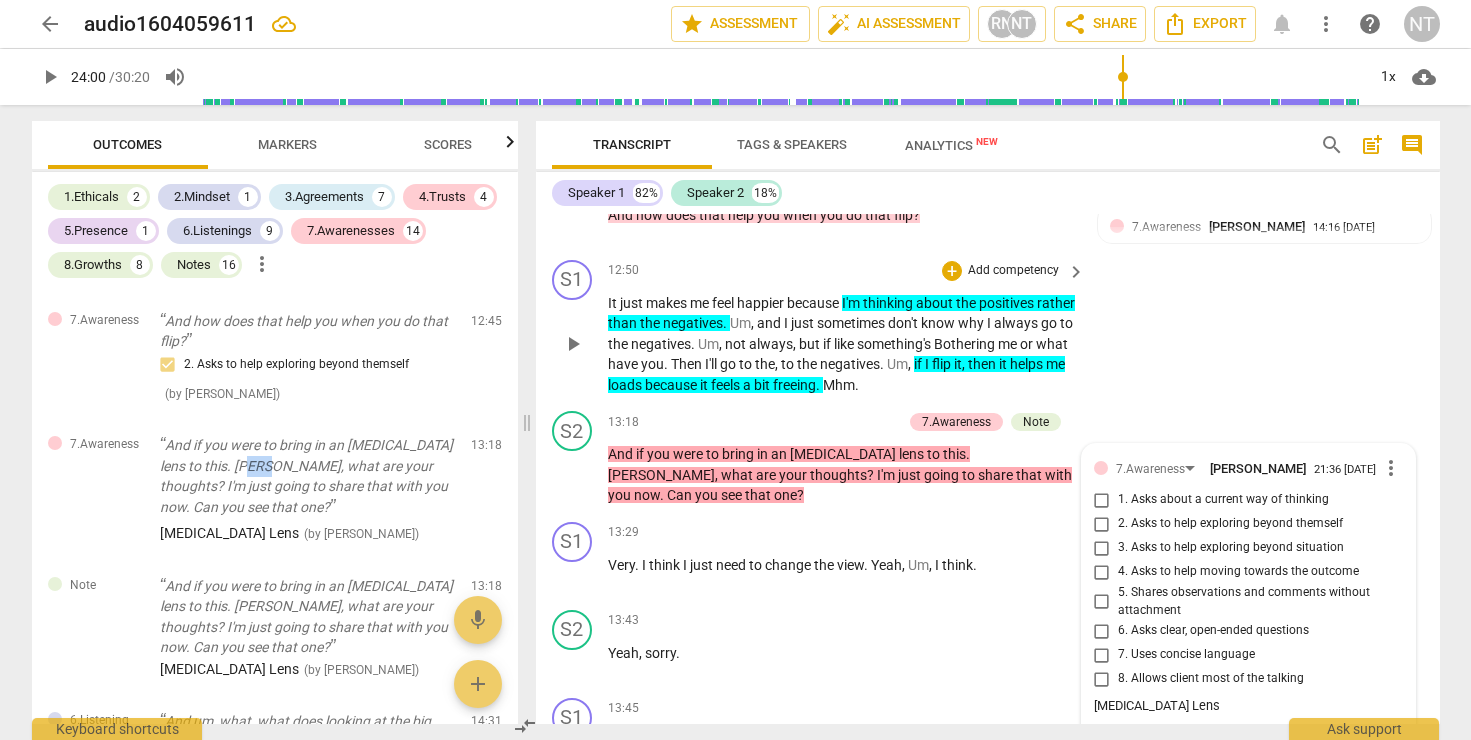 click on "I'm" at bounding box center (852, 303) 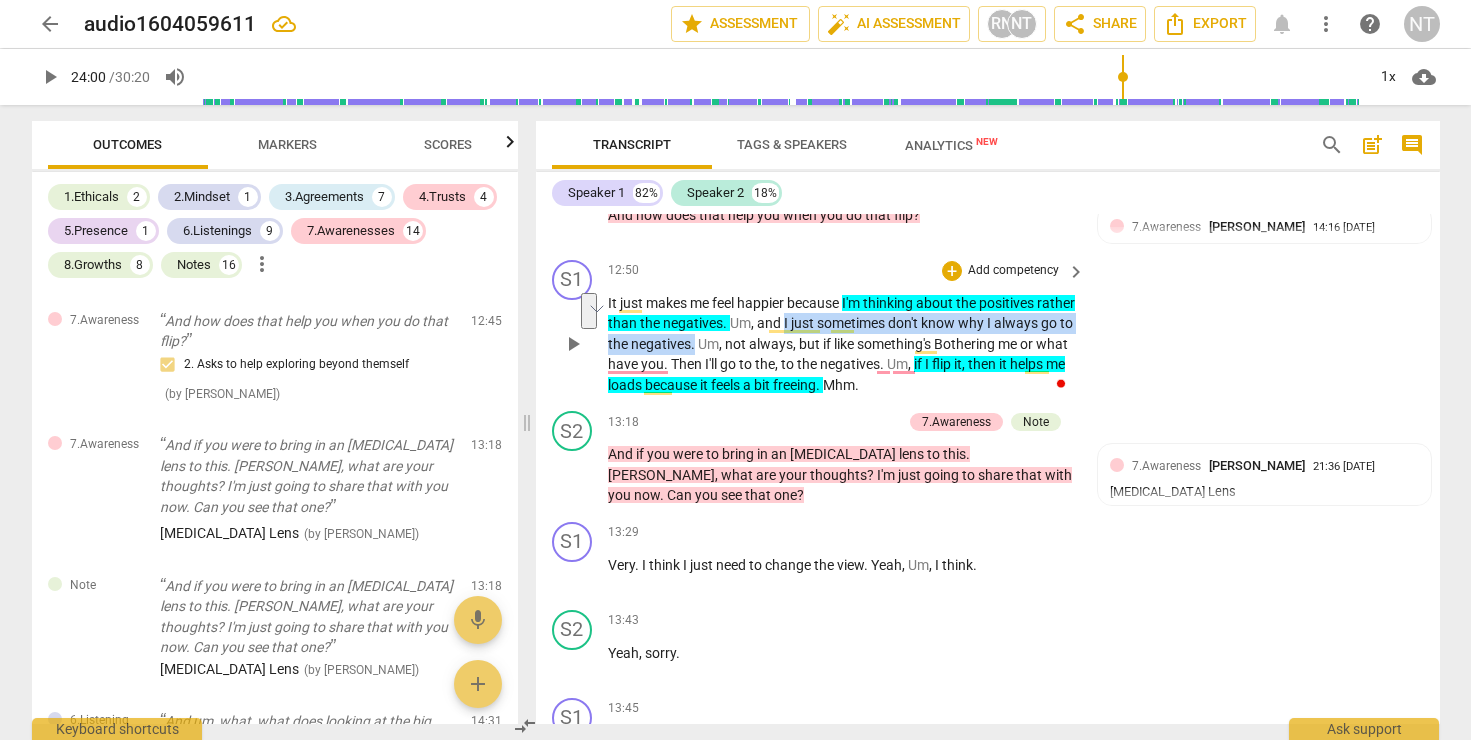 drag, startPoint x: 823, startPoint y: 346, endPoint x: 775, endPoint y: 363, distance: 50.92151 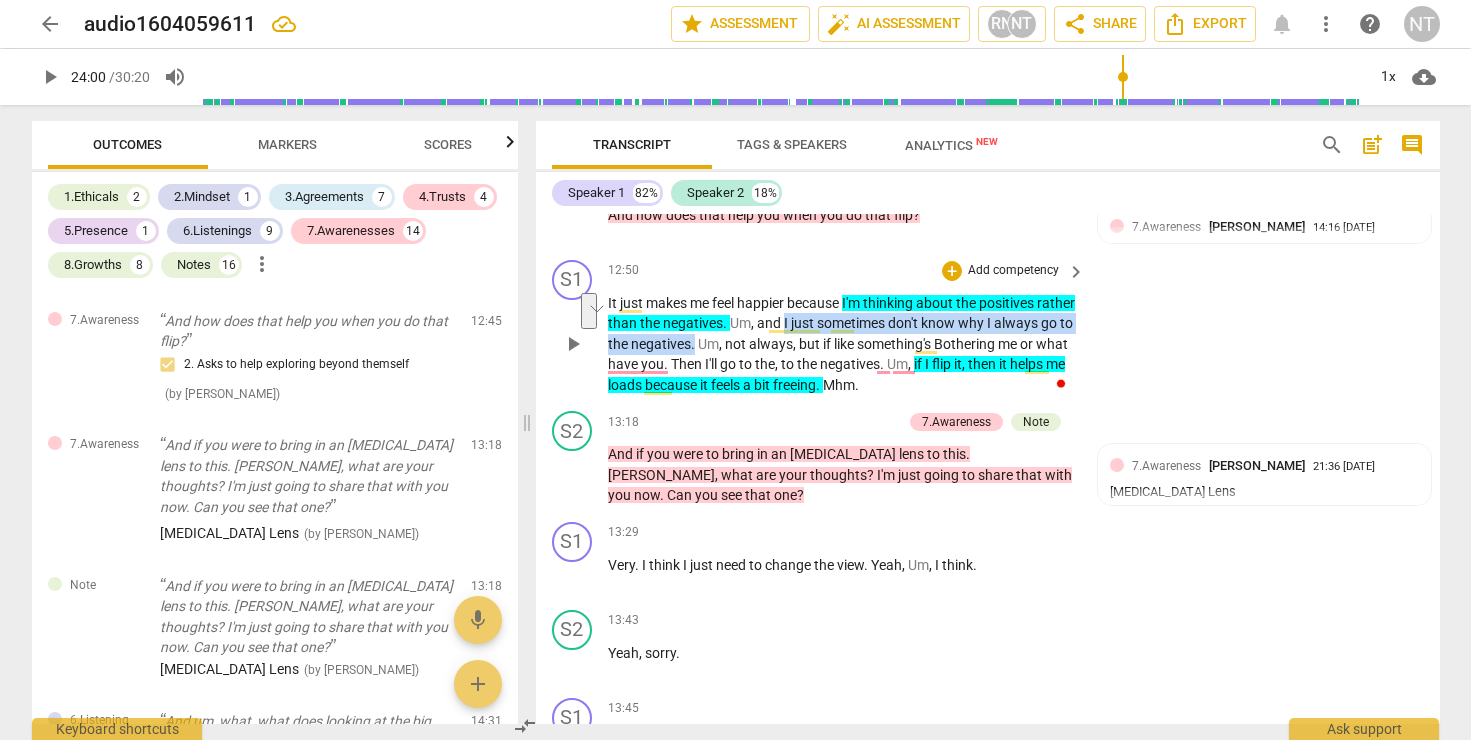 click on "It   just   makes   me   feel   happier   because   I'm   thinking   about   the   positives   rather   than   the   negatives .   Um ,   and   I   just   sometimes   don't   know   why   I   always   go   to   the   negatives .   Um ,   not   always ,   but   if   like   something's   Bothering   me   or   what   have   you .   Then   I'll   go   to   the ,   to   the   negatives .   Um ,   if   I   flip   it ,   then   it   helps   me   loads   because   it   feels   a   bit   freeing .   Mhm ." at bounding box center (842, 344) 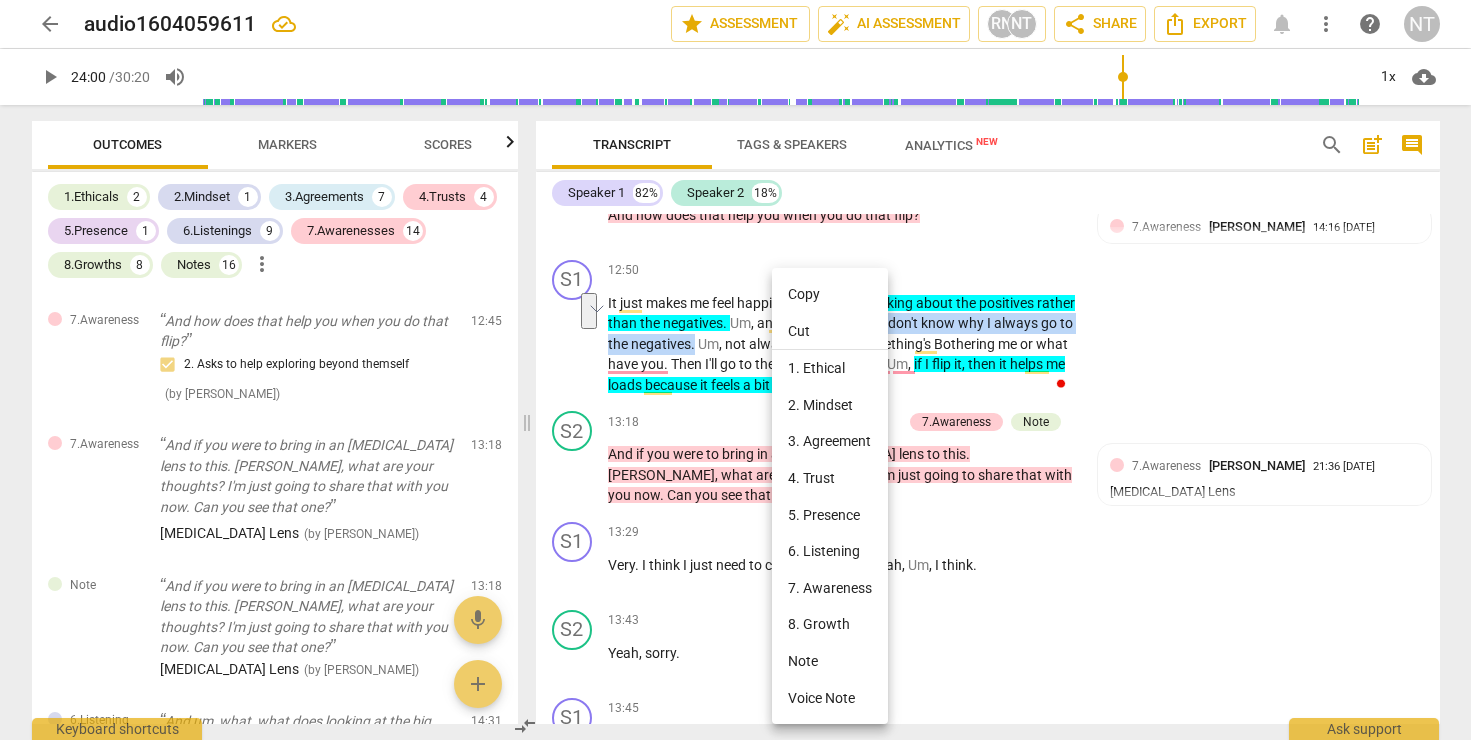 click on "Copy" at bounding box center (830, 294) 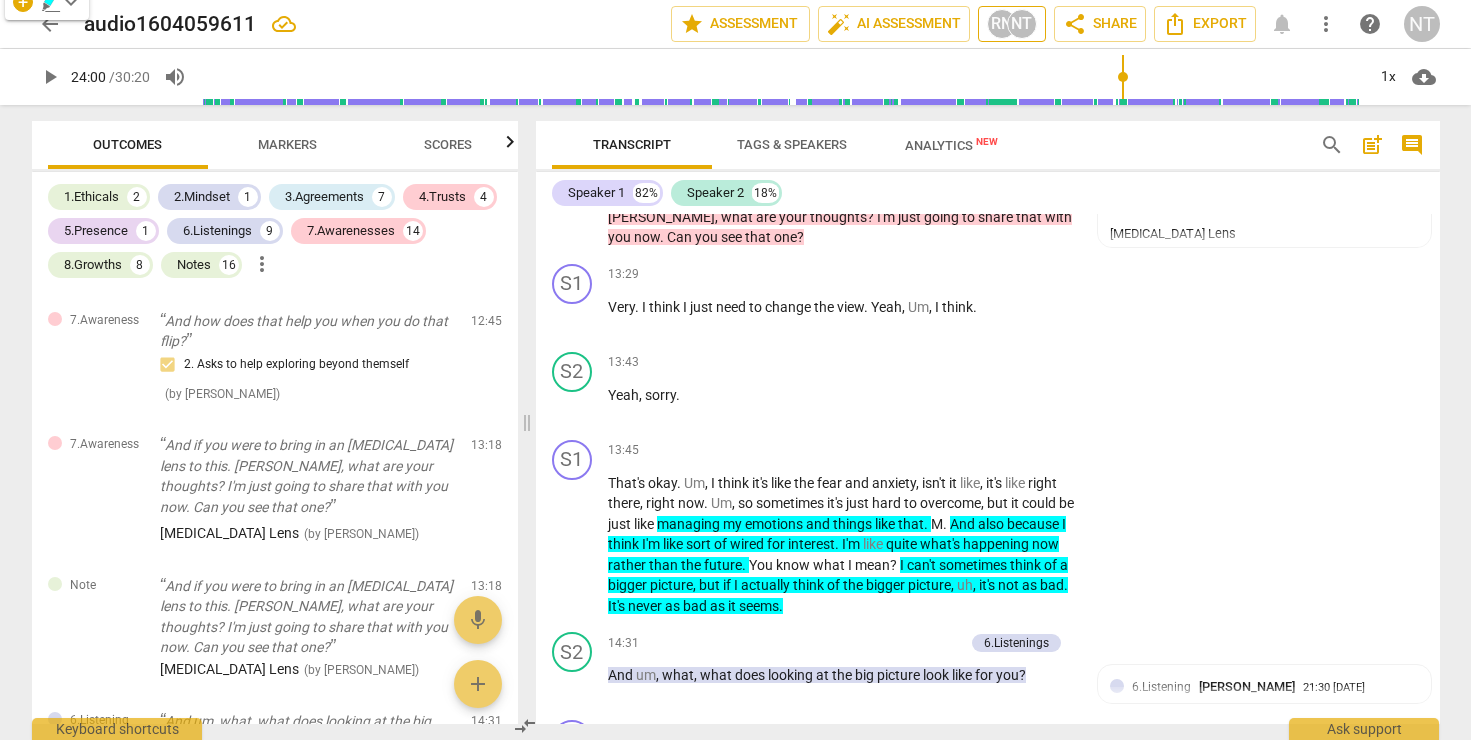 scroll, scrollTop: 5228, scrollLeft: 0, axis: vertical 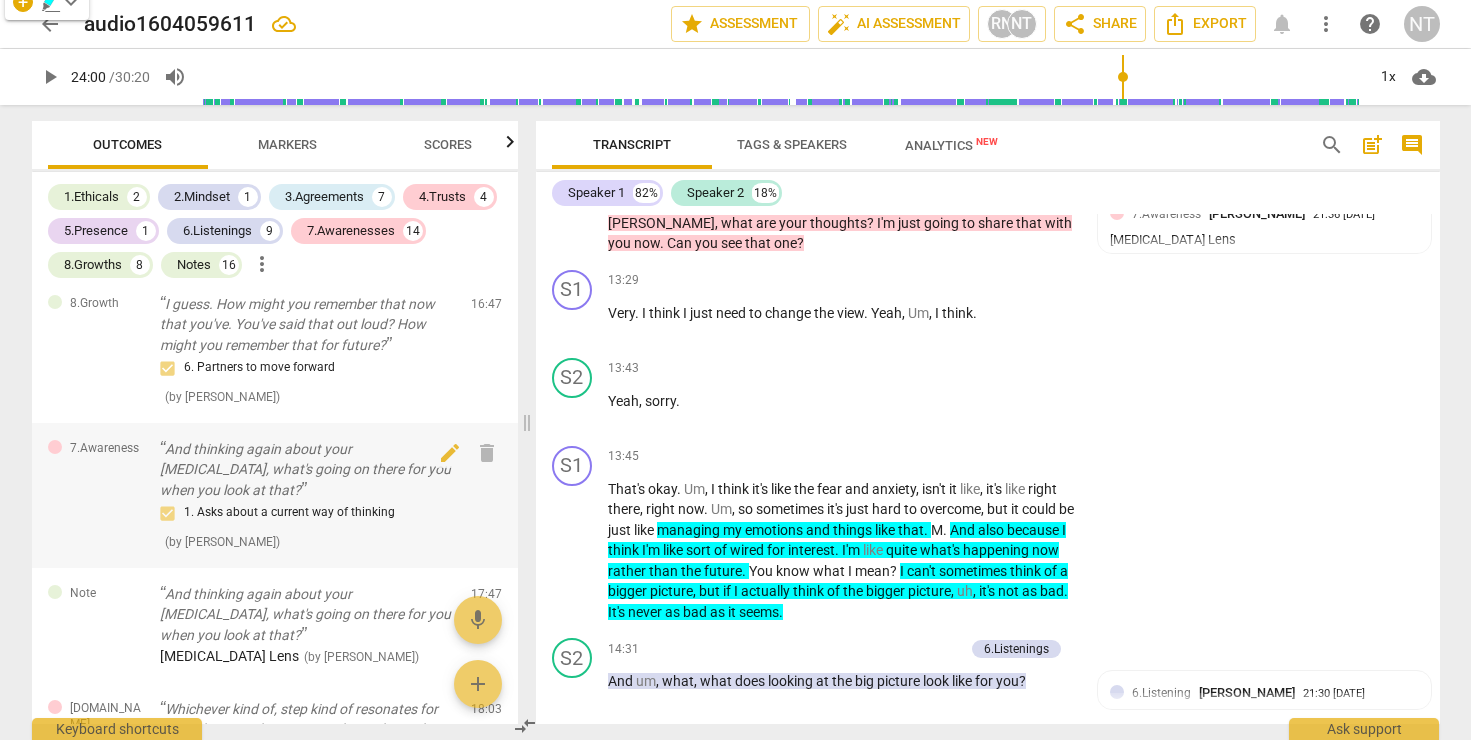 click on "And thinking again about your [MEDICAL_DATA], what's going on there for you when you look at that?" at bounding box center [307, 470] 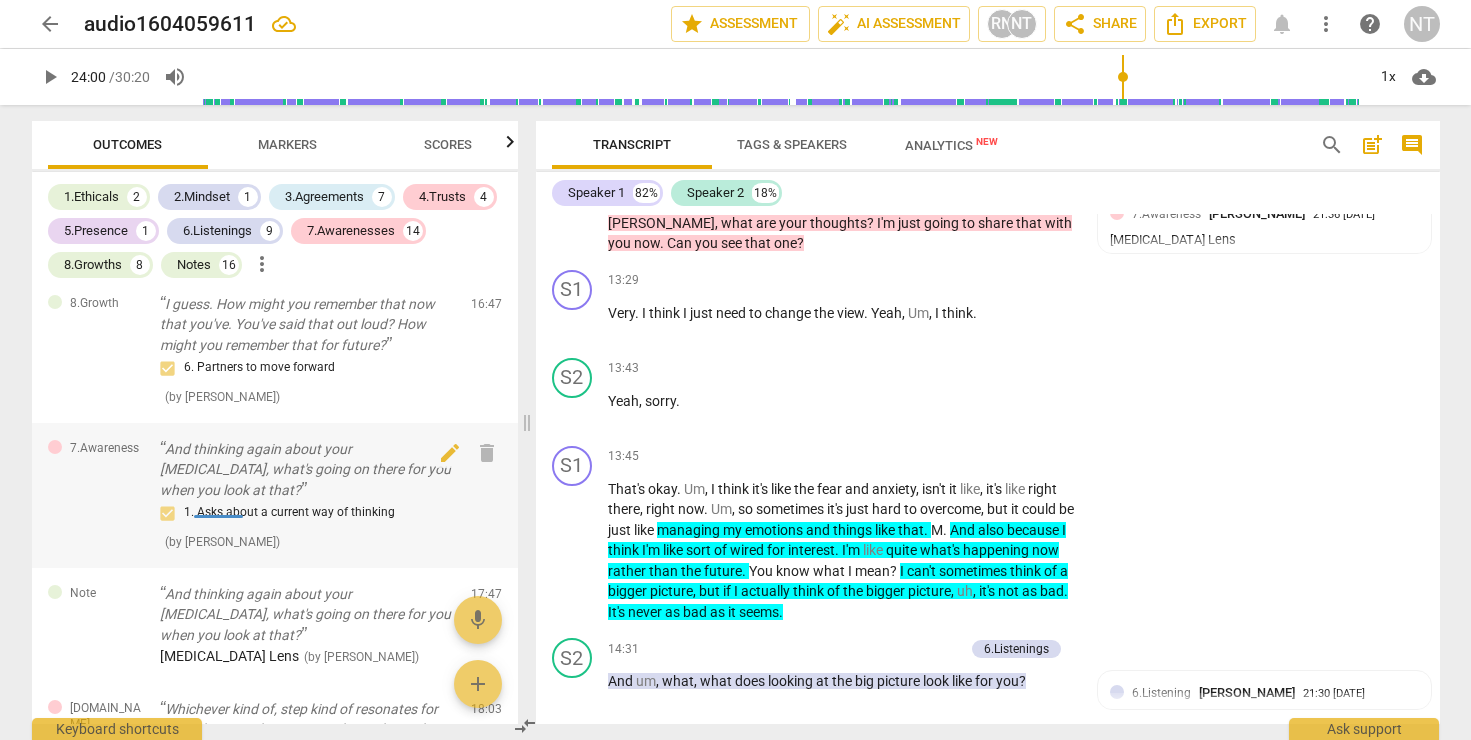 scroll, scrollTop: 7188, scrollLeft: 0, axis: vertical 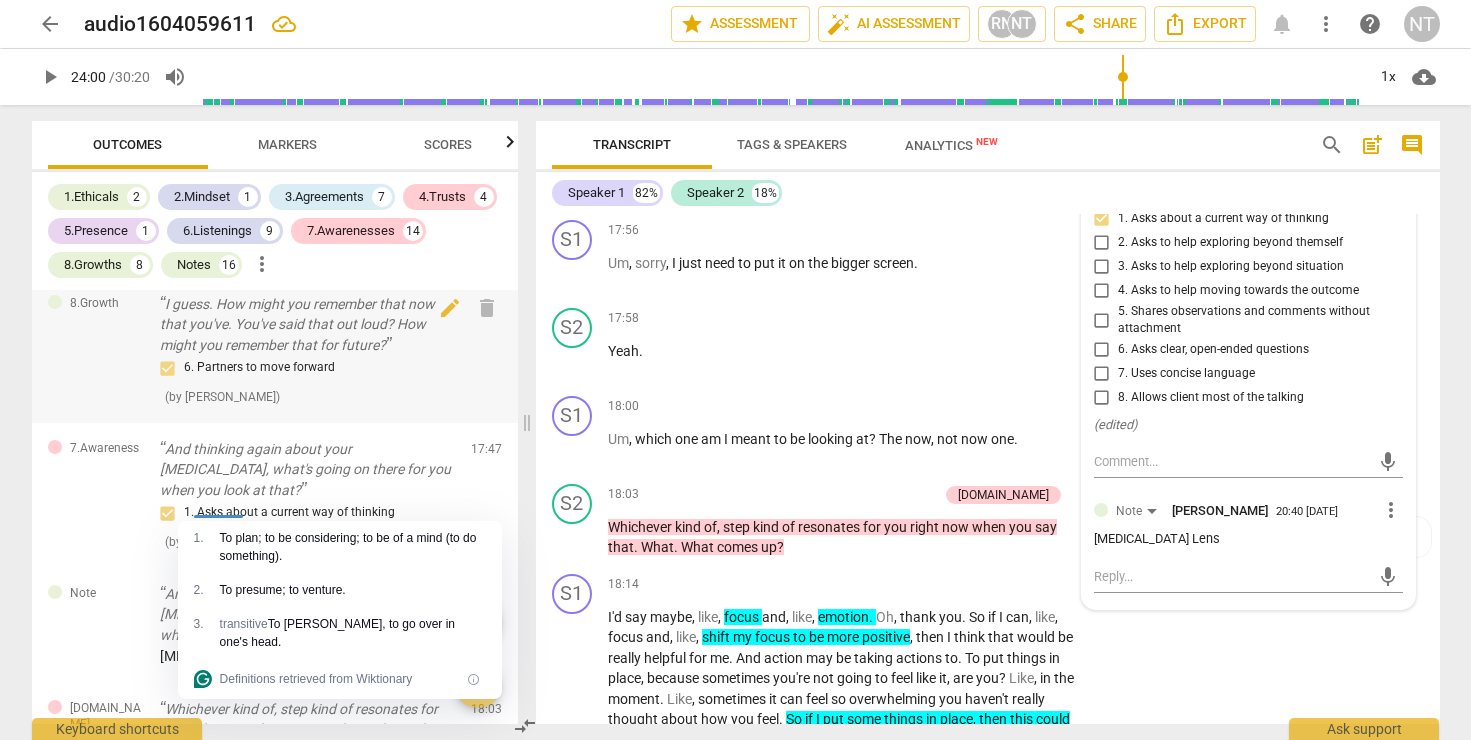 click on "8.Growth I guess. How might you remember that now that you've. You've said that out loud? How might you remember that for future? 6. Partners to move forward ( by [PERSON_NAME] ) 16:47 edit delete" at bounding box center [275, 350] 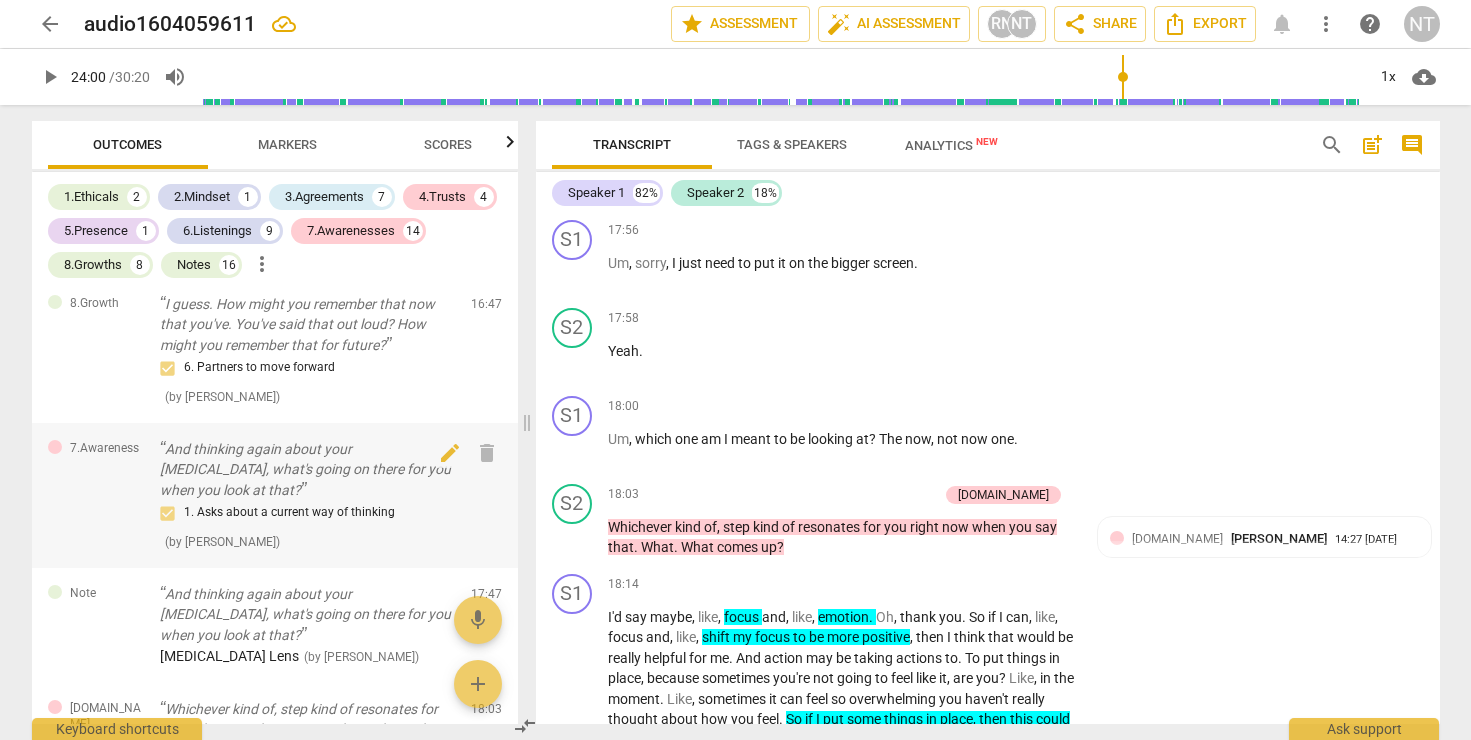 click on "And thinking again about your [MEDICAL_DATA], what's going on there for you when you look at that?" at bounding box center (307, 470) 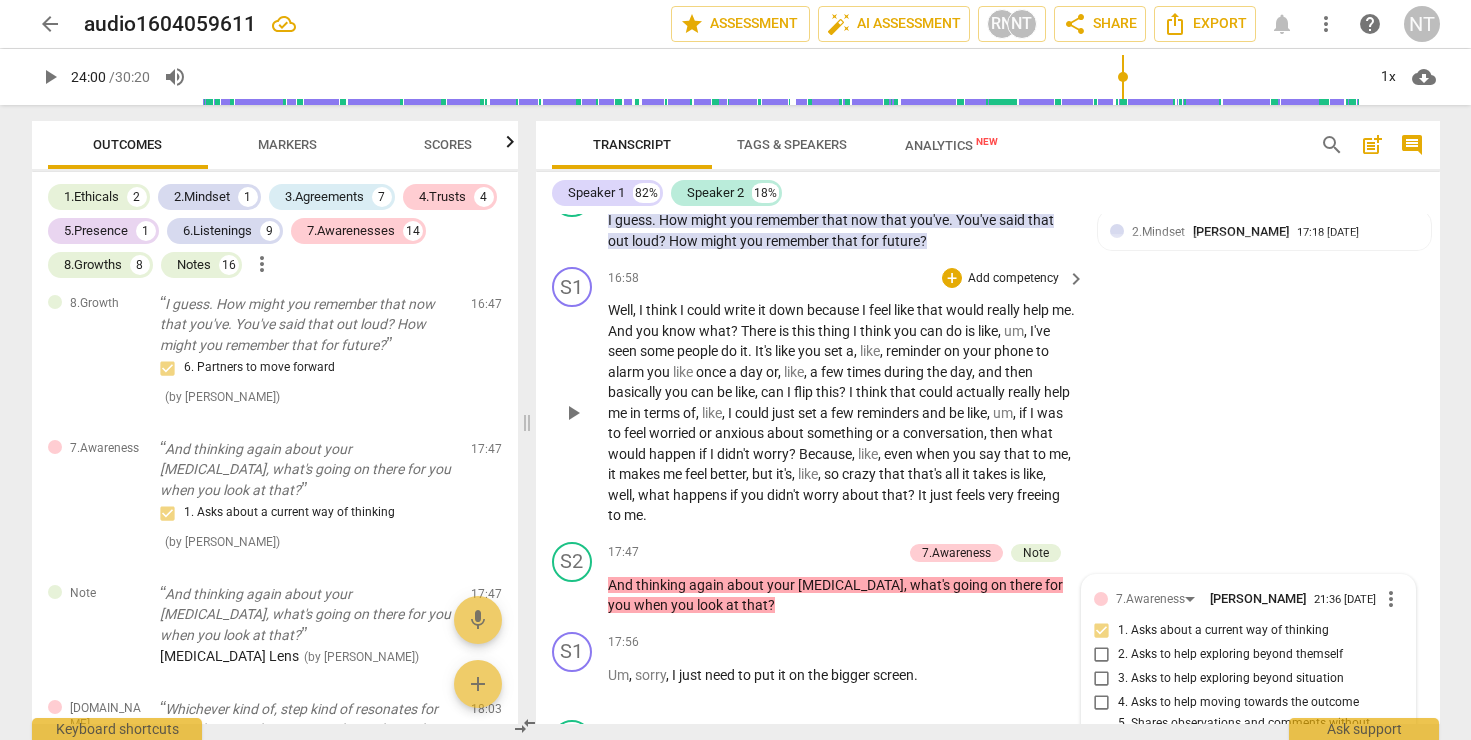 scroll, scrollTop: 6761, scrollLeft: 0, axis: vertical 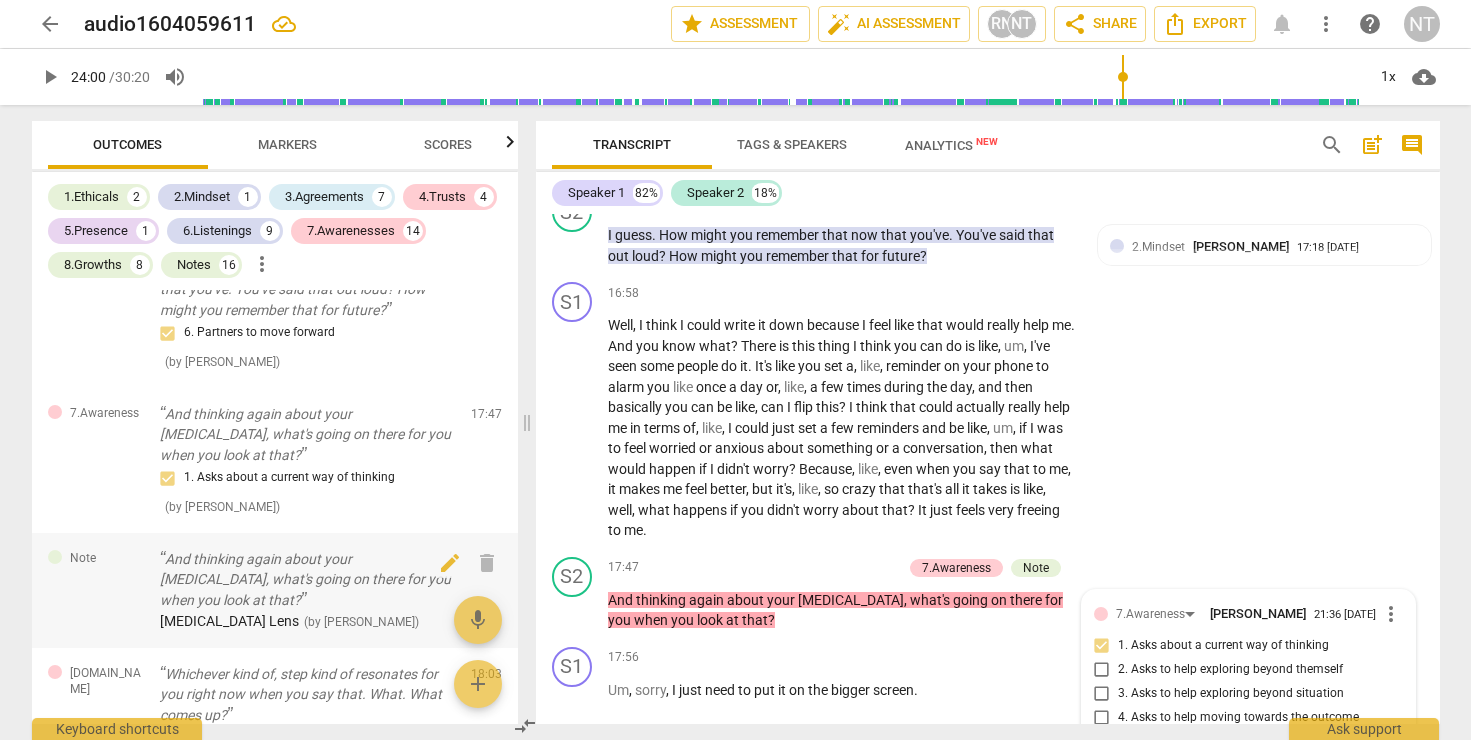 click on "And thinking again about your [MEDICAL_DATA], what's going on there for you when you look at that?" at bounding box center (307, 580) 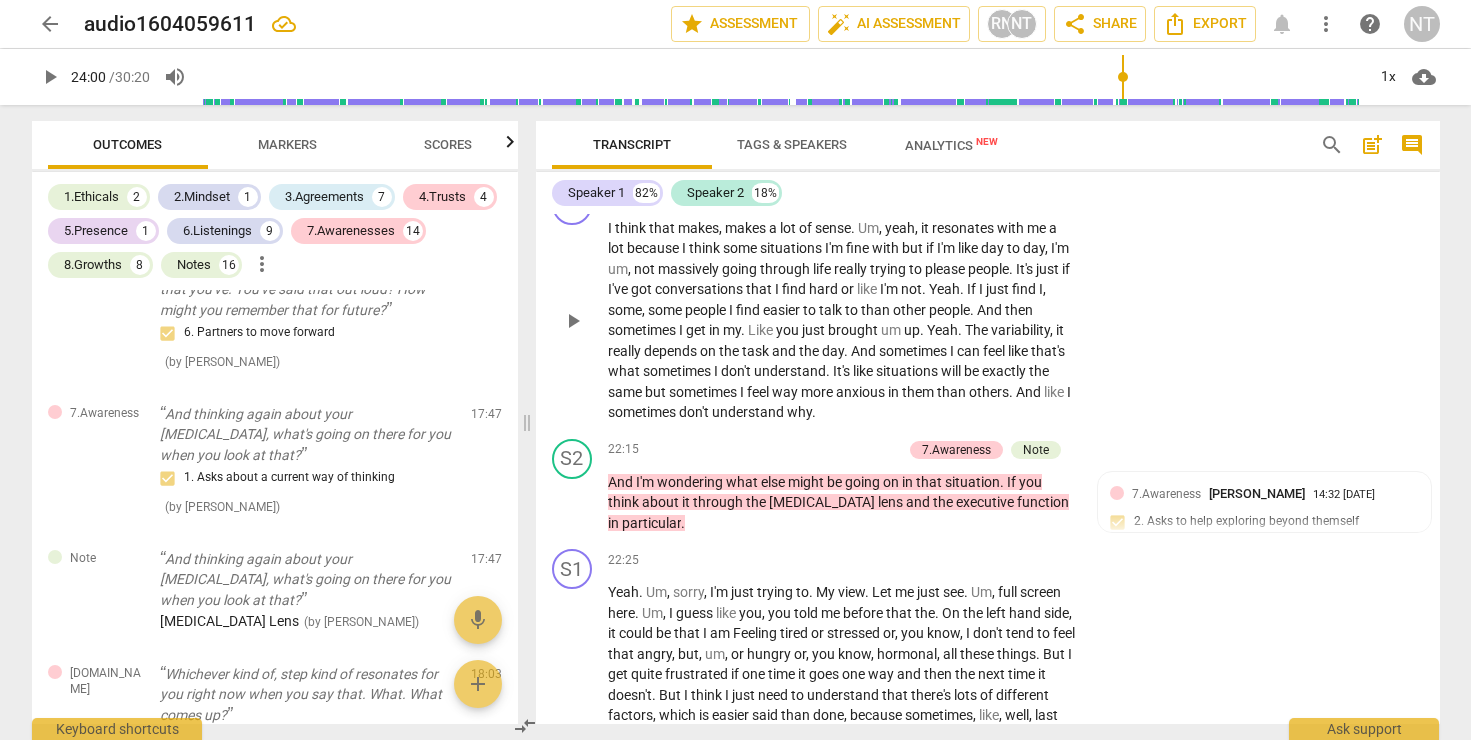 scroll, scrollTop: 8543, scrollLeft: 0, axis: vertical 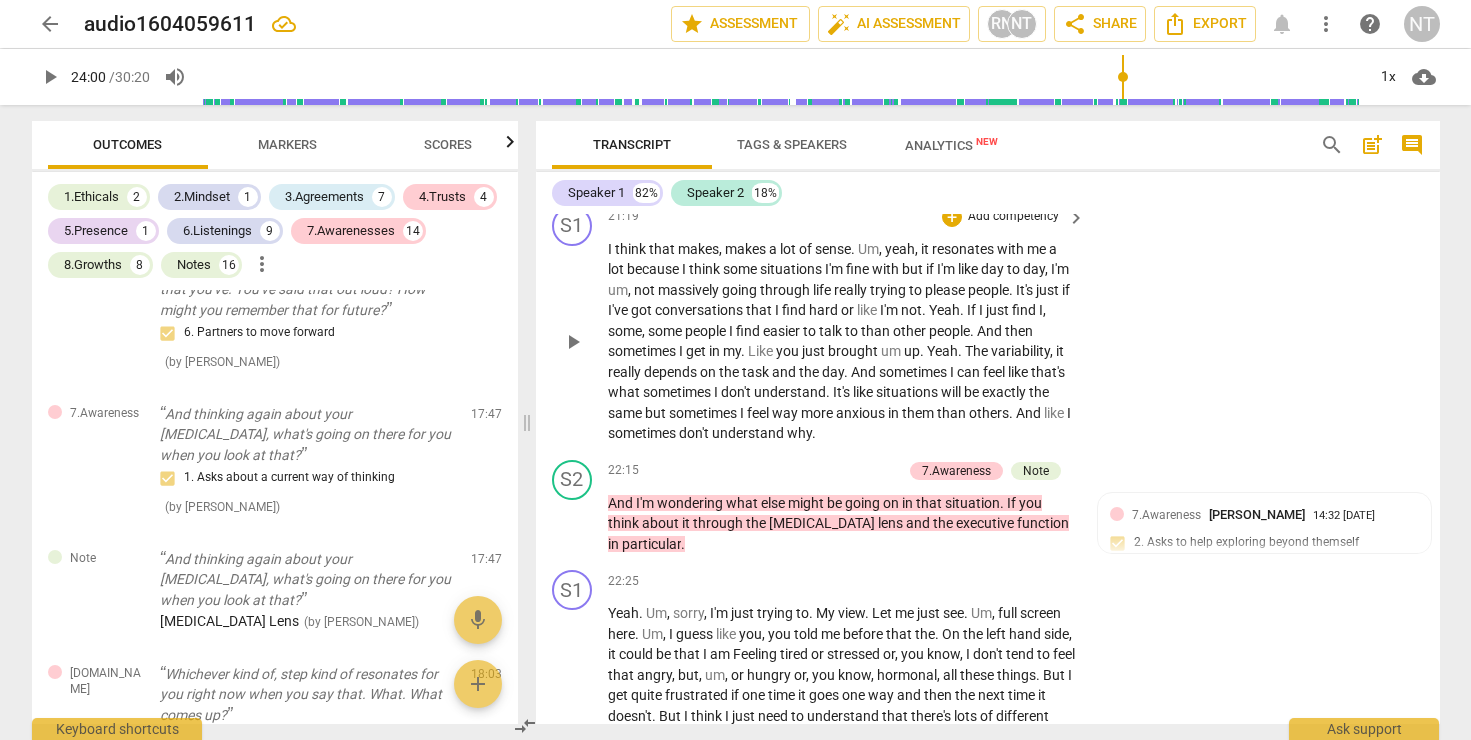 drag, startPoint x: 619, startPoint y: 257, endPoint x: 906, endPoint y: 393, distance: 317.5925 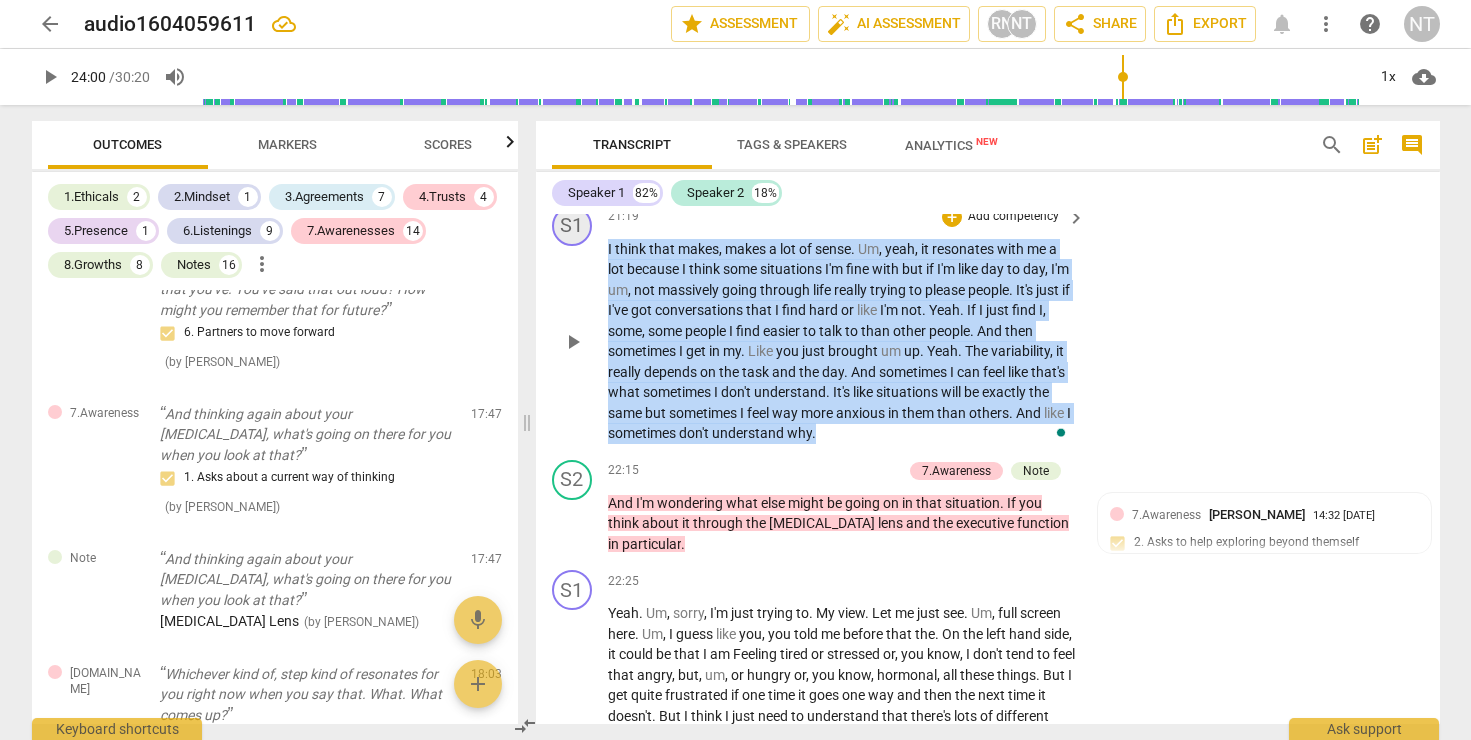 drag, startPoint x: 930, startPoint y: 440, endPoint x: 580, endPoint y: 234, distance: 406.12314 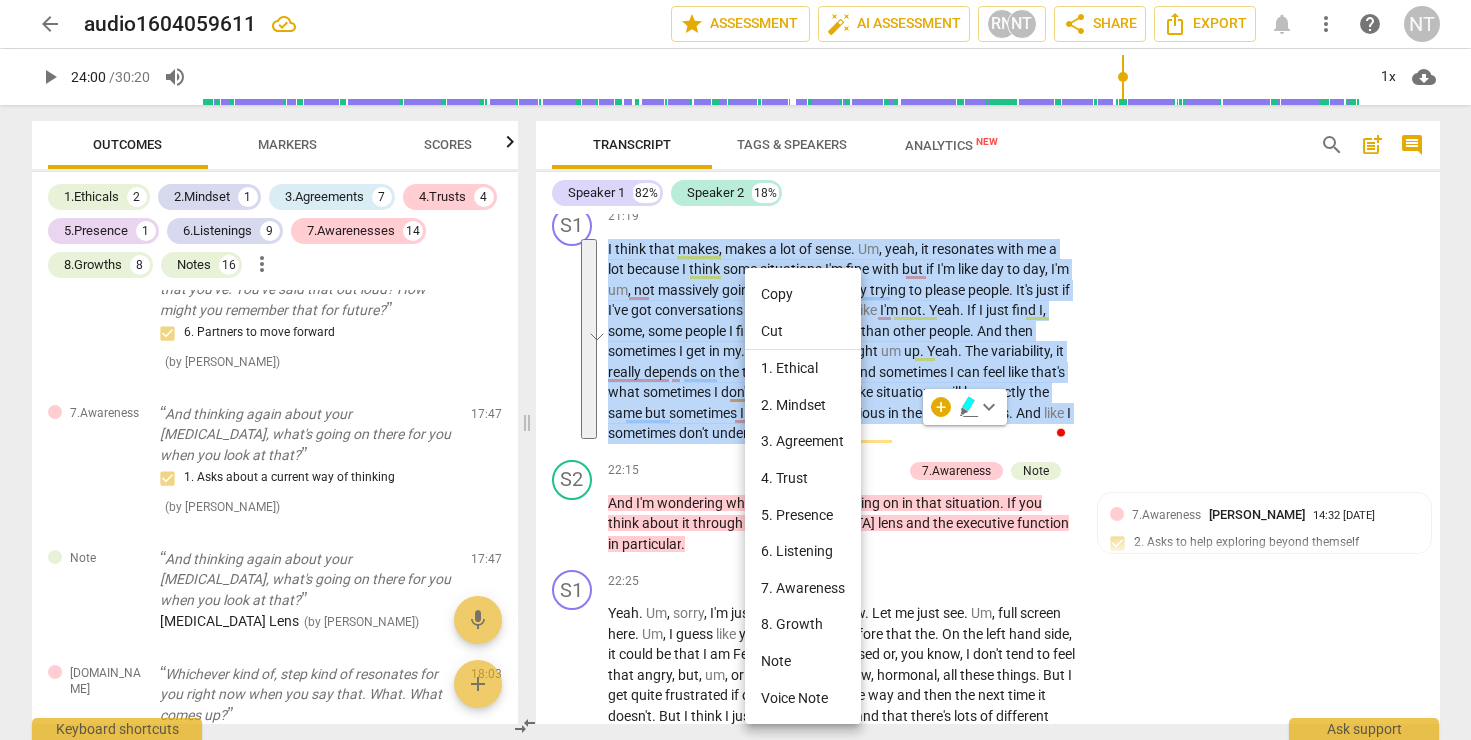 click on "Copy" at bounding box center [803, 294] 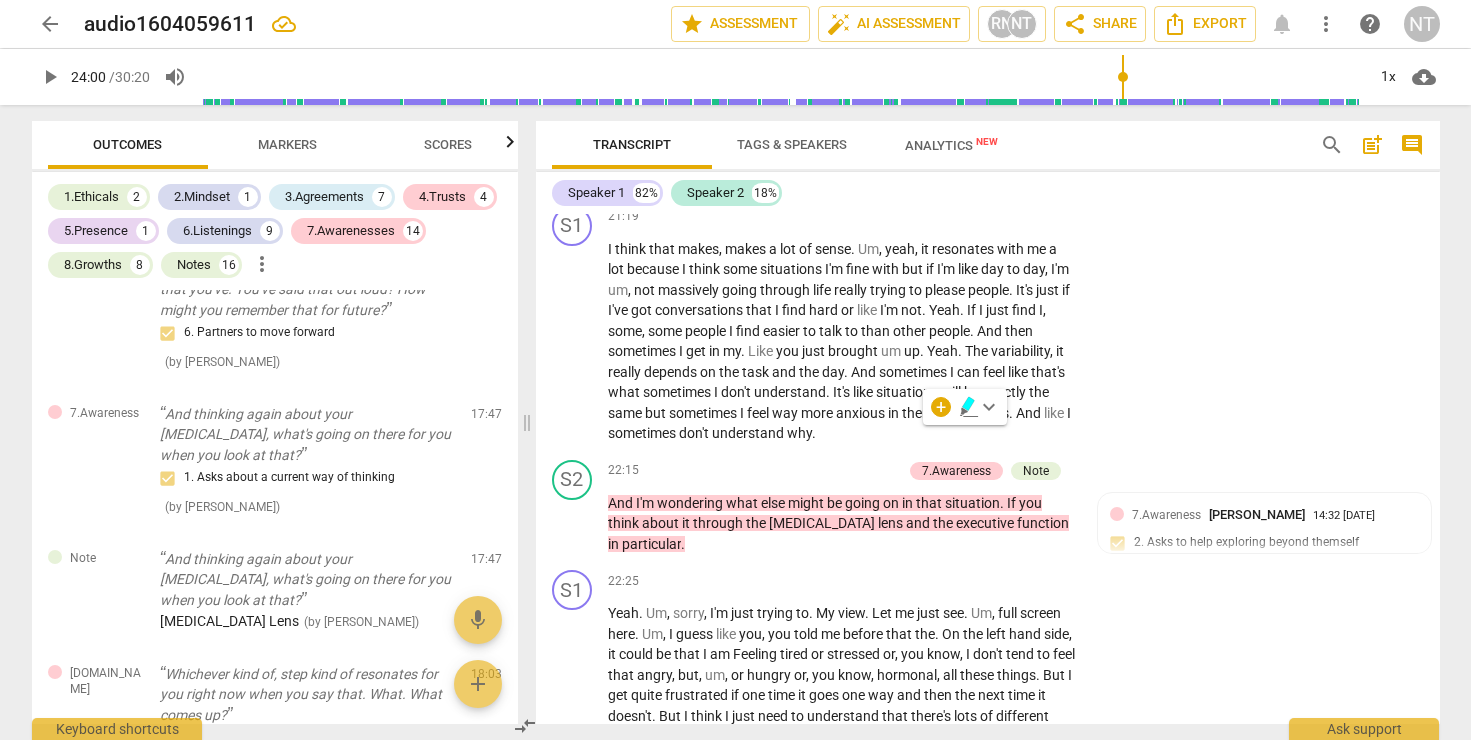 type on "1440" 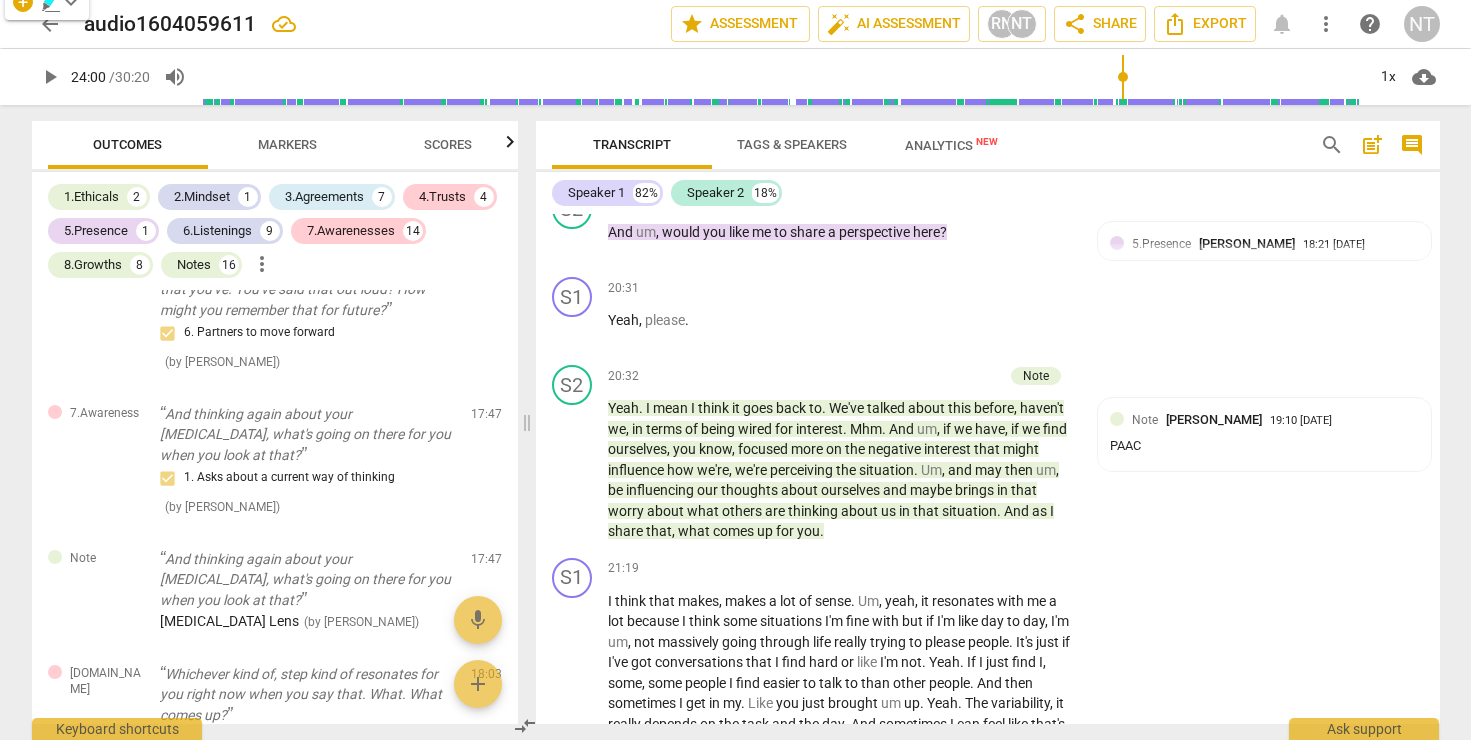 scroll, scrollTop: 8189, scrollLeft: 0, axis: vertical 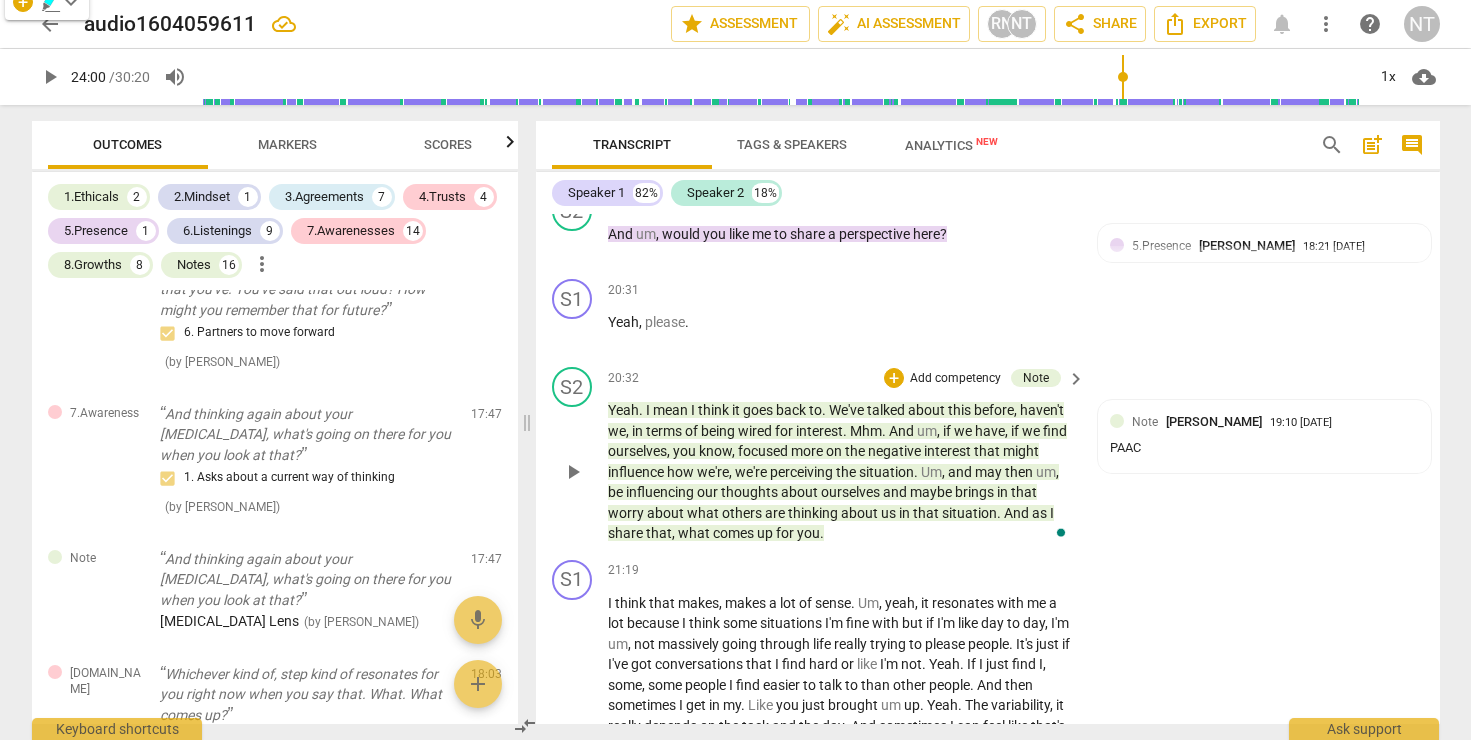 drag, startPoint x: 611, startPoint y: 413, endPoint x: 793, endPoint y: 502, distance: 202.59566 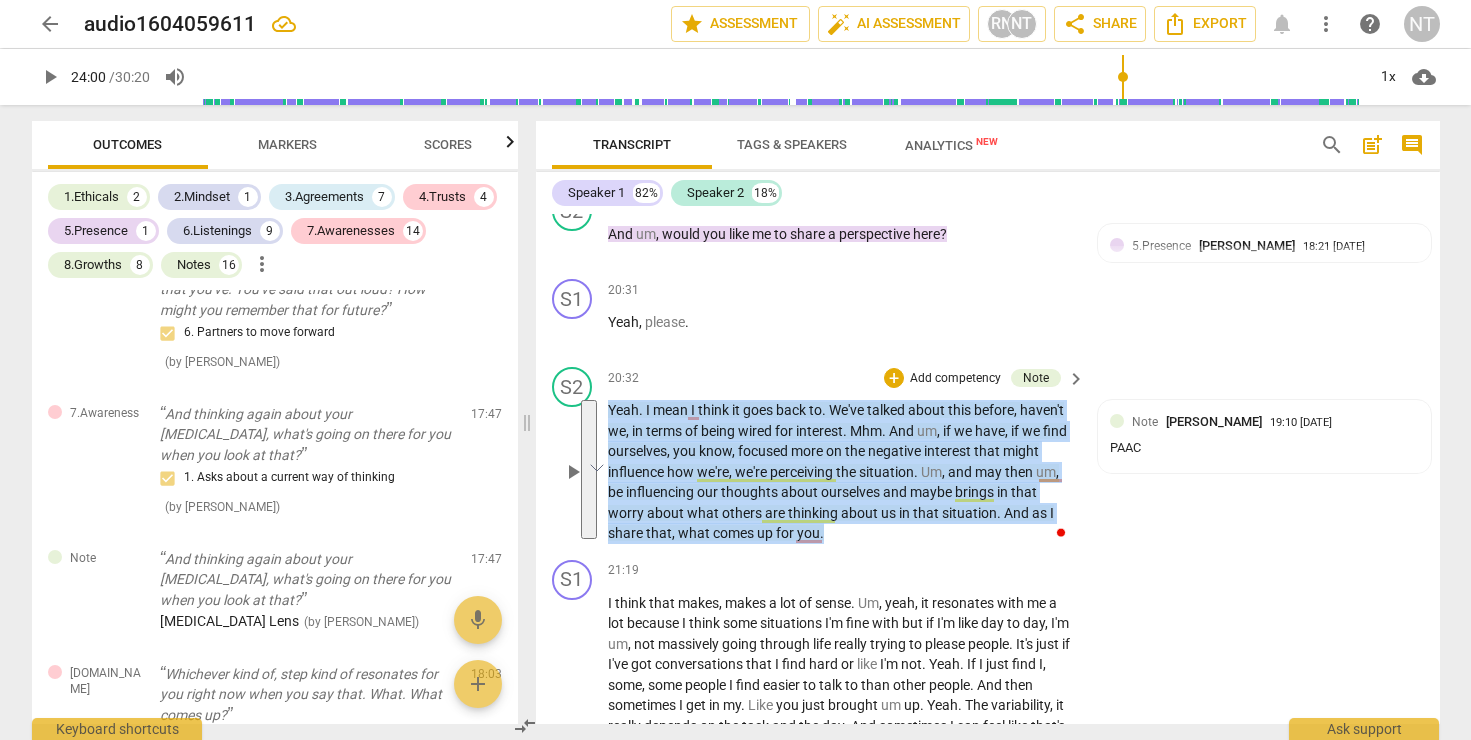 drag, startPoint x: 841, startPoint y: 530, endPoint x: 609, endPoint y: 406, distance: 263.05893 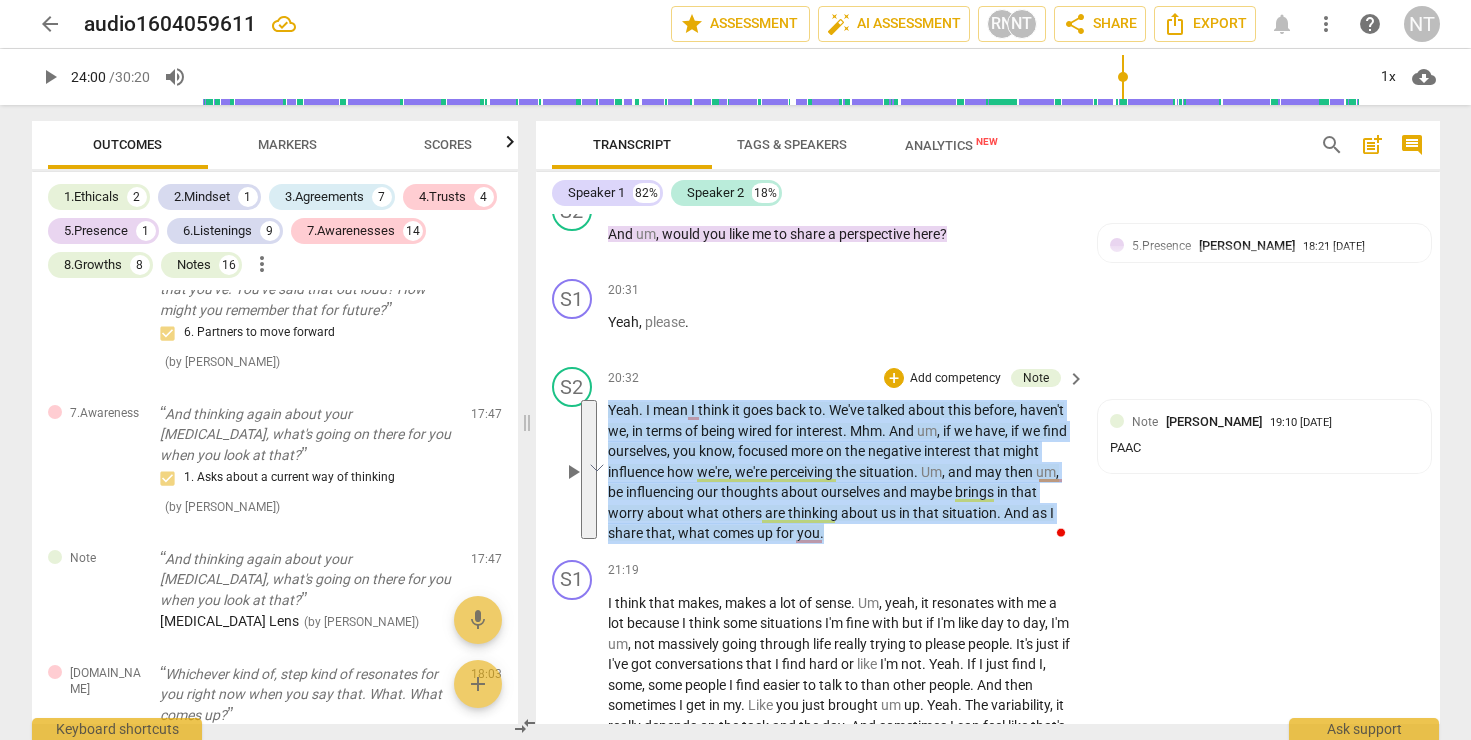 click on "Yeah .   I   mean   I   think   it   goes   back   to .   We've   talked   about   this   before ,   haven't   we ,   in   terms   of   being   wired   for   interest .   Mhm .   And   um ,   if   we   have ,   if   we   find   ourselves ,   you   know ,   focused   more   on   the   negative   interest   that   might   influence   how   we're ,   we're   perceiving   the   situation .   Um ,   and   may   then   um ,   be   influencing   our   thoughts   about   ourselves   and   maybe   brings   in   that   worry   about   what   others   are   thinking   about   us   in   that   situation .   And   as   I   share   that ,   what   comes   up   for   you ." at bounding box center (842, 472) 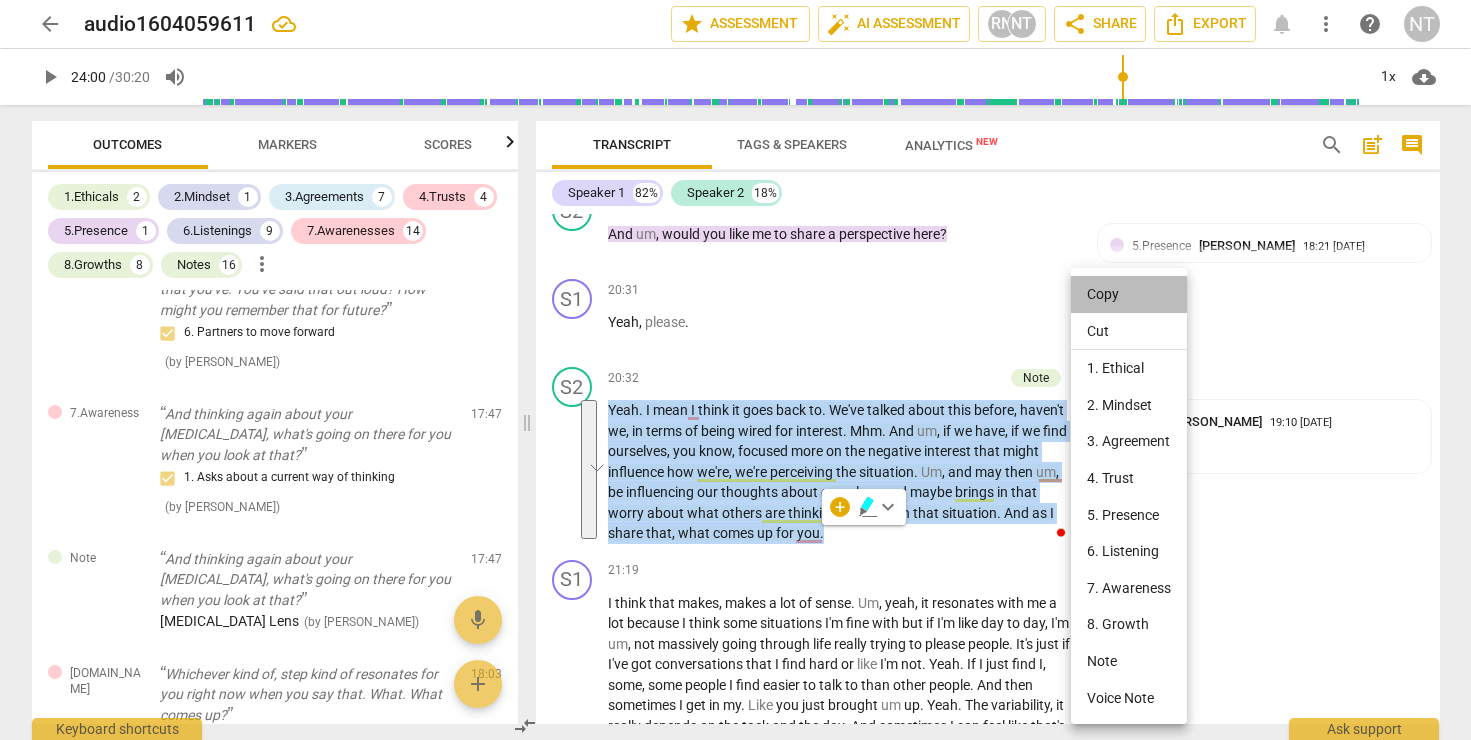 click on "Copy" at bounding box center (1129, 294) 